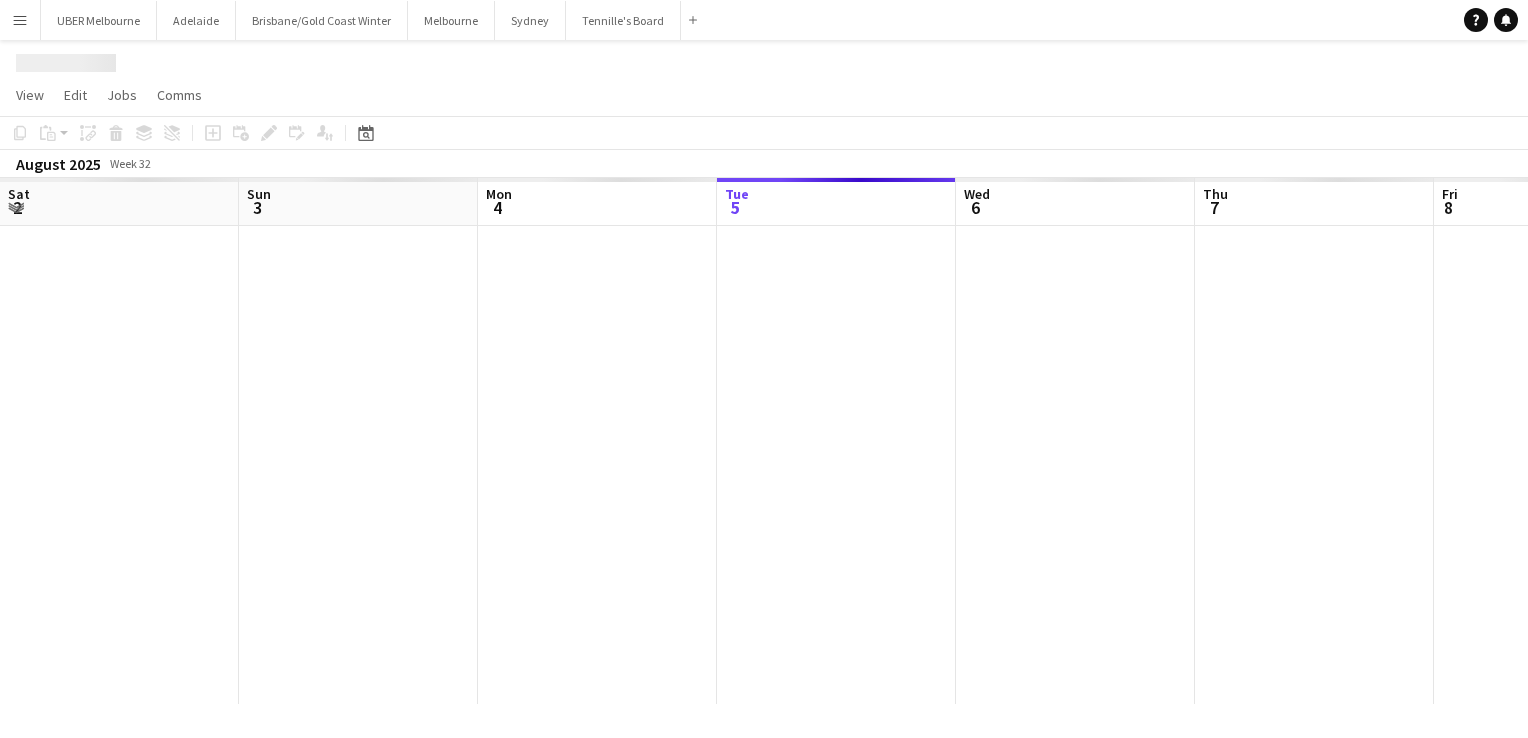 scroll, scrollTop: 0, scrollLeft: 0, axis: both 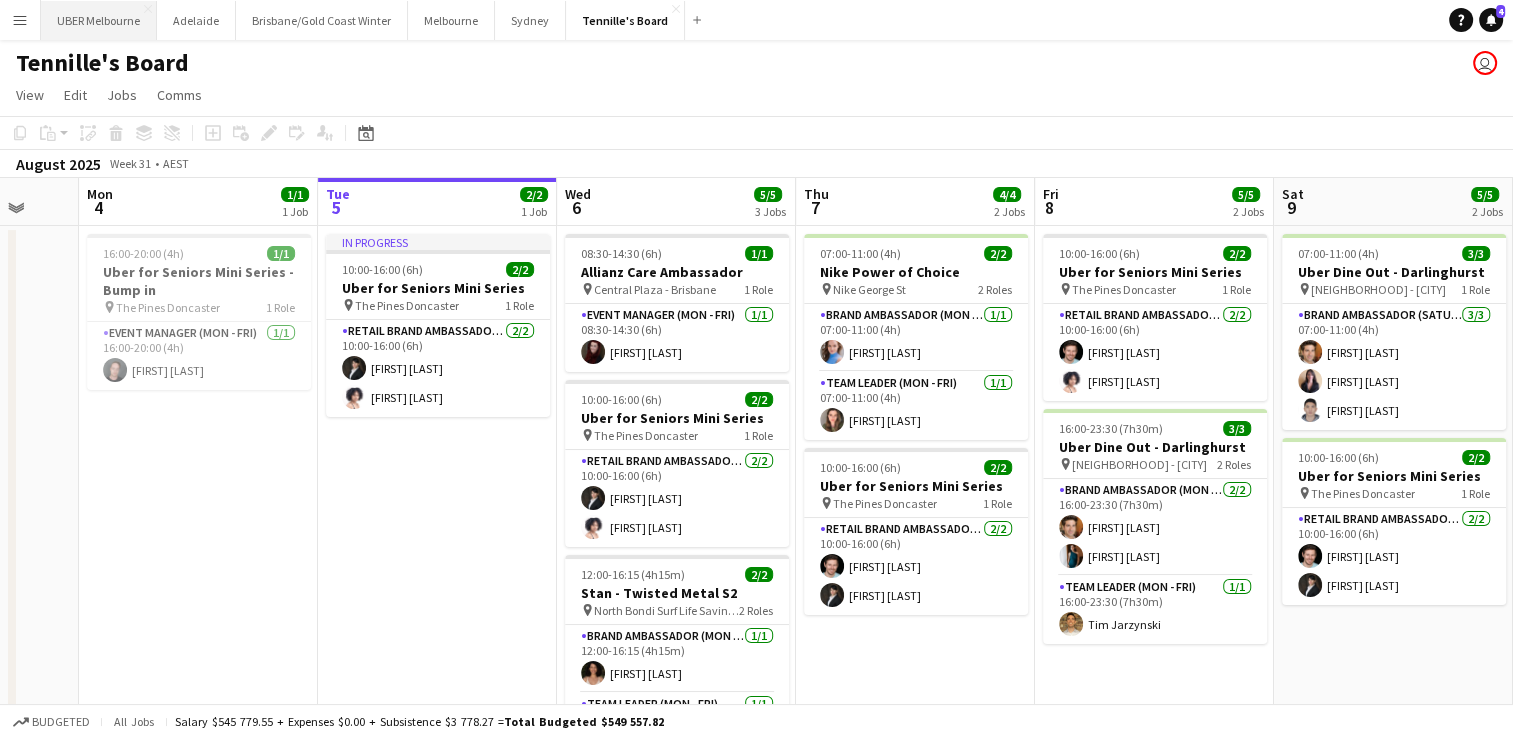 click on "UBER [CITY]
Close" at bounding box center [99, 20] 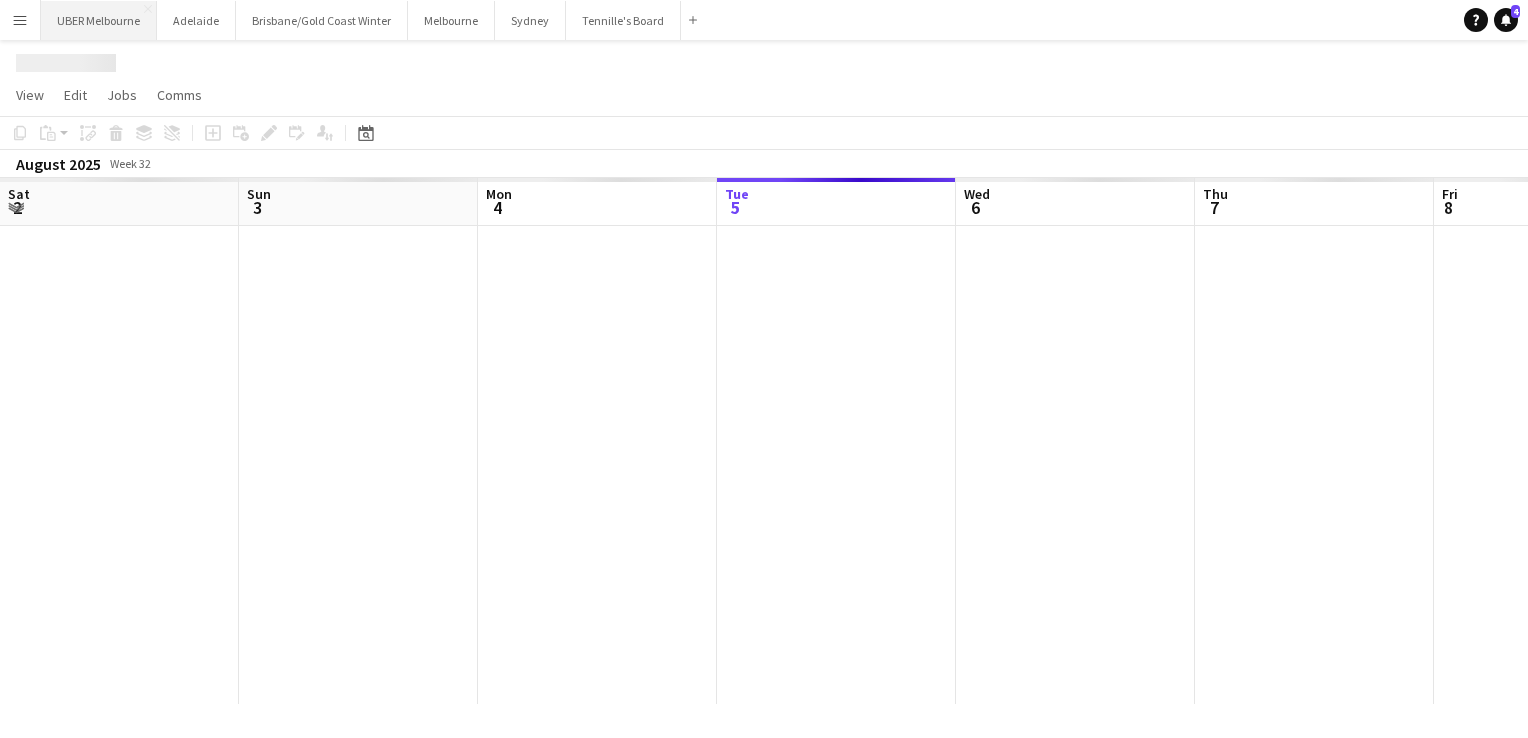 scroll, scrollTop: 0, scrollLeft: 478, axis: horizontal 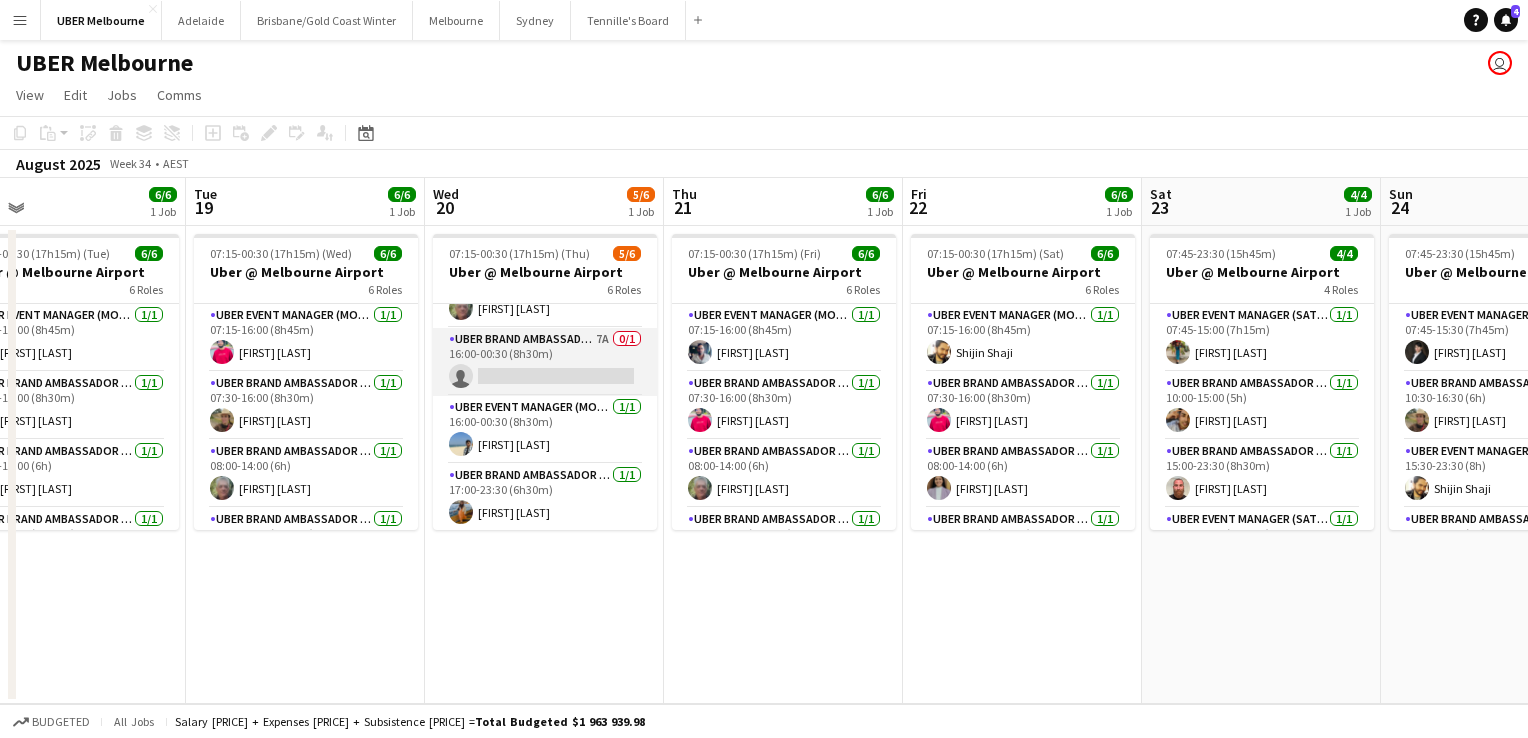 click on "UBER Brand Ambassador (Mon - Fri)   7A   0/1   16:00-00:30 (8h30m)
single-neutral-actions" at bounding box center [545, 362] 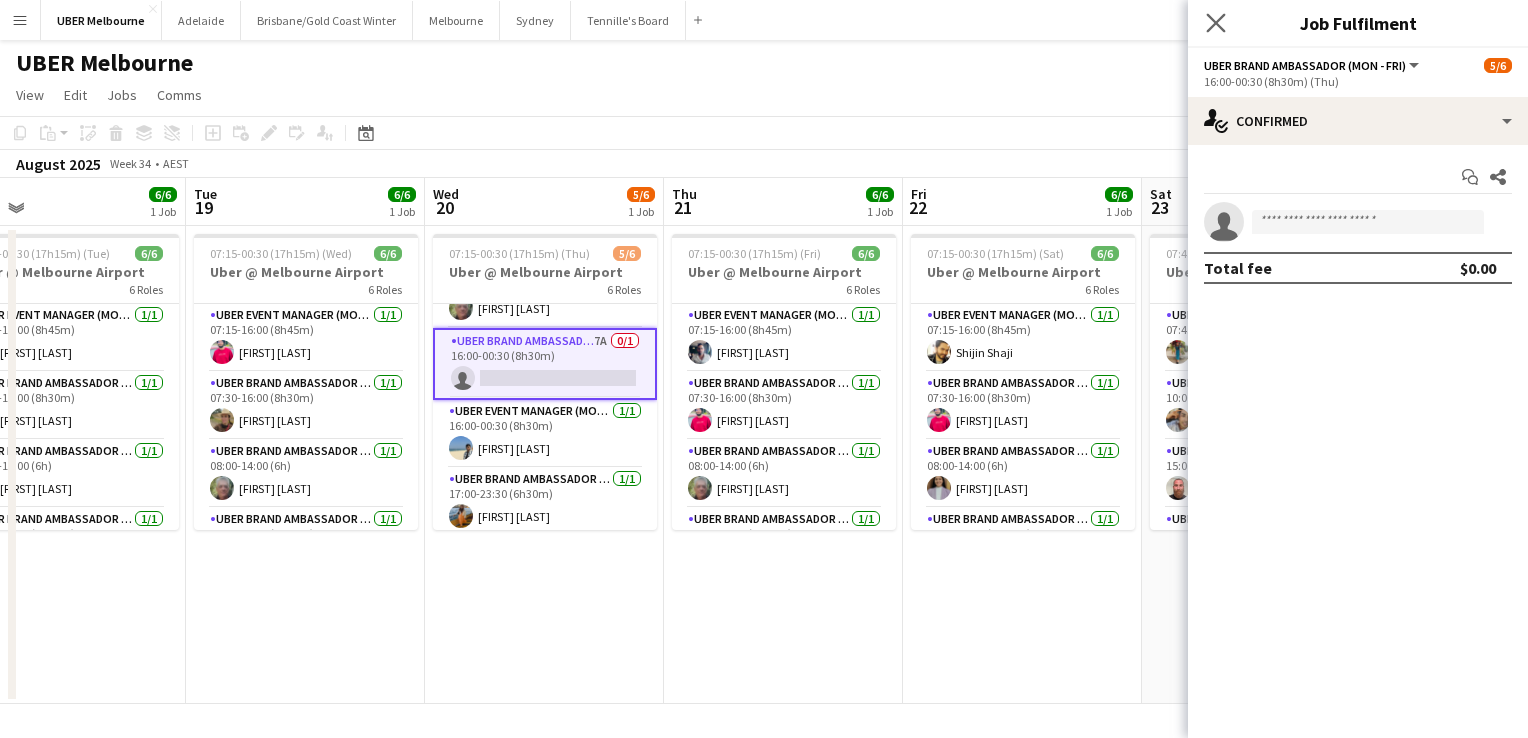 click on "Close pop-in" 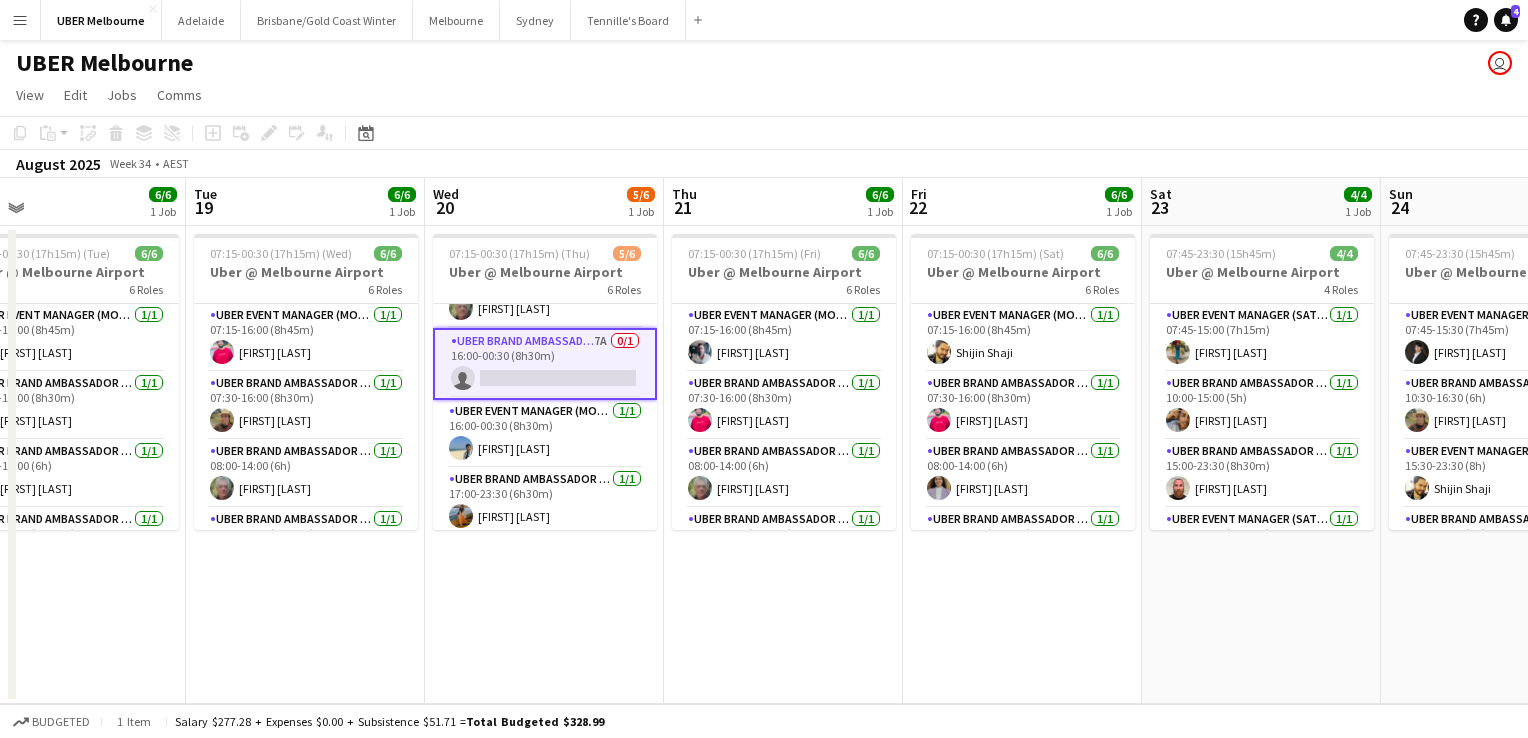 click on "UBER Brand Ambassador (Mon - Fri)   7A   0/1   16:00-00:30 (8h30m)
single-neutral-actions" at bounding box center [545, 364] 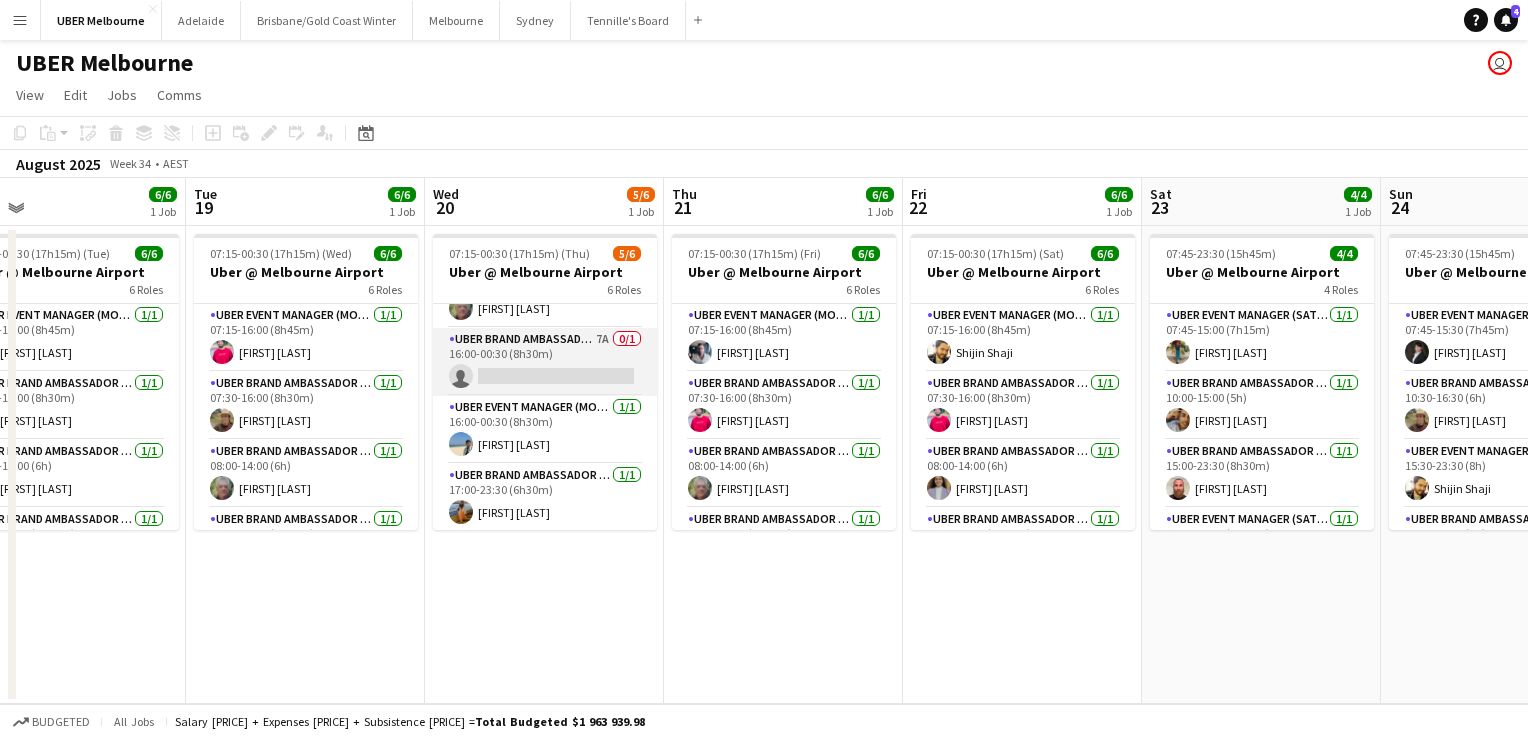 click on "UBER Brand Ambassador (Mon - Fri)   7A   0/1   16:00-00:30 (8h30m)
single-neutral-actions" at bounding box center [545, 362] 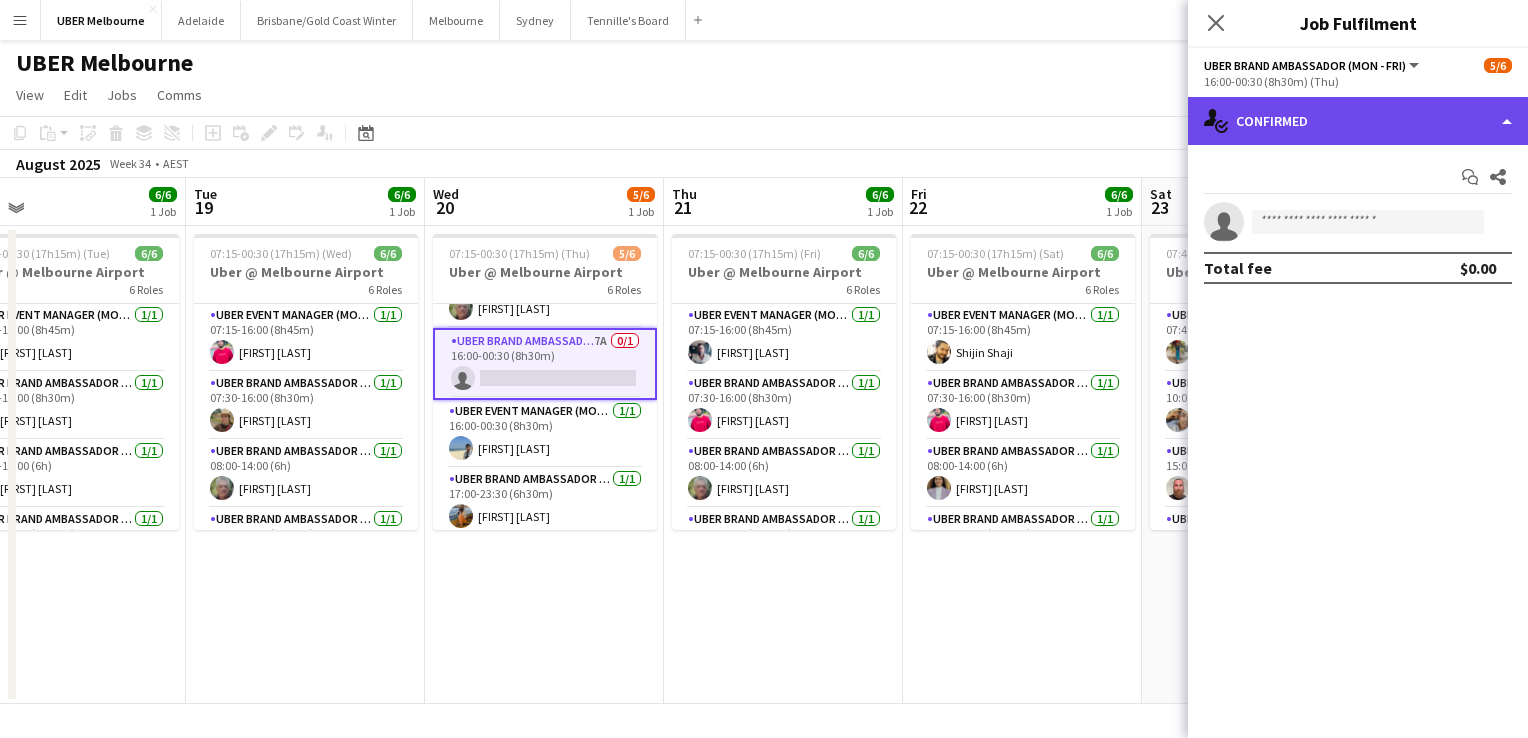 click on "single-neutral-actions-check-2
Confirmed" 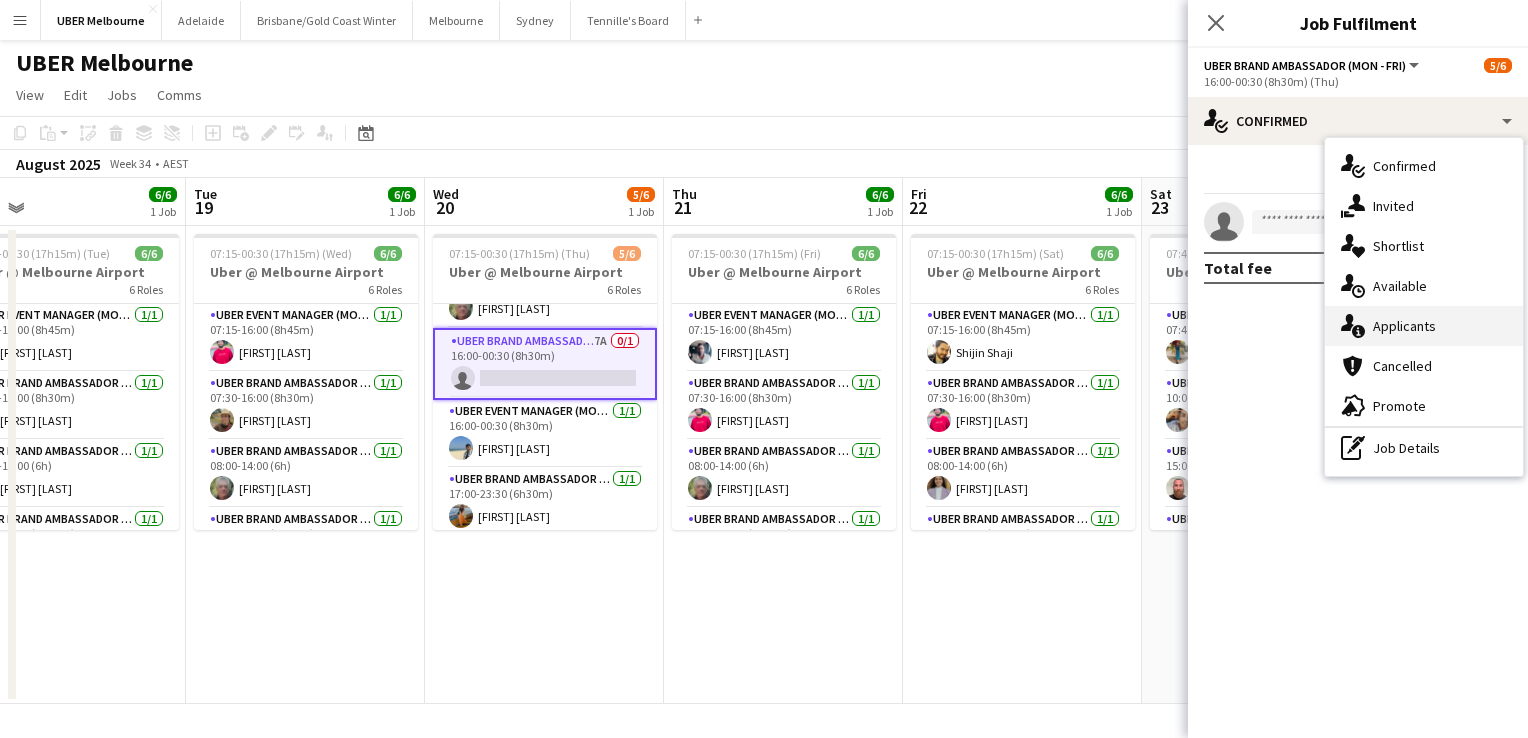 click on "single-neutral-actions-information
Applicants" at bounding box center (1424, 326) 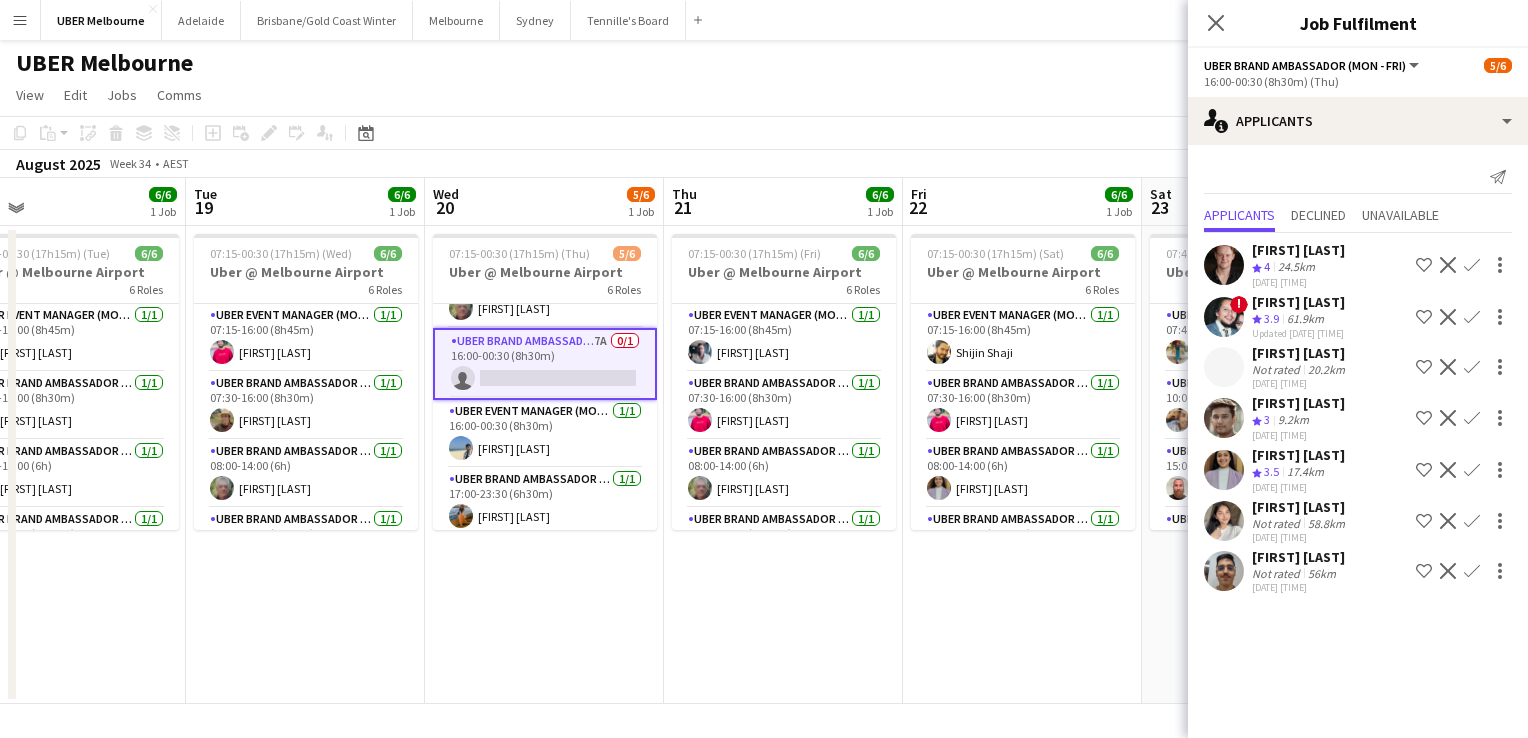 scroll, scrollTop: 0, scrollLeft: 0, axis: both 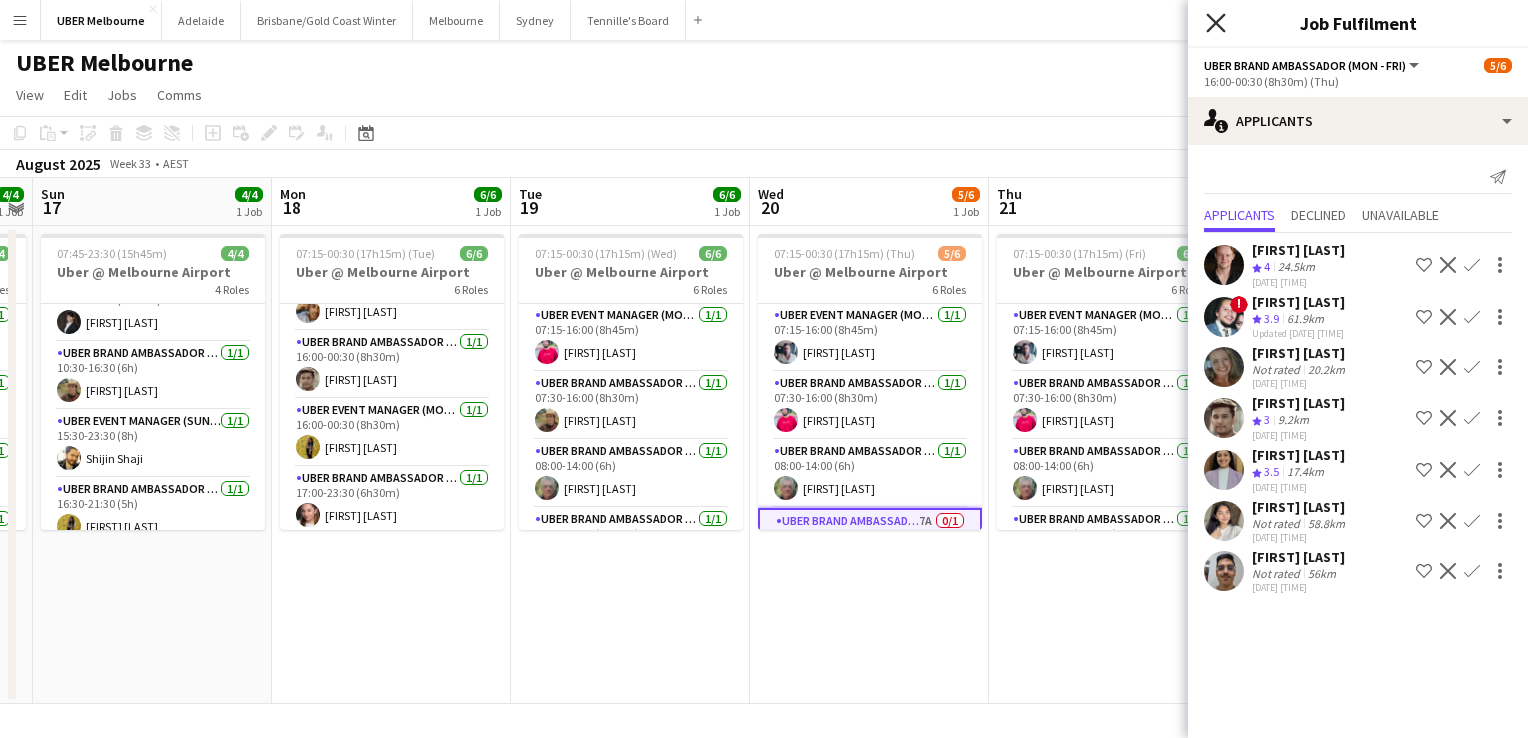 click 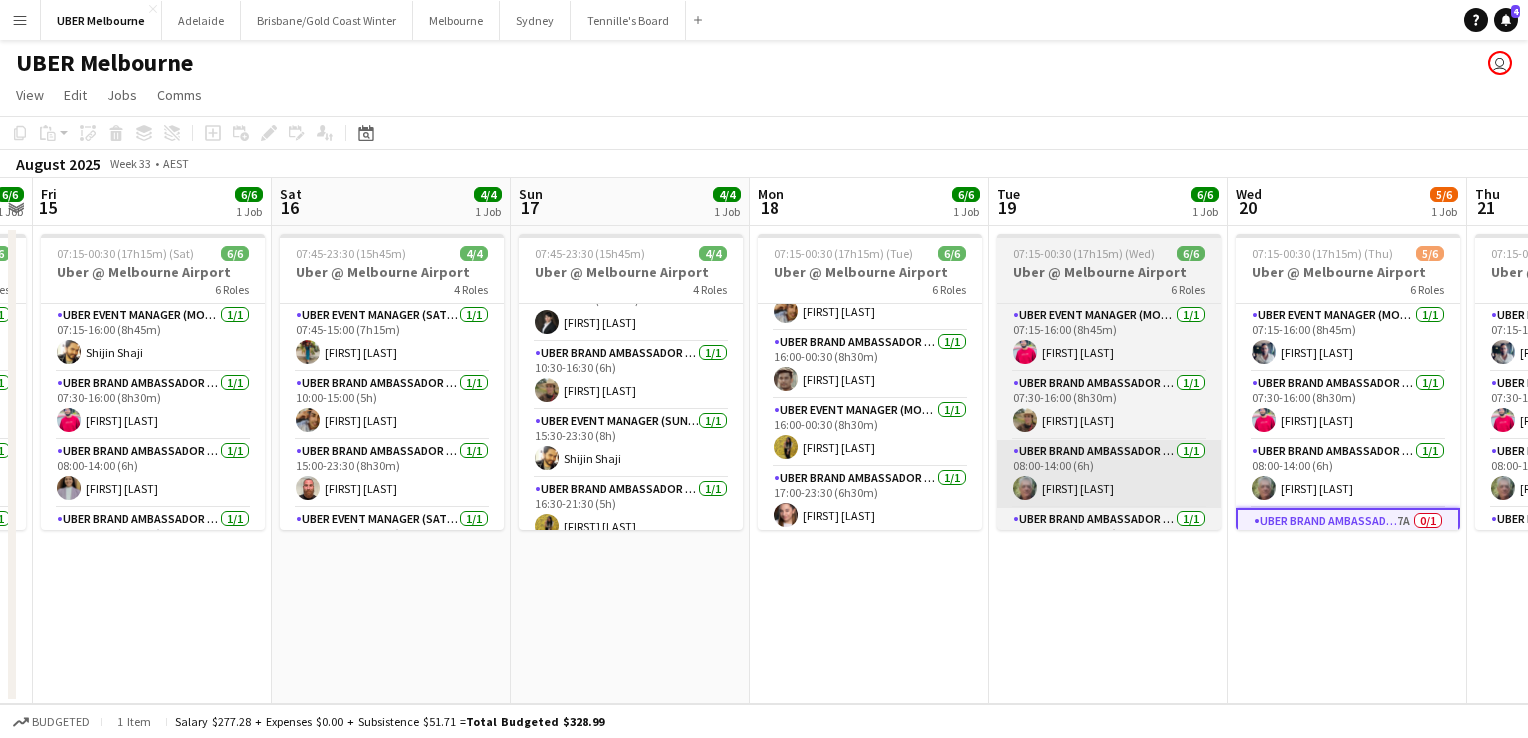 scroll, scrollTop: 0, scrollLeft: 524, axis: horizontal 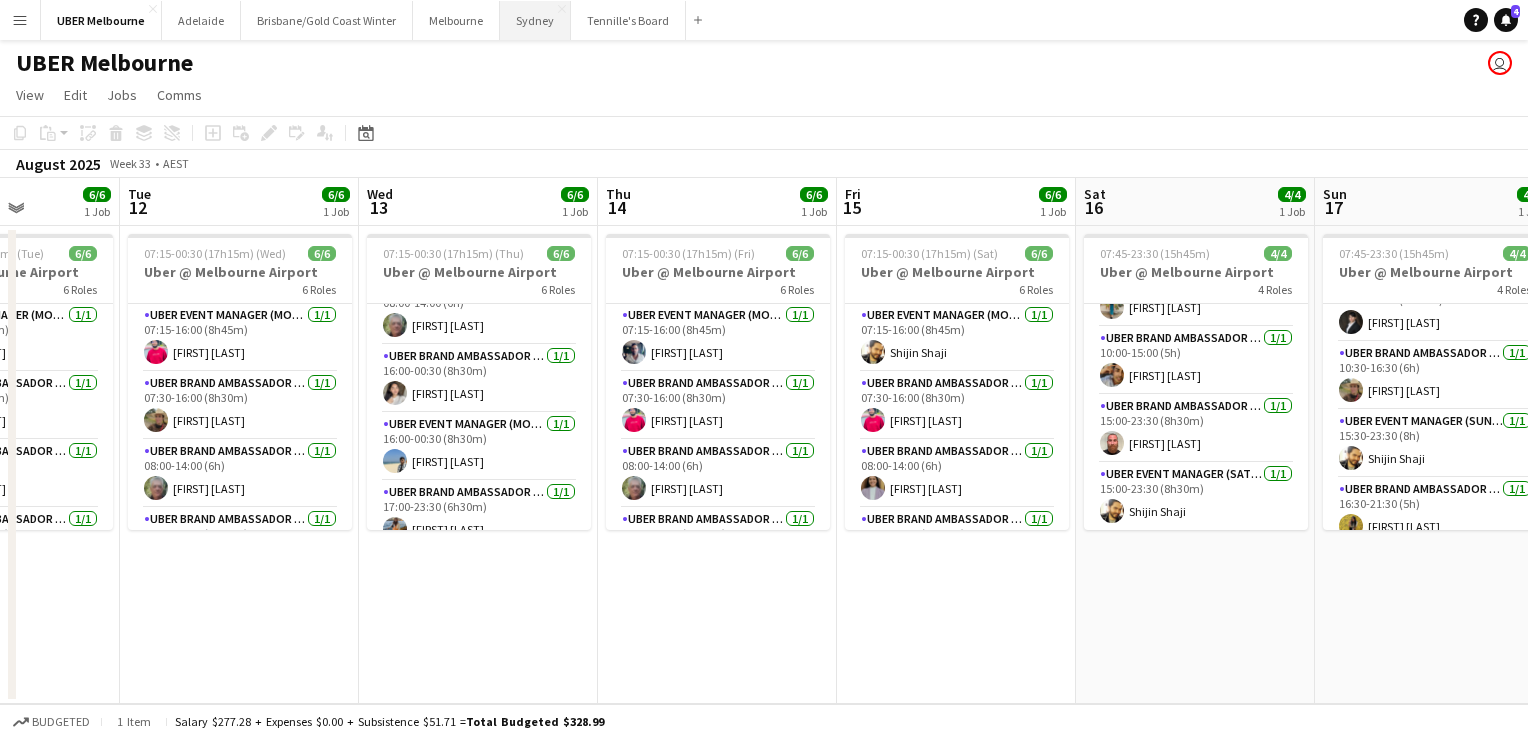 click on "Sydney
Close" at bounding box center [535, 20] 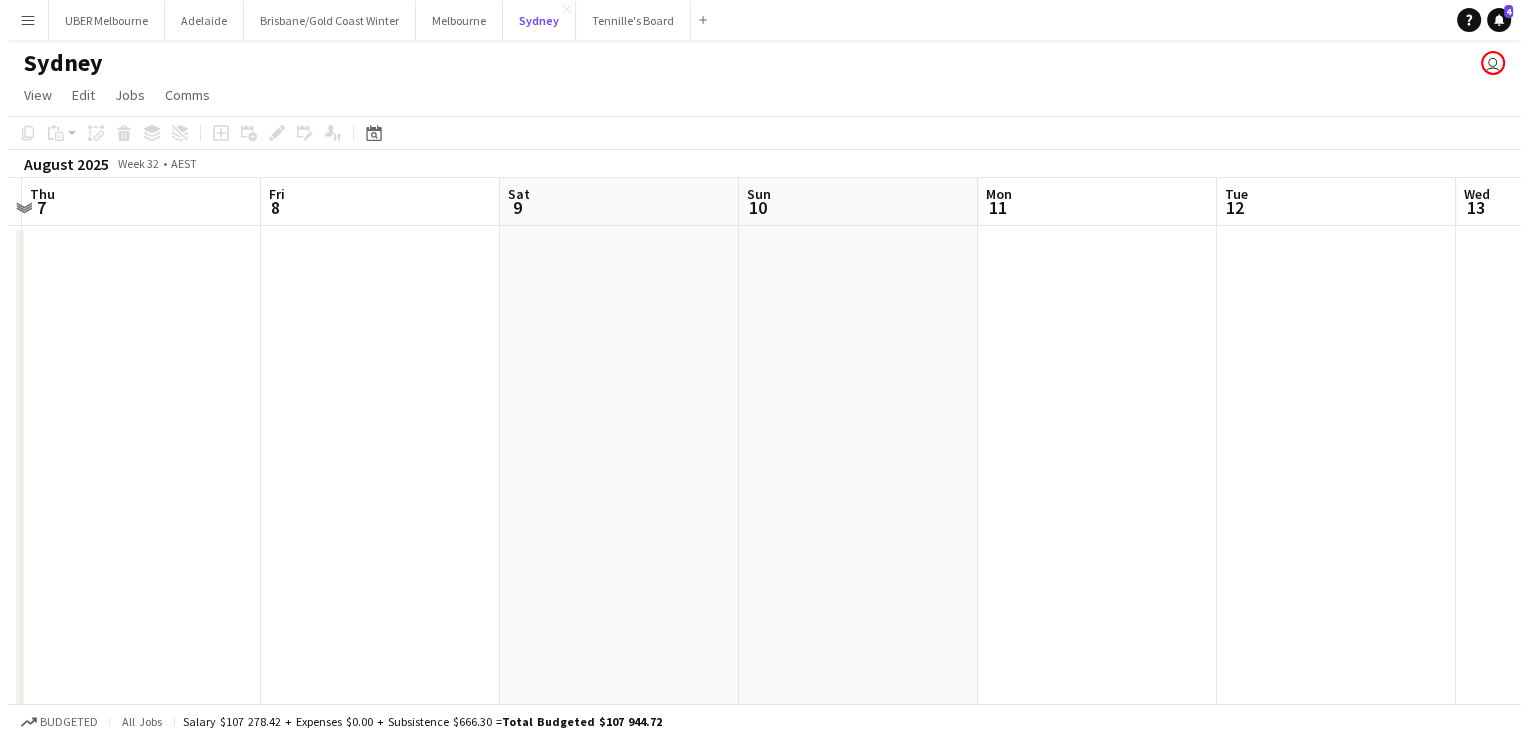 scroll, scrollTop: 0, scrollLeft: 469, axis: horizontal 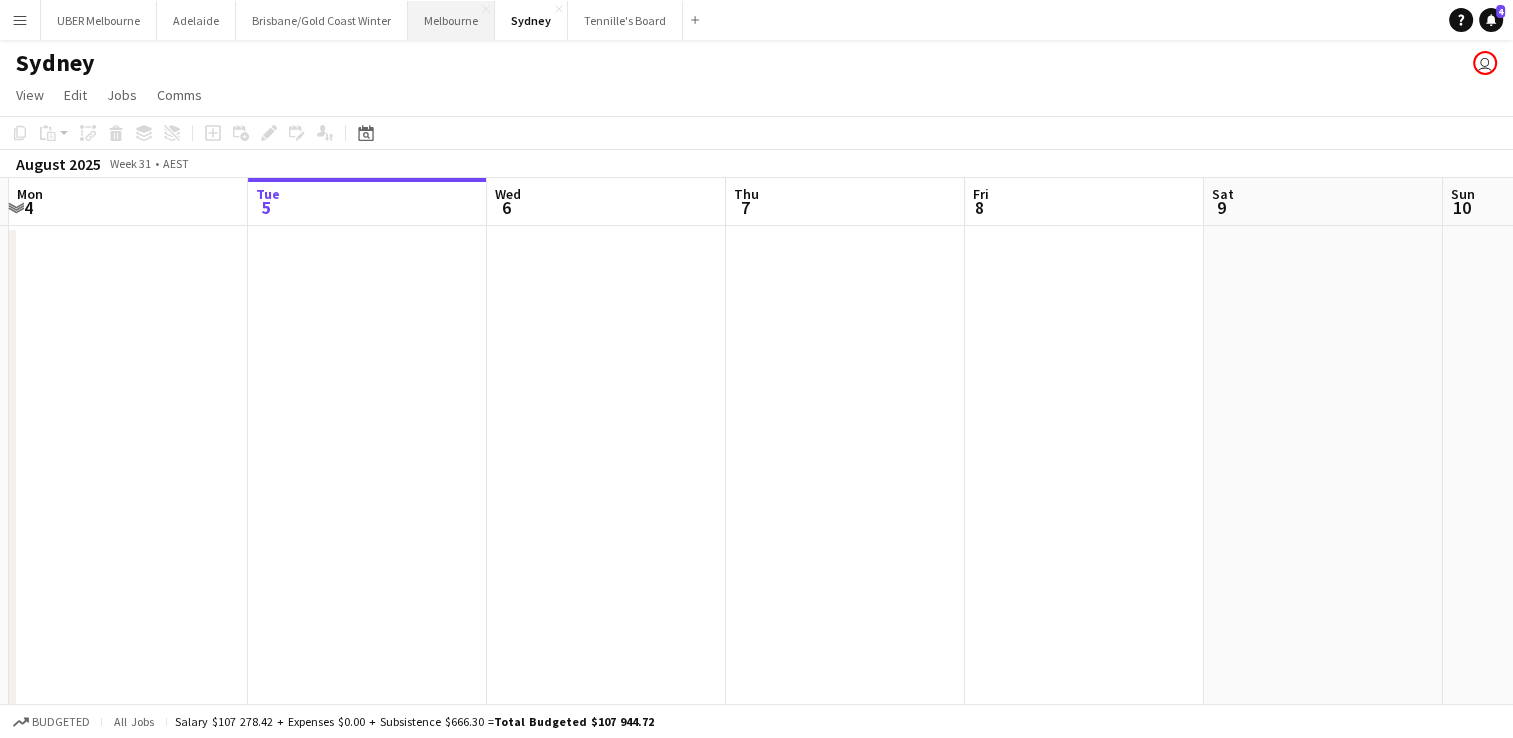 click on "Melbourne
Close" at bounding box center [451, 20] 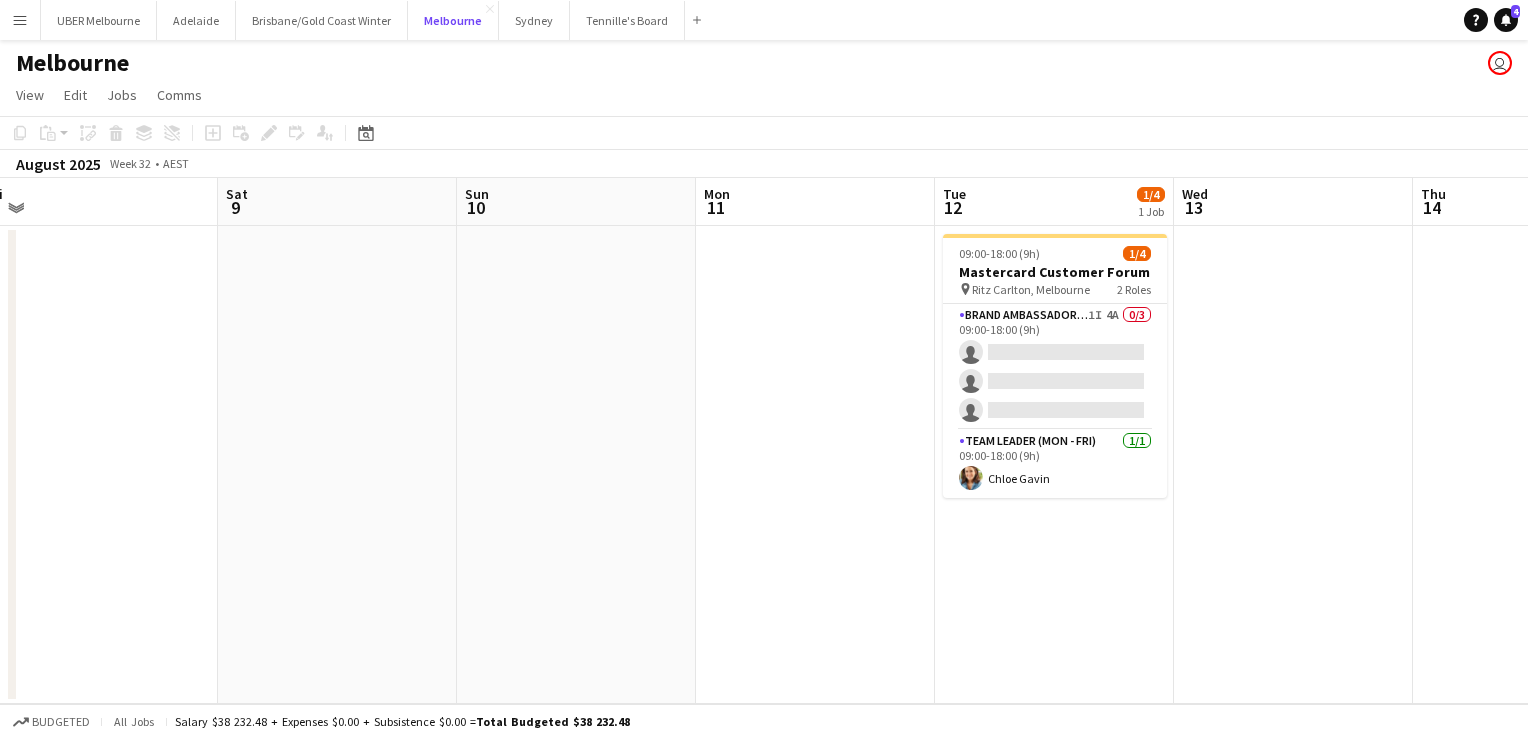 scroll, scrollTop: 0, scrollLeft: 915, axis: horizontal 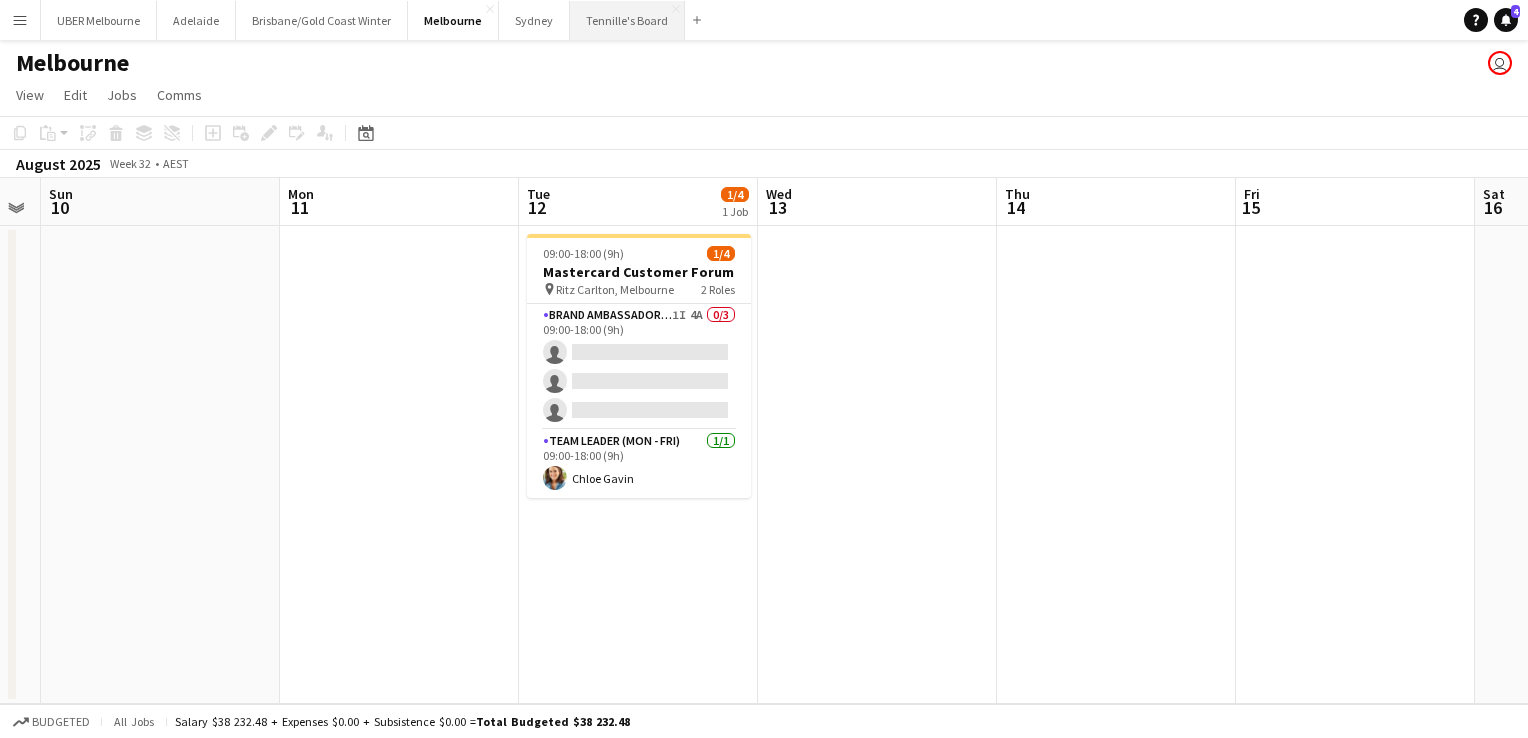click on "[NAME]'s Board
Close" at bounding box center (627, 20) 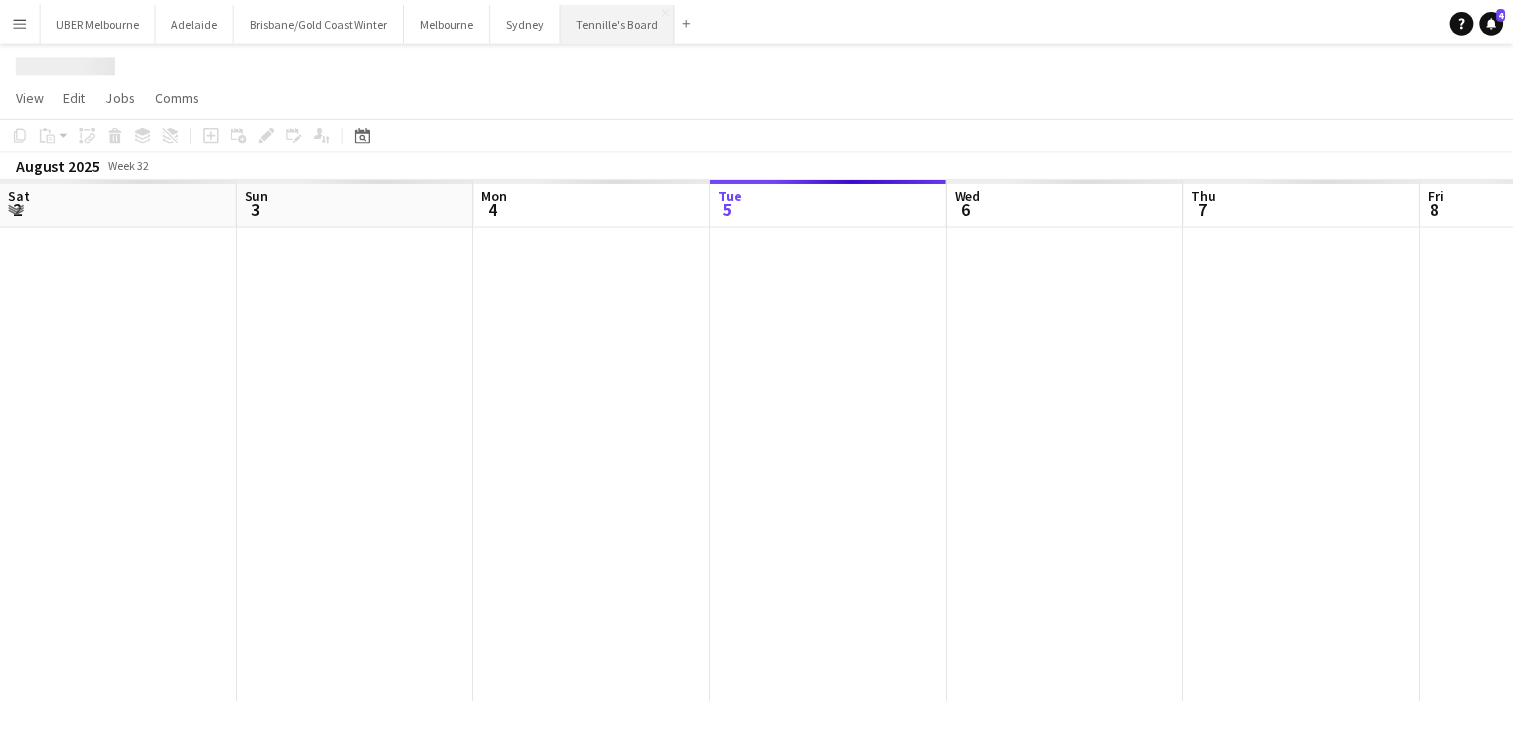 scroll, scrollTop: 0, scrollLeft: 478, axis: horizontal 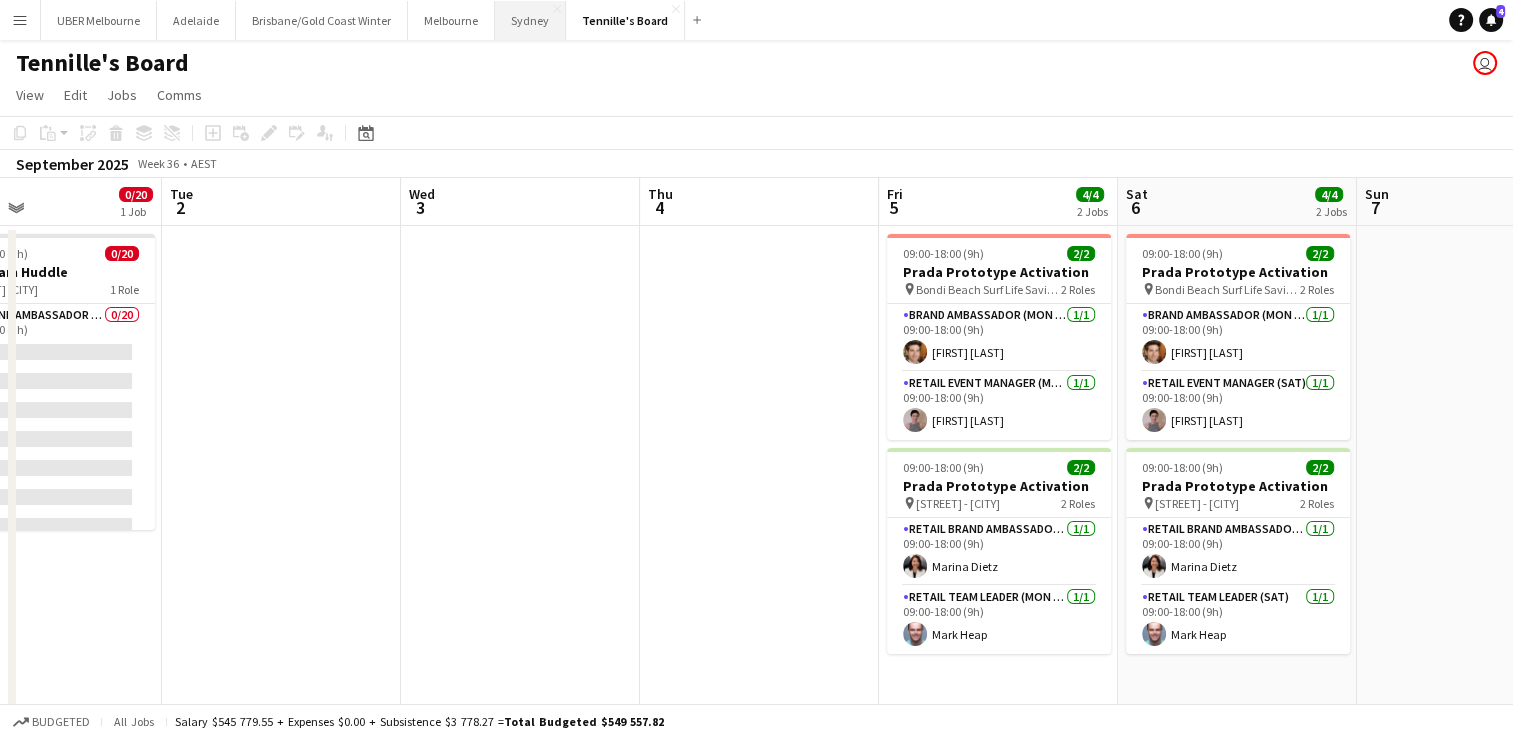 click on "Sydney
Close" at bounding box center [530, 20] 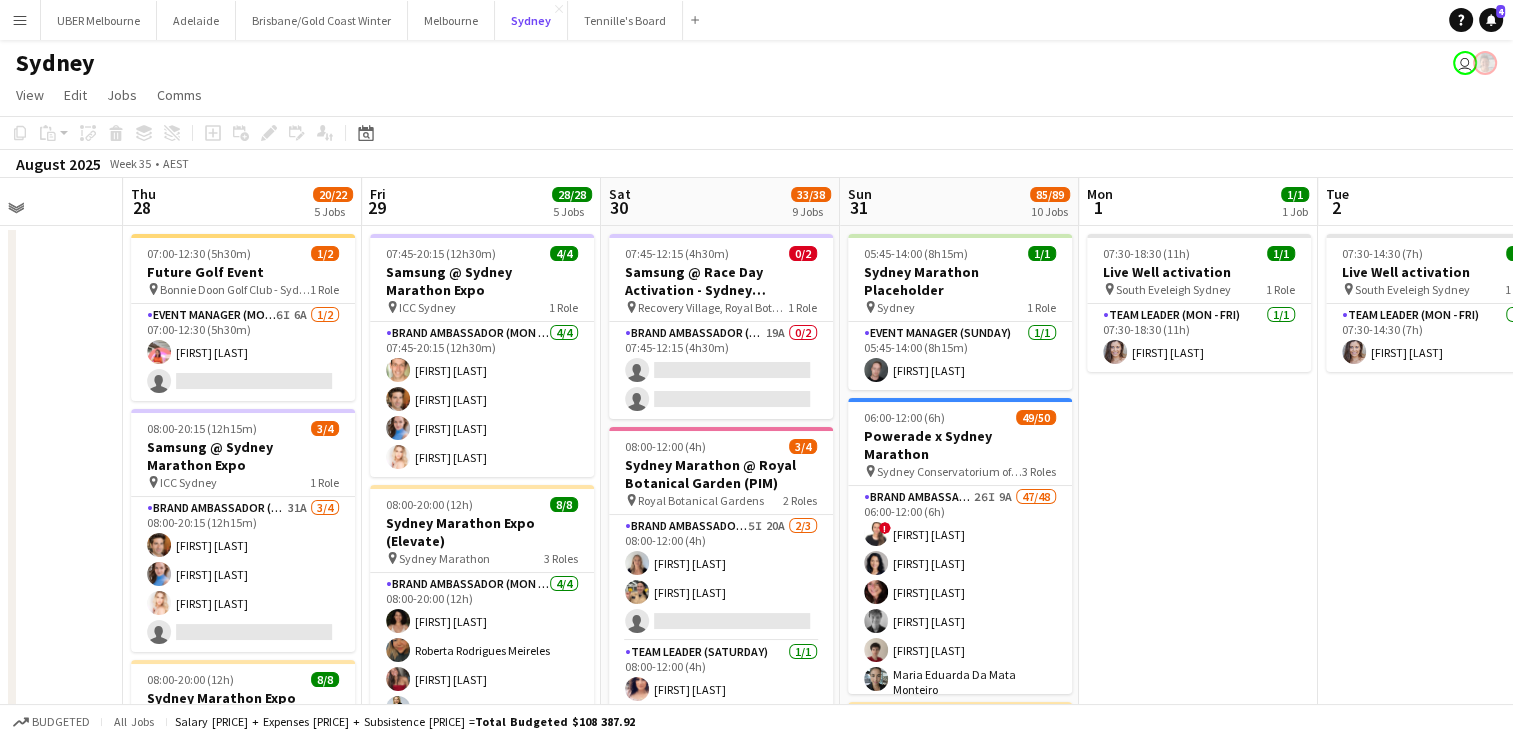 scroll, scrollTop: 0, scrollLeft: 834, axis: horizontal 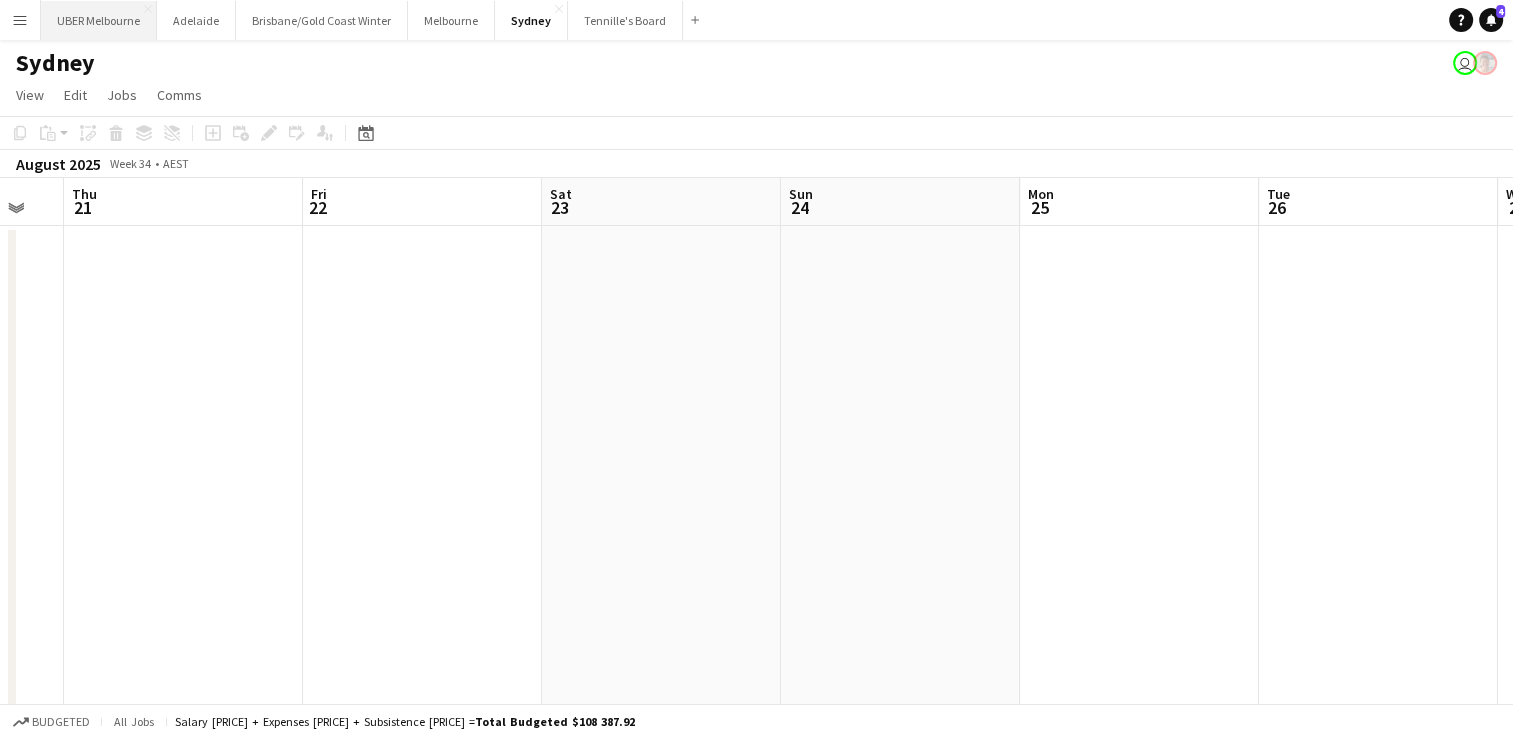 click on "UBER [CITY]
Close" at bounding box center (99, 20) 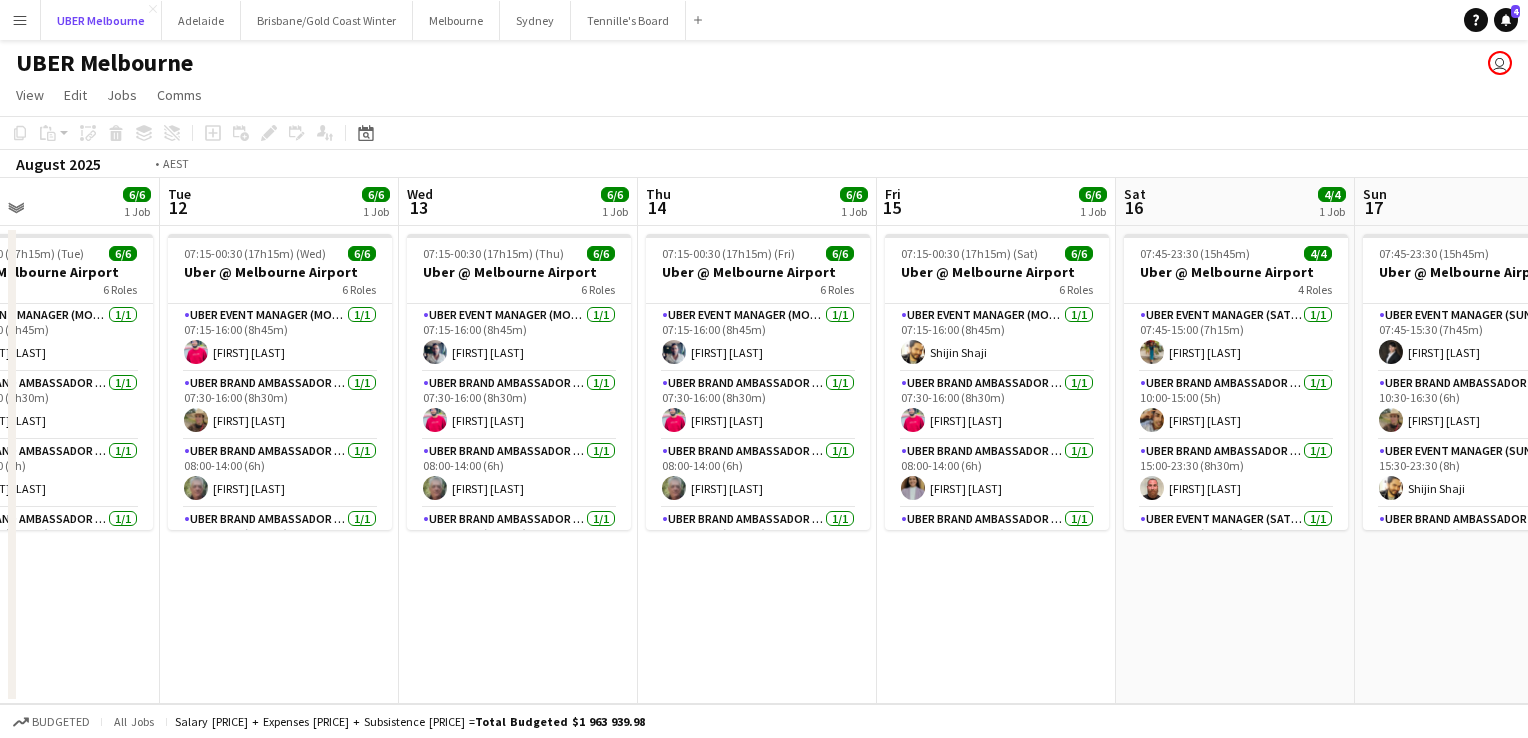 scroll, scrollTop: 0, scrollLeft: 561, axis: horizontal 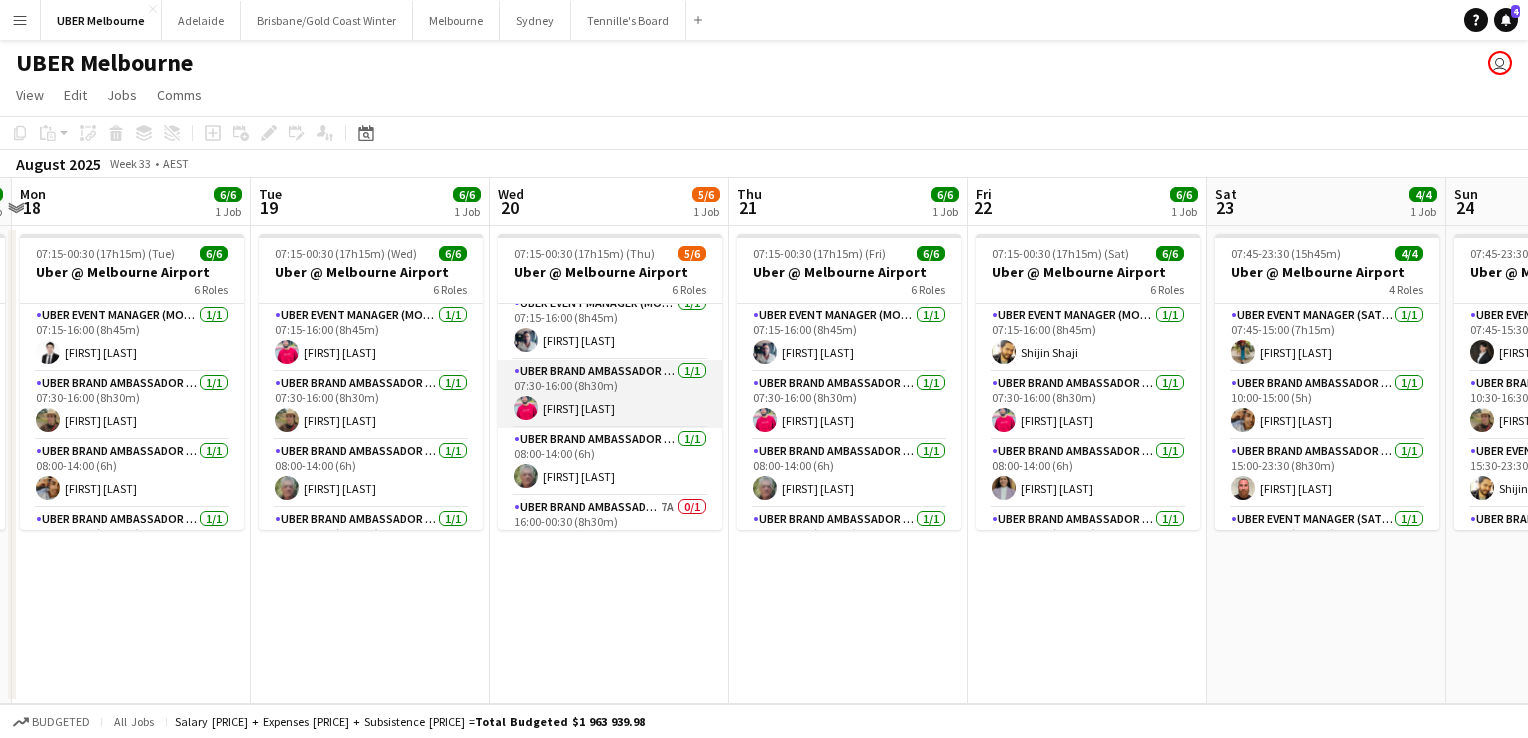 click on "[FIRST] [LAST]" at bounding box center (610, 394) 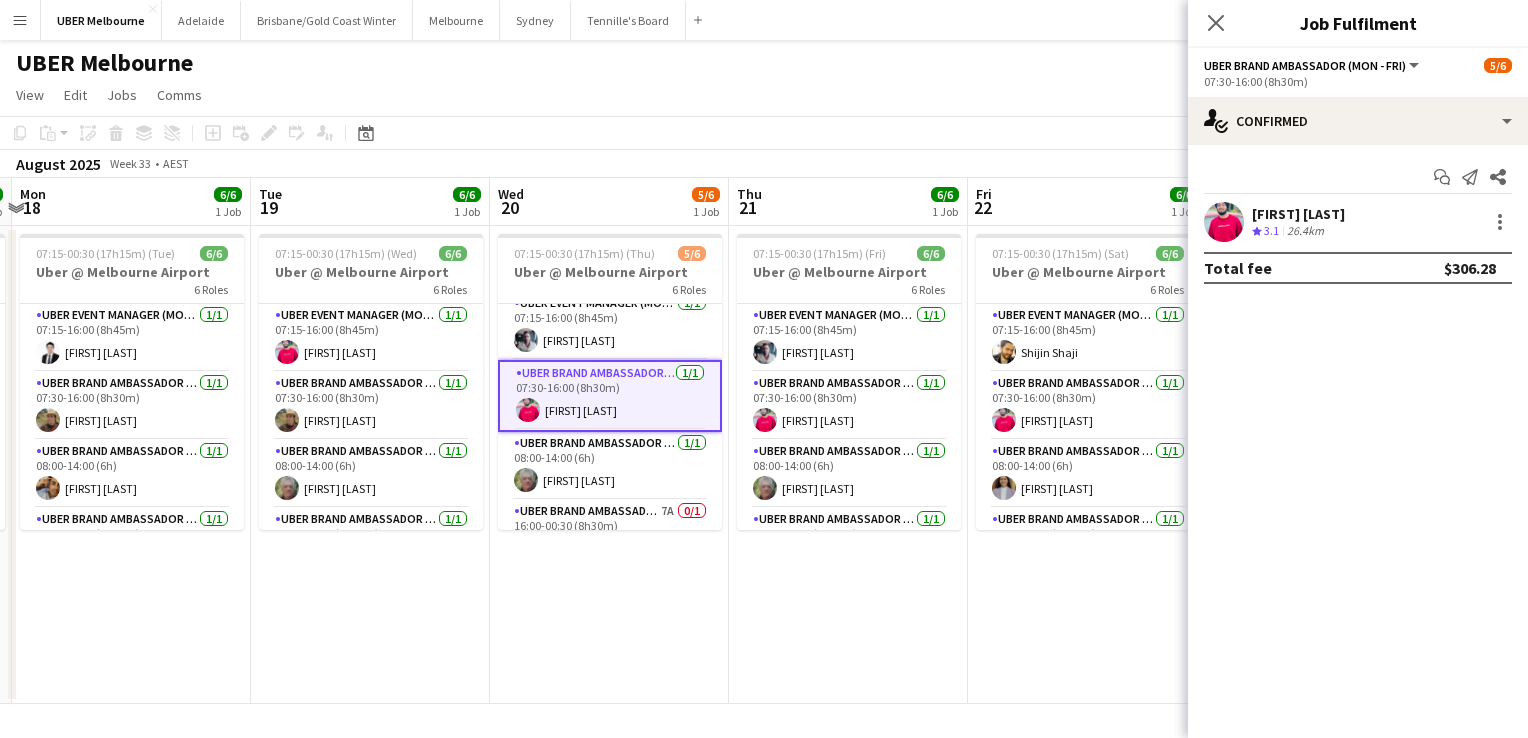 drag, startPoint x: 1508, startPoint y: 227, endPoint x: 1486, endPoint y: 224, distance: 22.203604 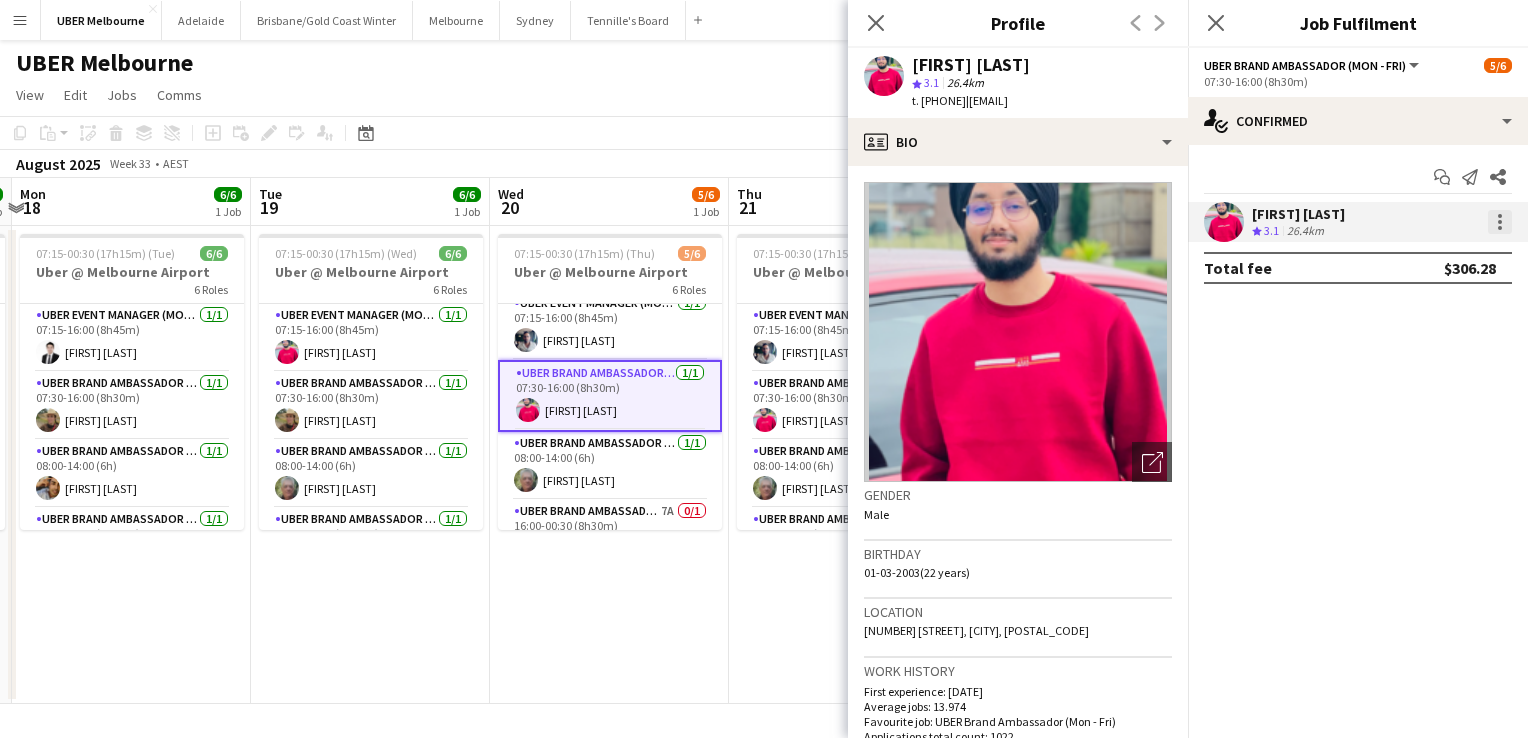 click at bounding box center [1500, 222] 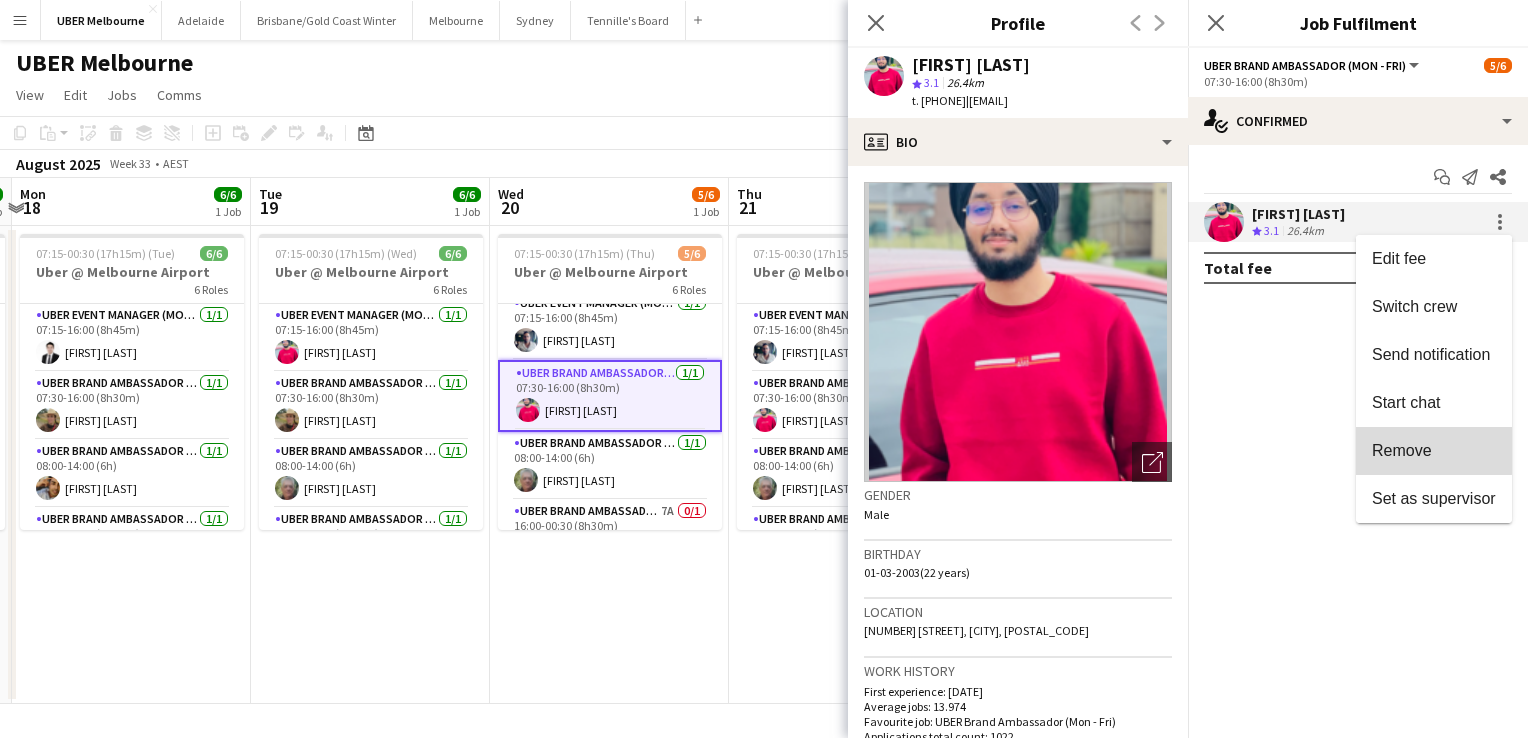 click on "Remove" at bounding box center (1434, 451) 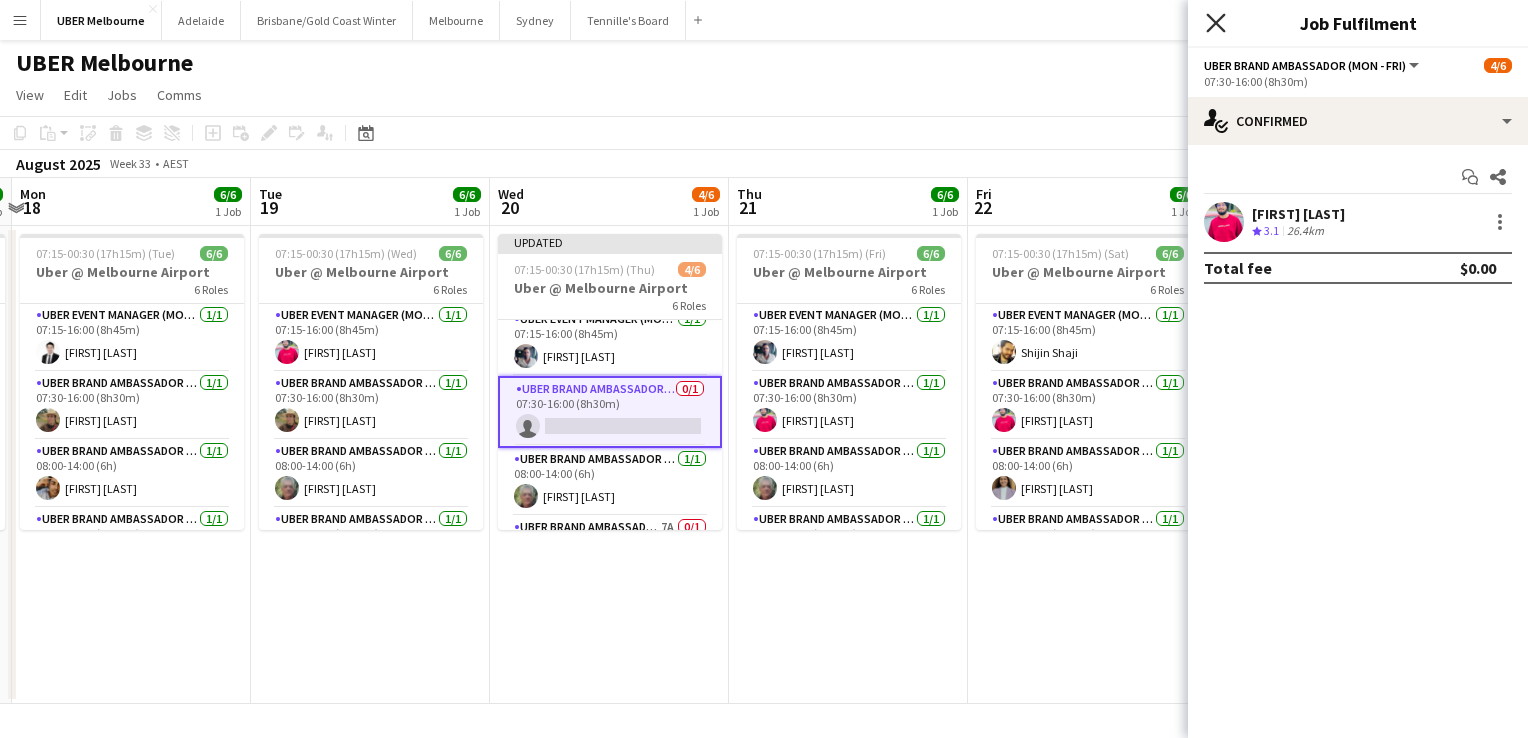 click 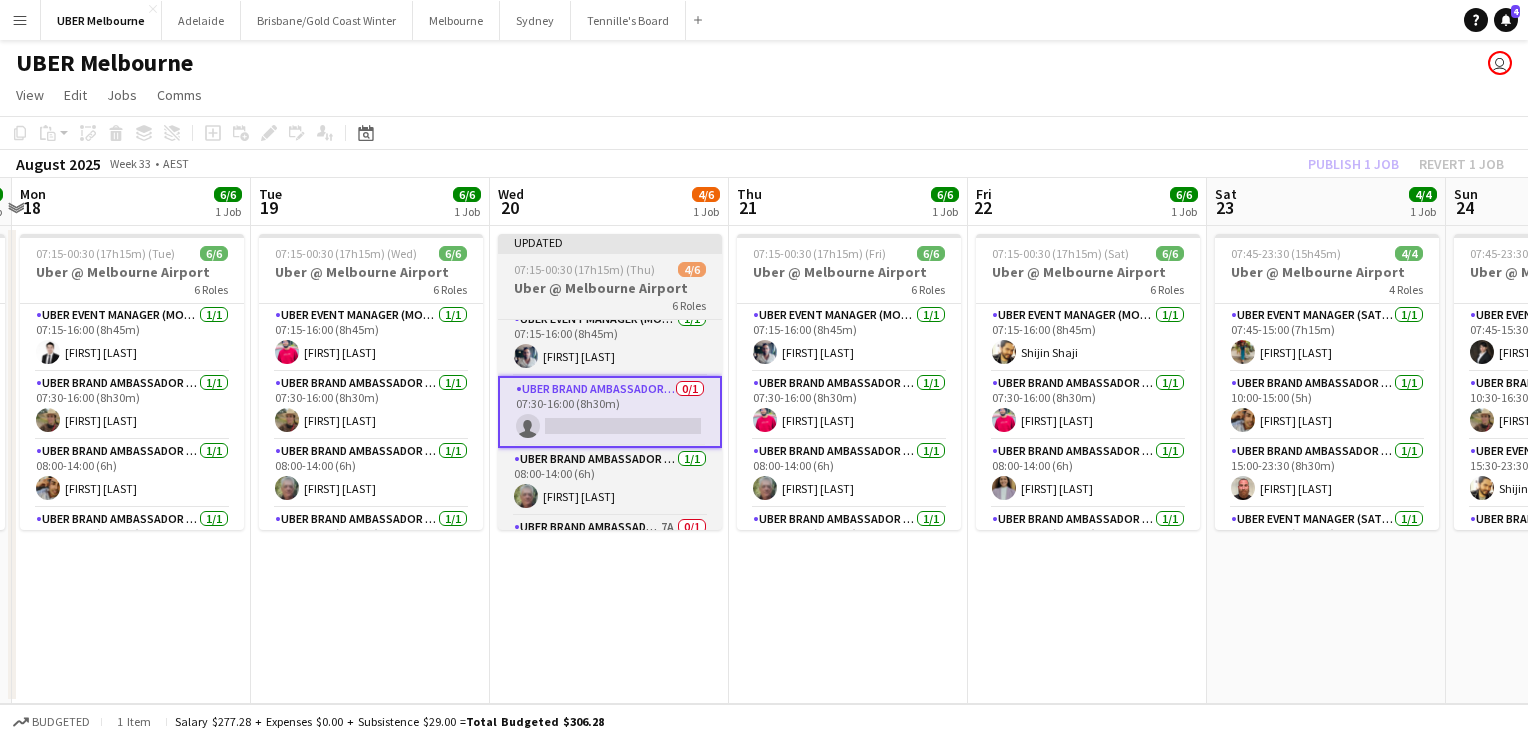 click on "07:15-00:30 (17h15m) (Thu)" at bounding box center (584, 269) 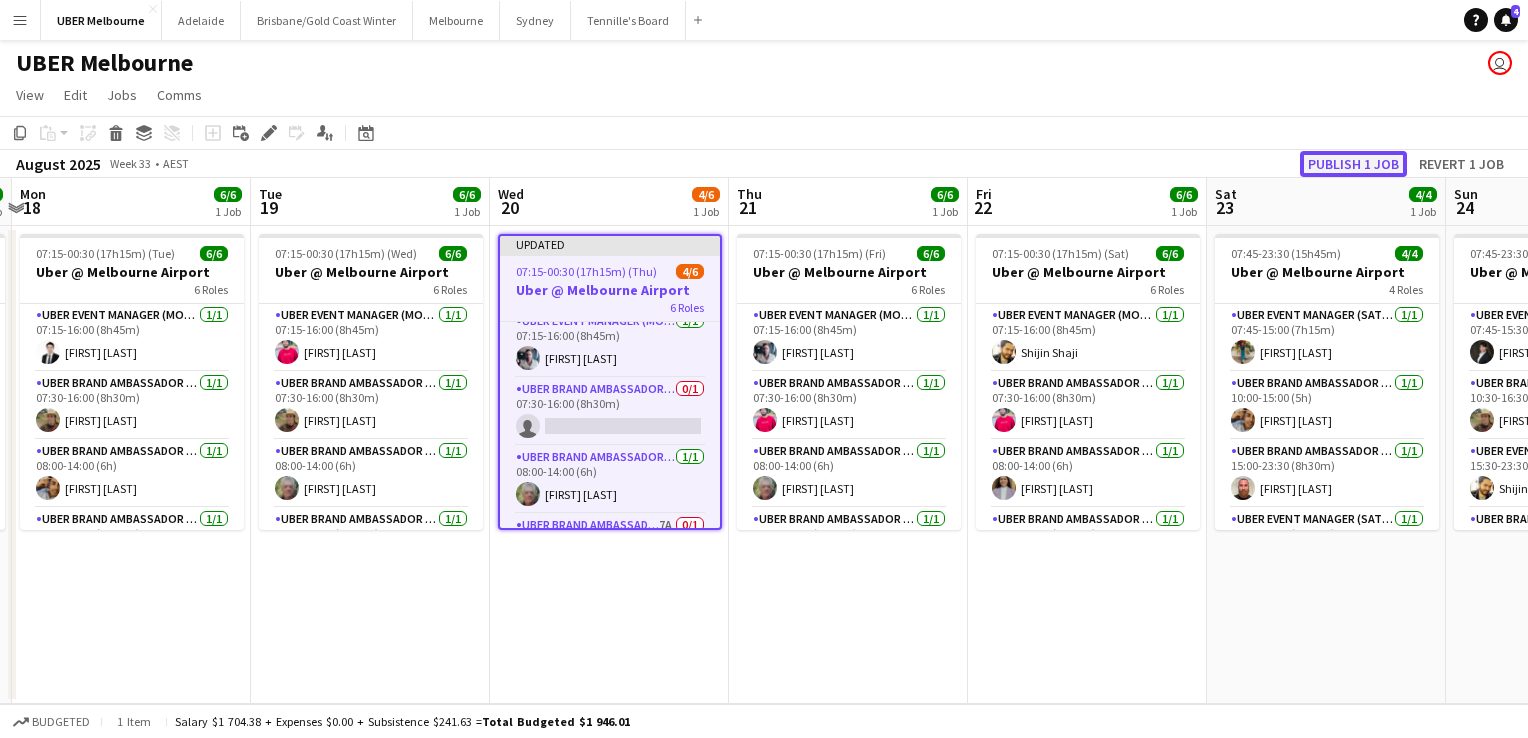 click on "Publish 1 job" 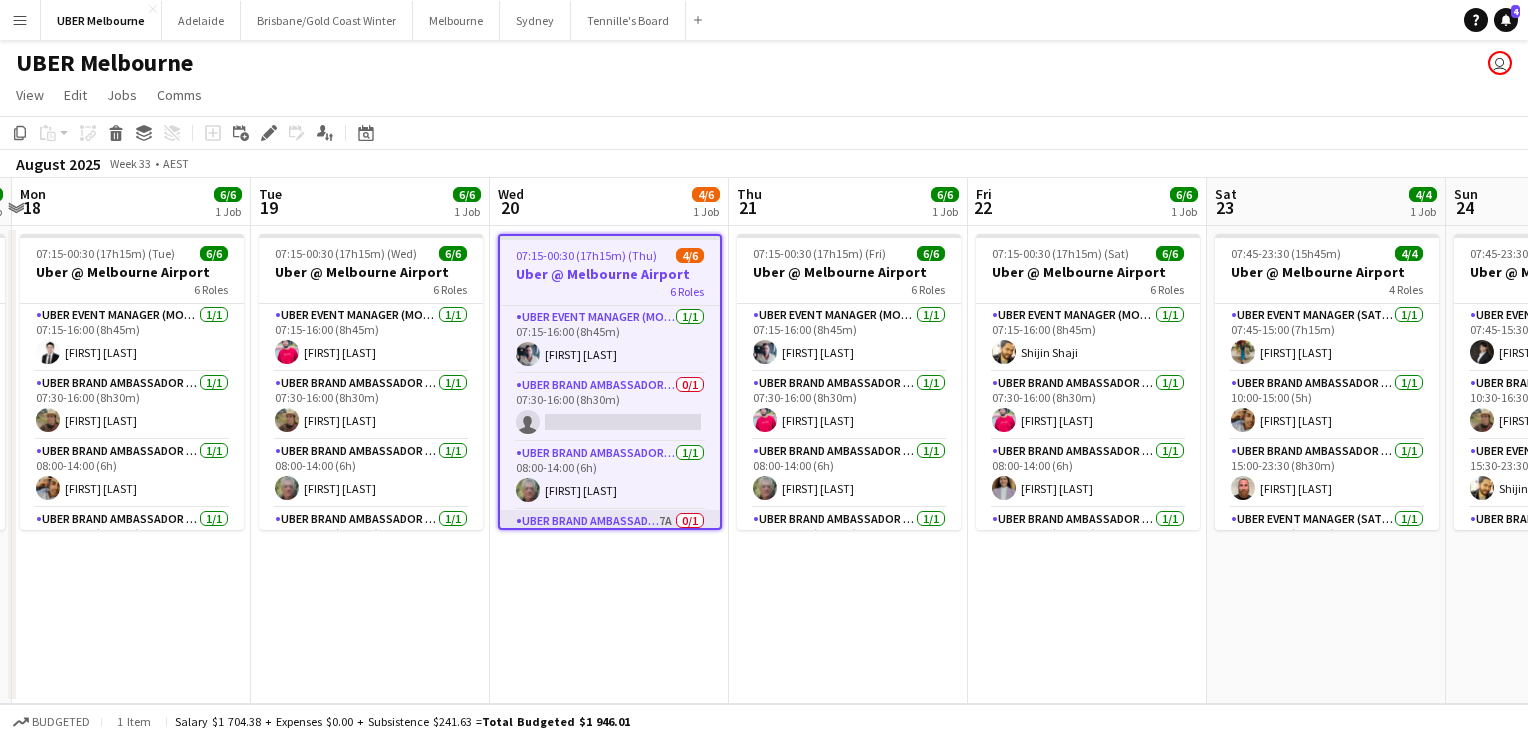 scroll, scrollTop: 183, scrollLeft: 0, axis: vertical 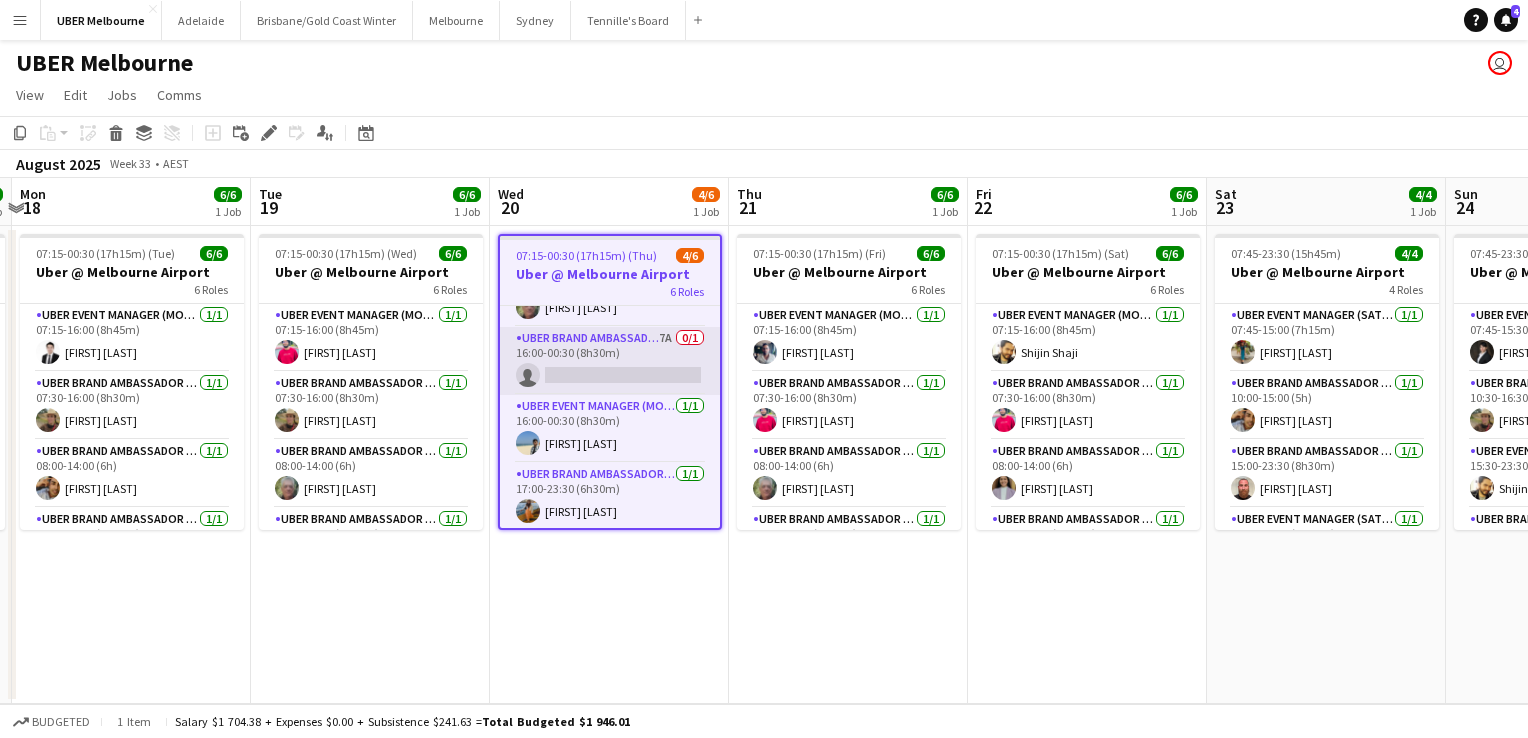 click on "UBER Brand Ambassador (Mon - Fri)   7A   0/1   16:00-00:30 (8h30m)
single-neutral-actions" at bounding box center (610, 361) 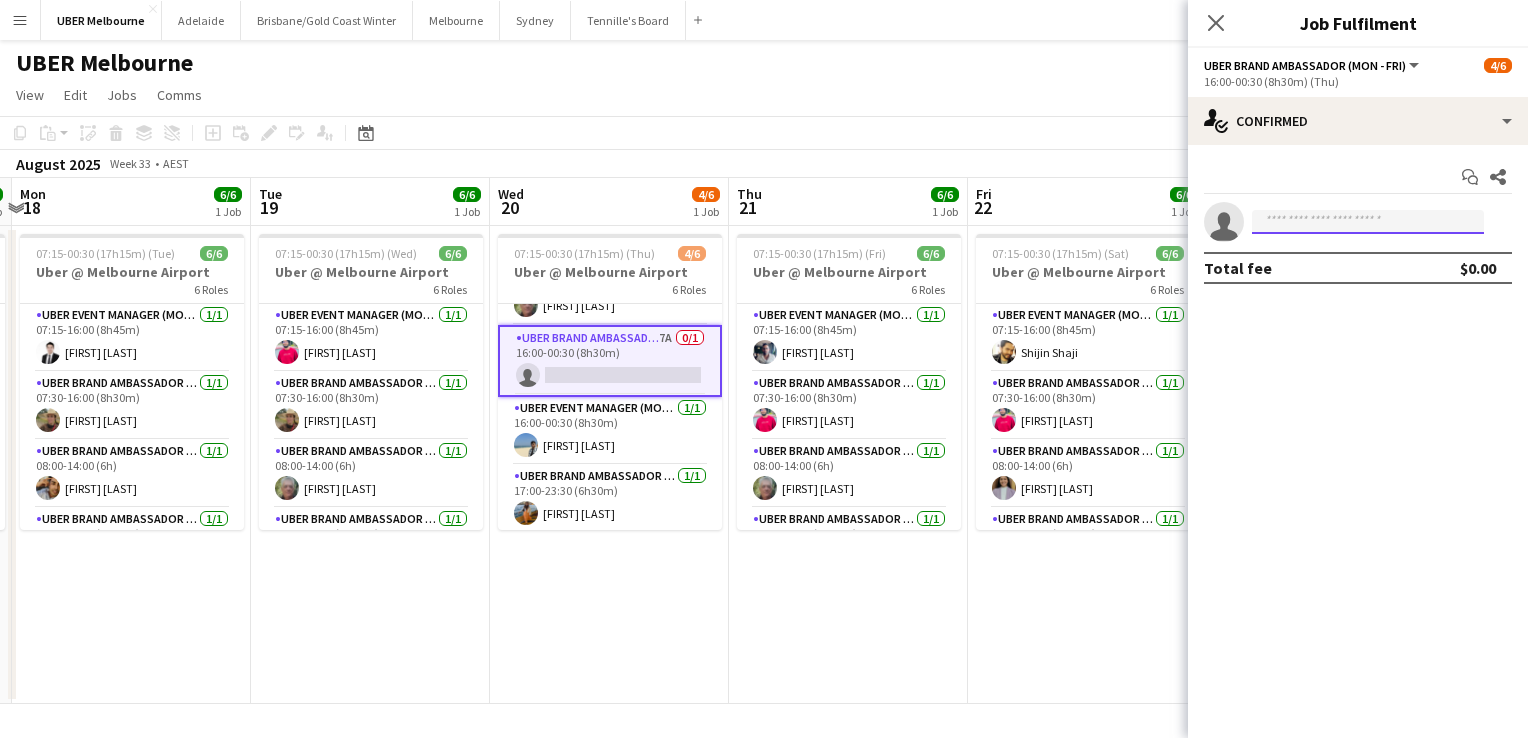 click at bounding box center [1368, 222] 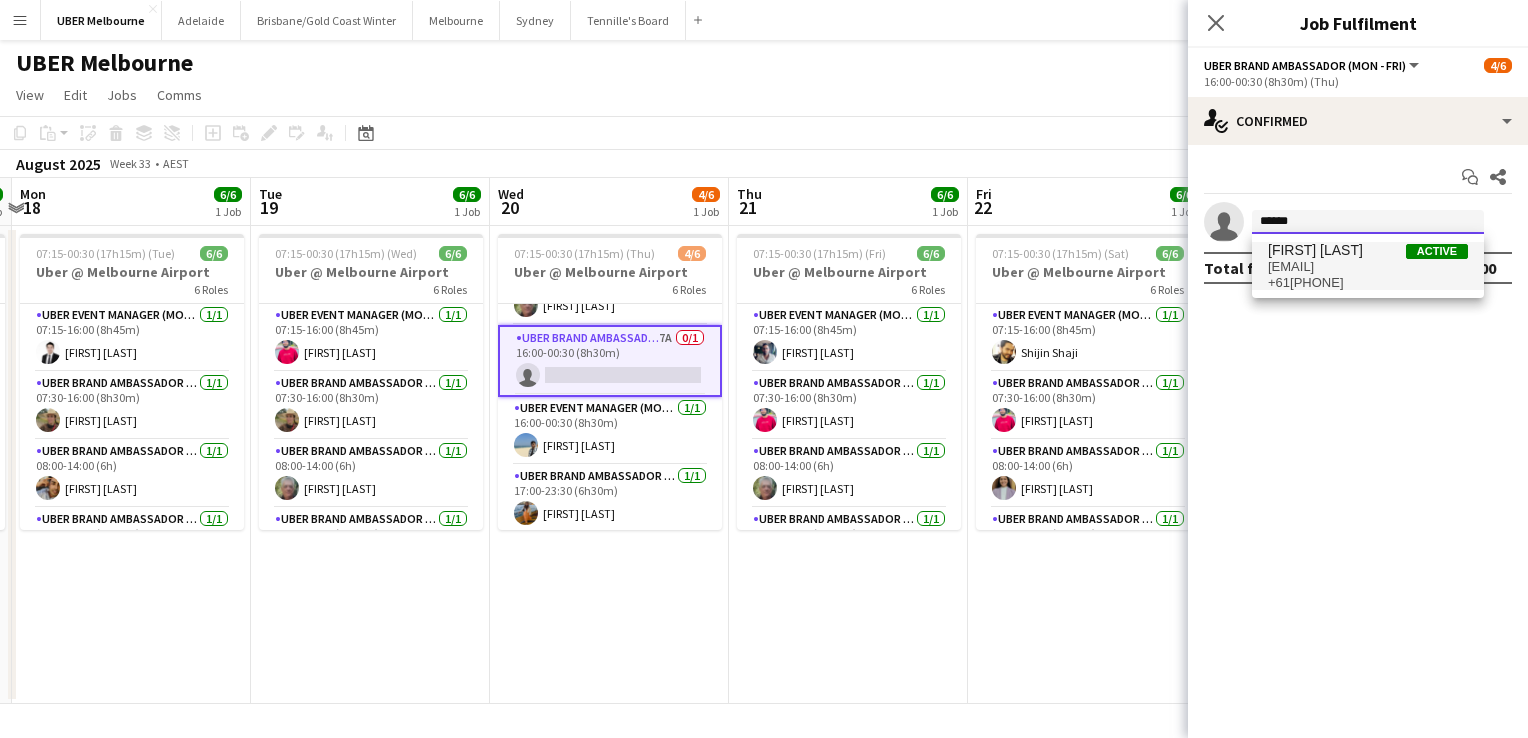 type on "******" 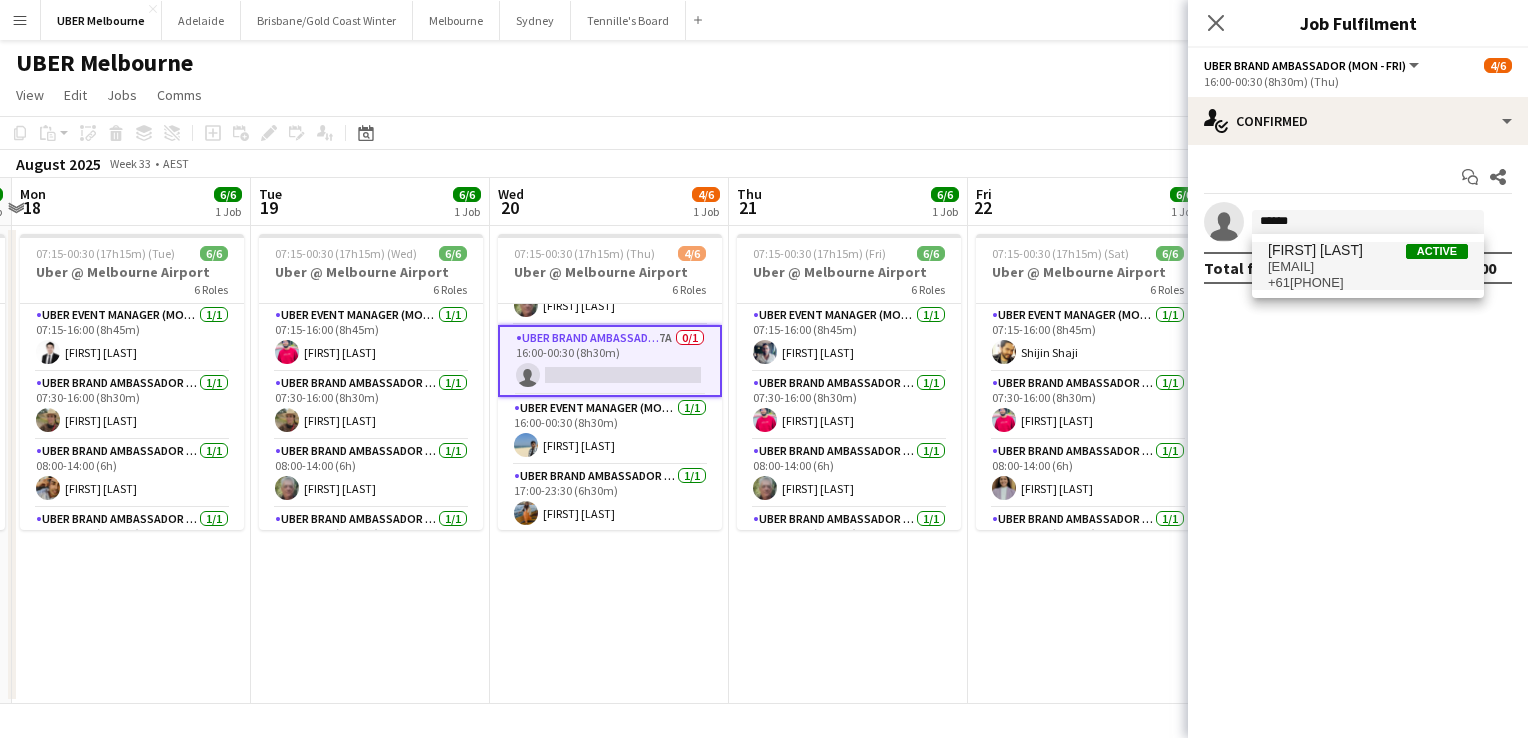 click on "[EMAIL]" at bounding box center [1368, 267] 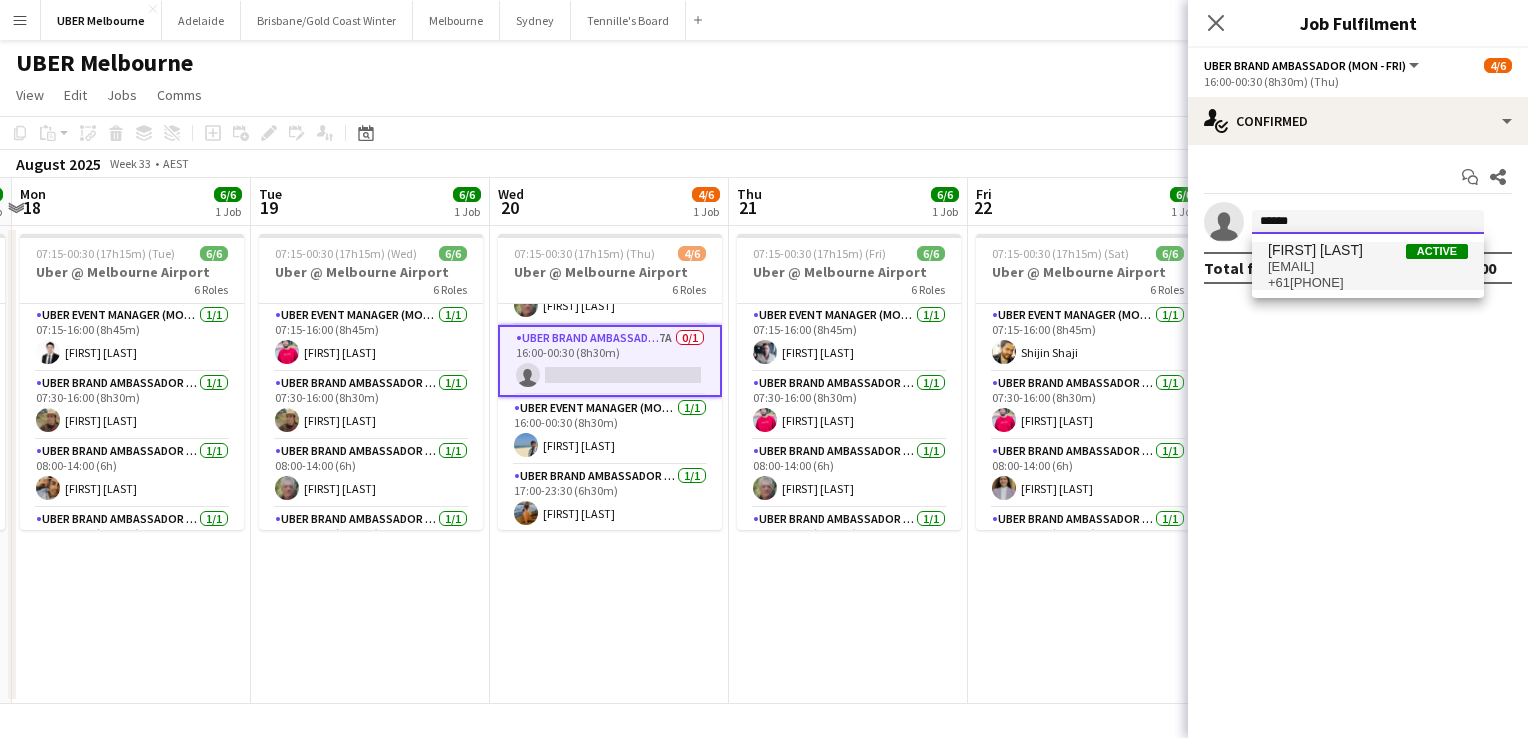 type 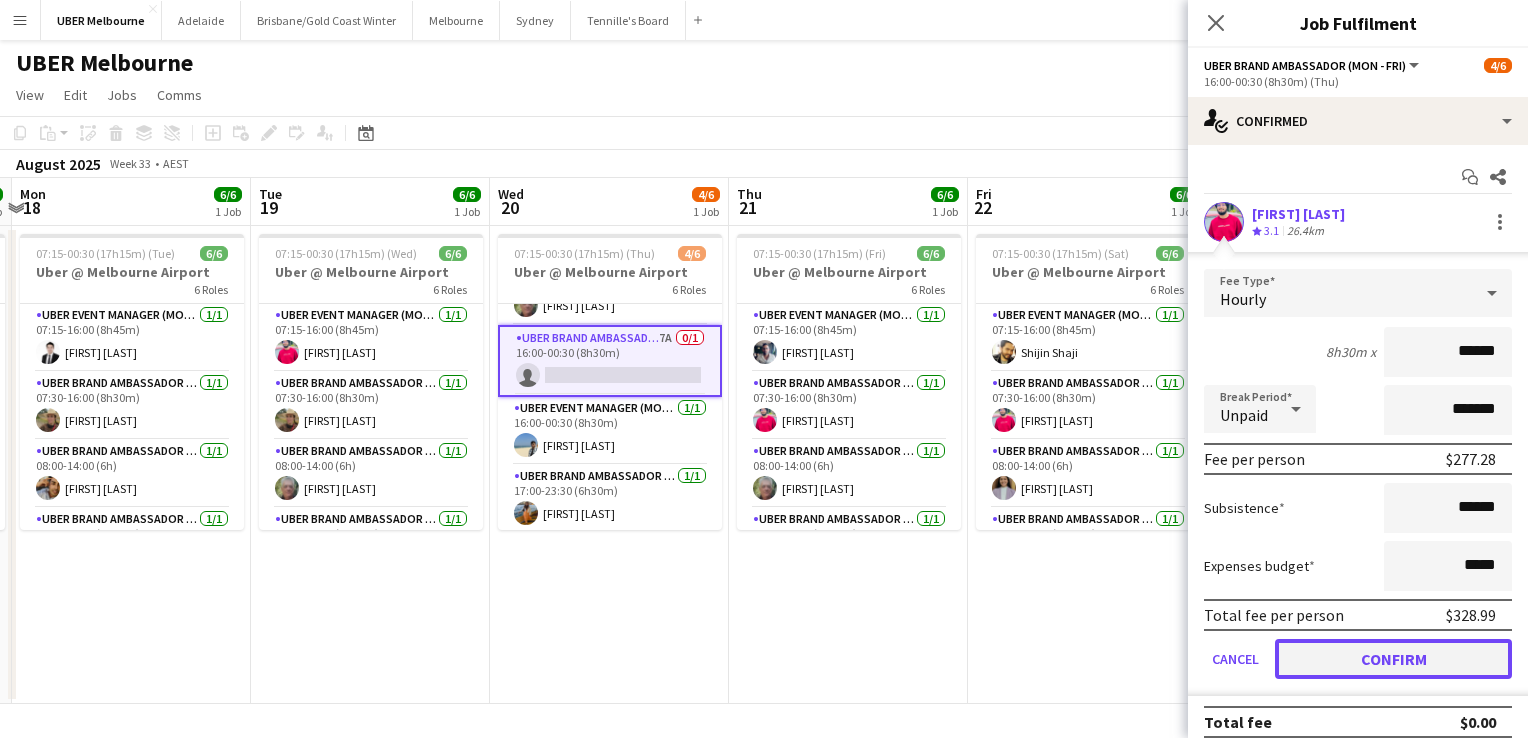 click on "Confirm" at bounding box center [1393, 659] 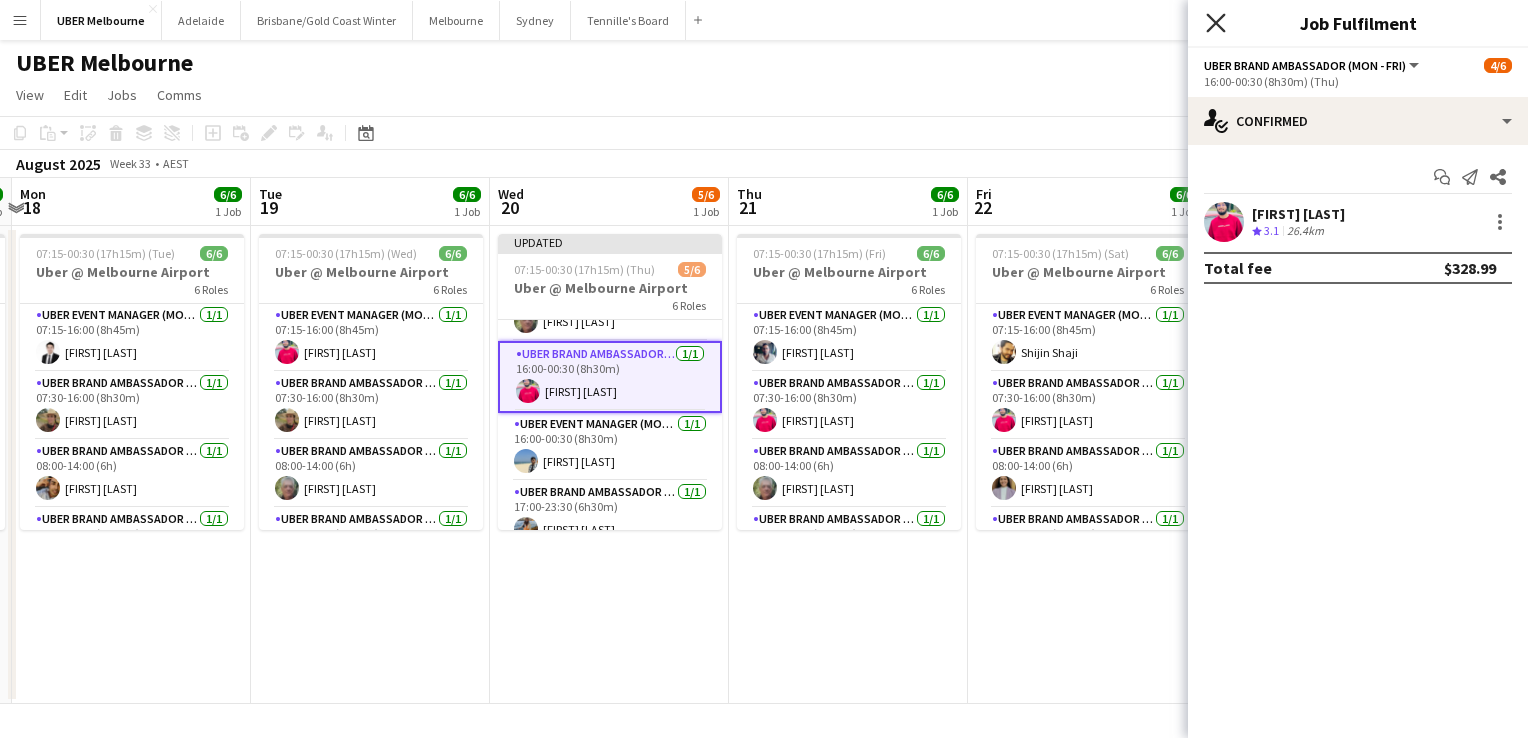 click on "Close pop-in" 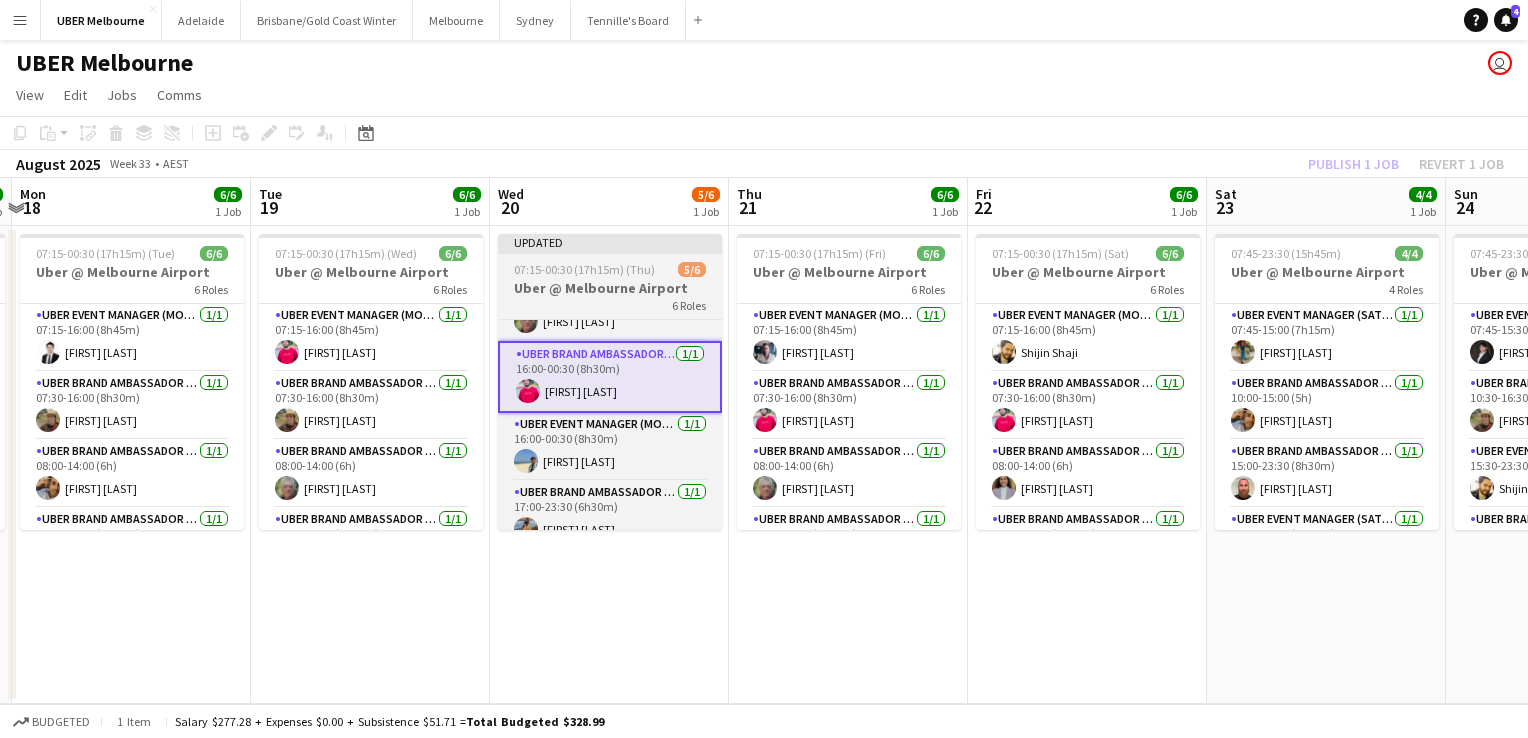 click on "07:15-00:30 (17h15m) (Thu)" at bounding box center (584, 269) 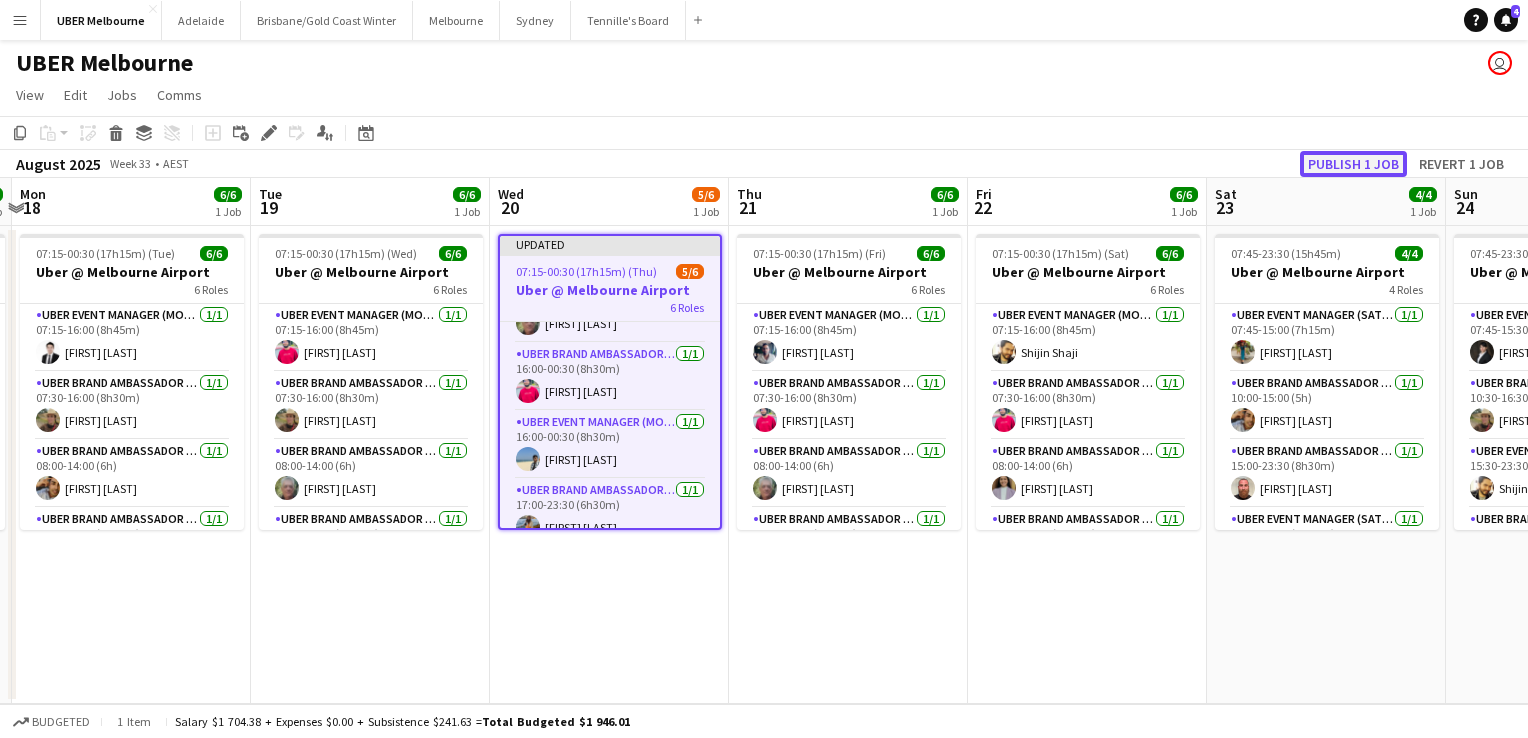 click on "Publish 1 job" 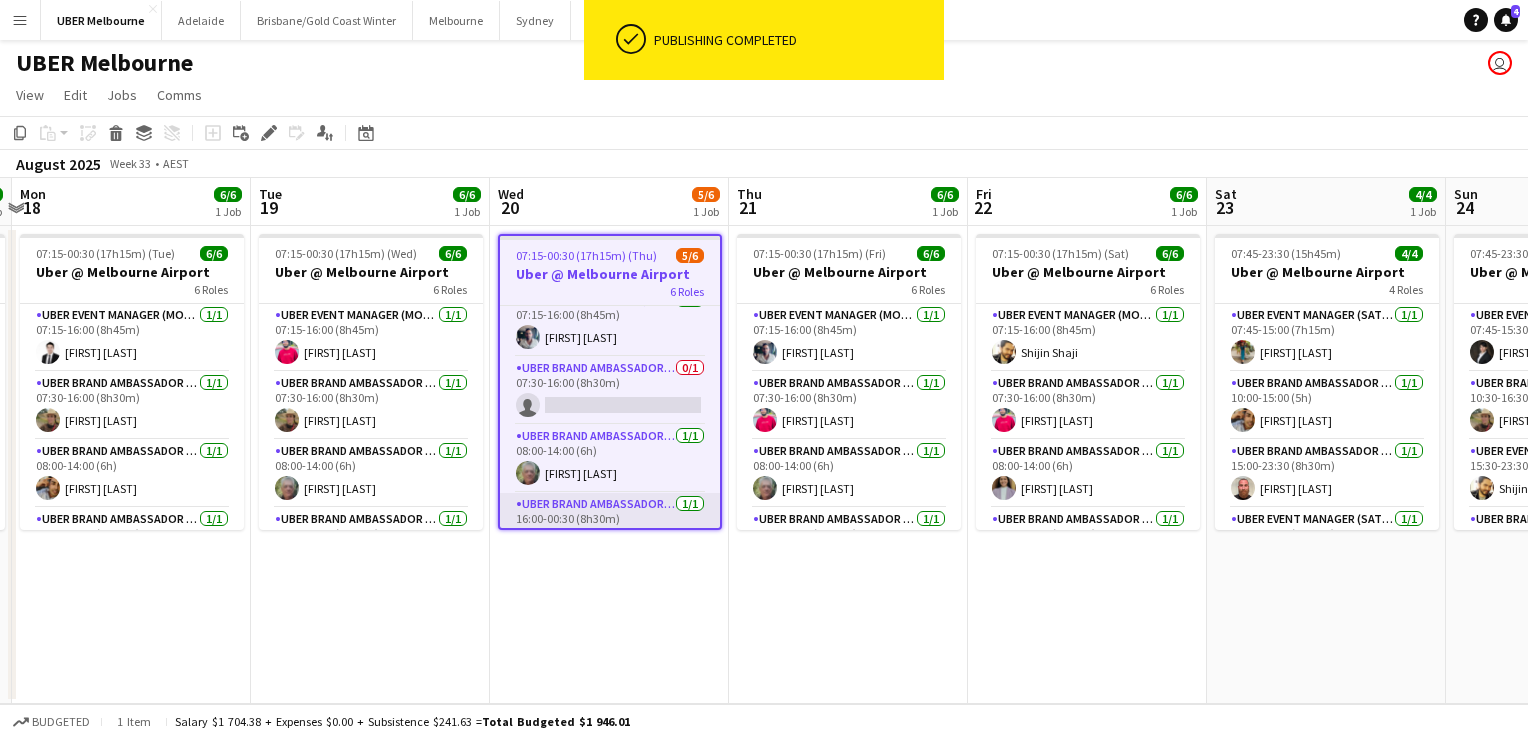 scroll, scrollTop: 19, scrollLeft: 0, axis: vertical 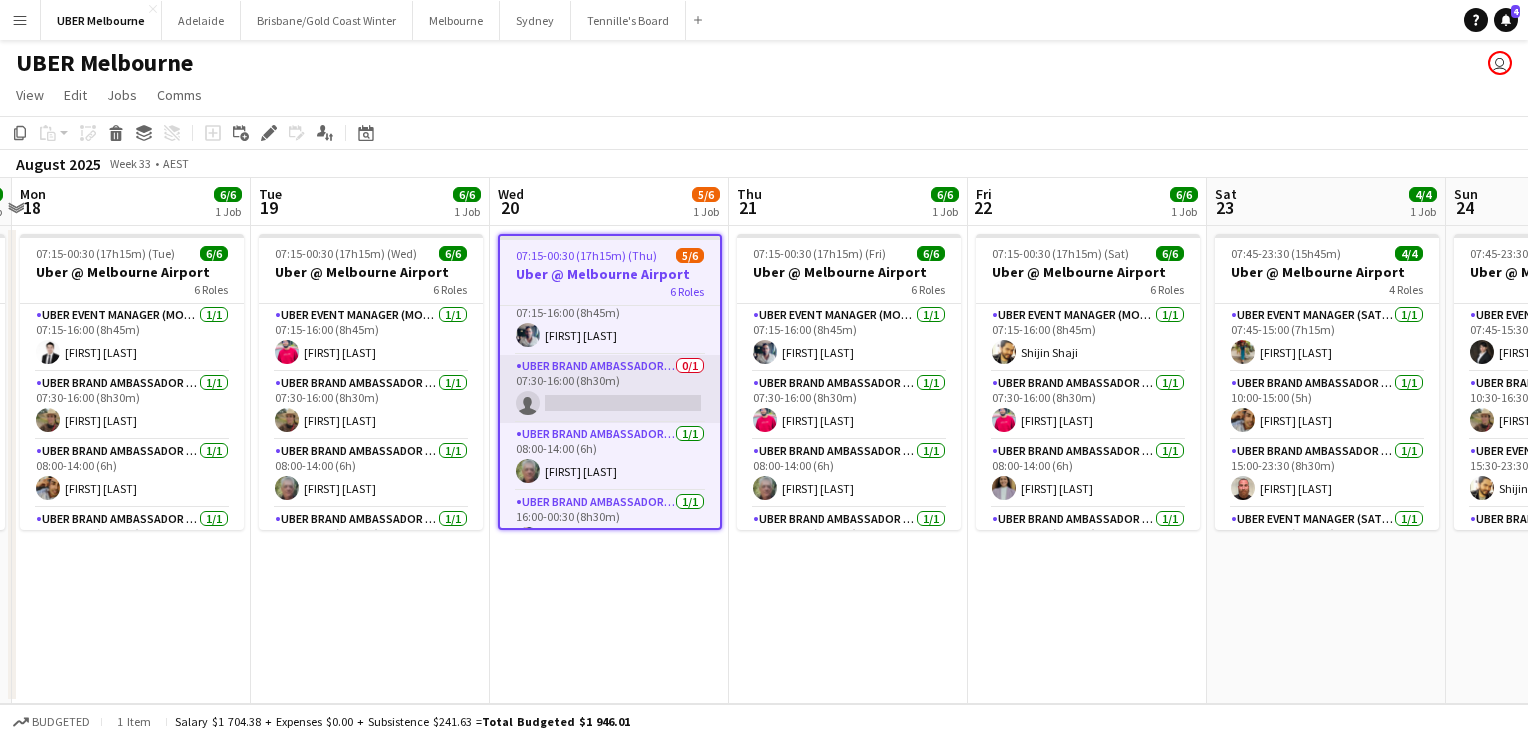 click at bounding box center (610, 389) 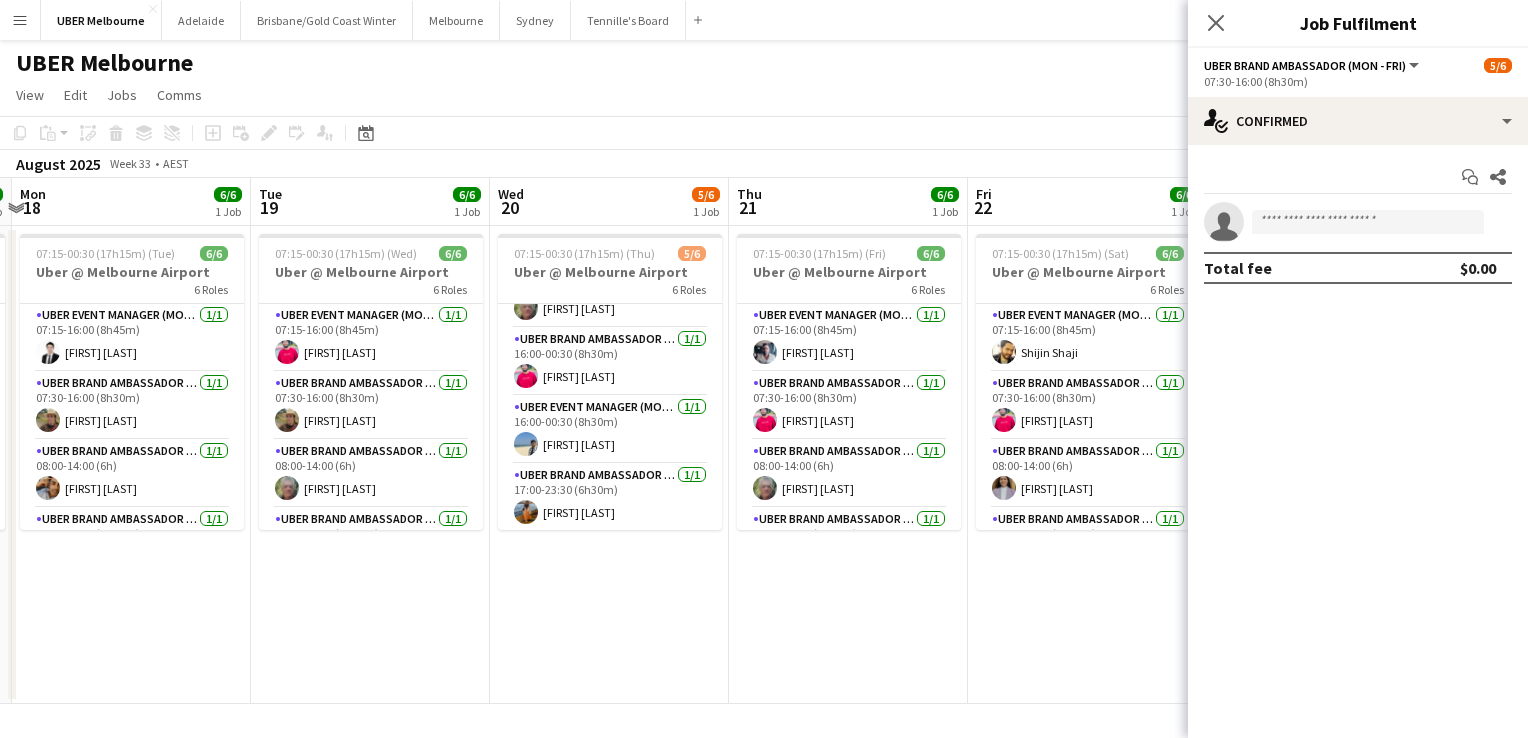 scroll, scrollTop: 8, scrollLeft: 0, axis: vertical 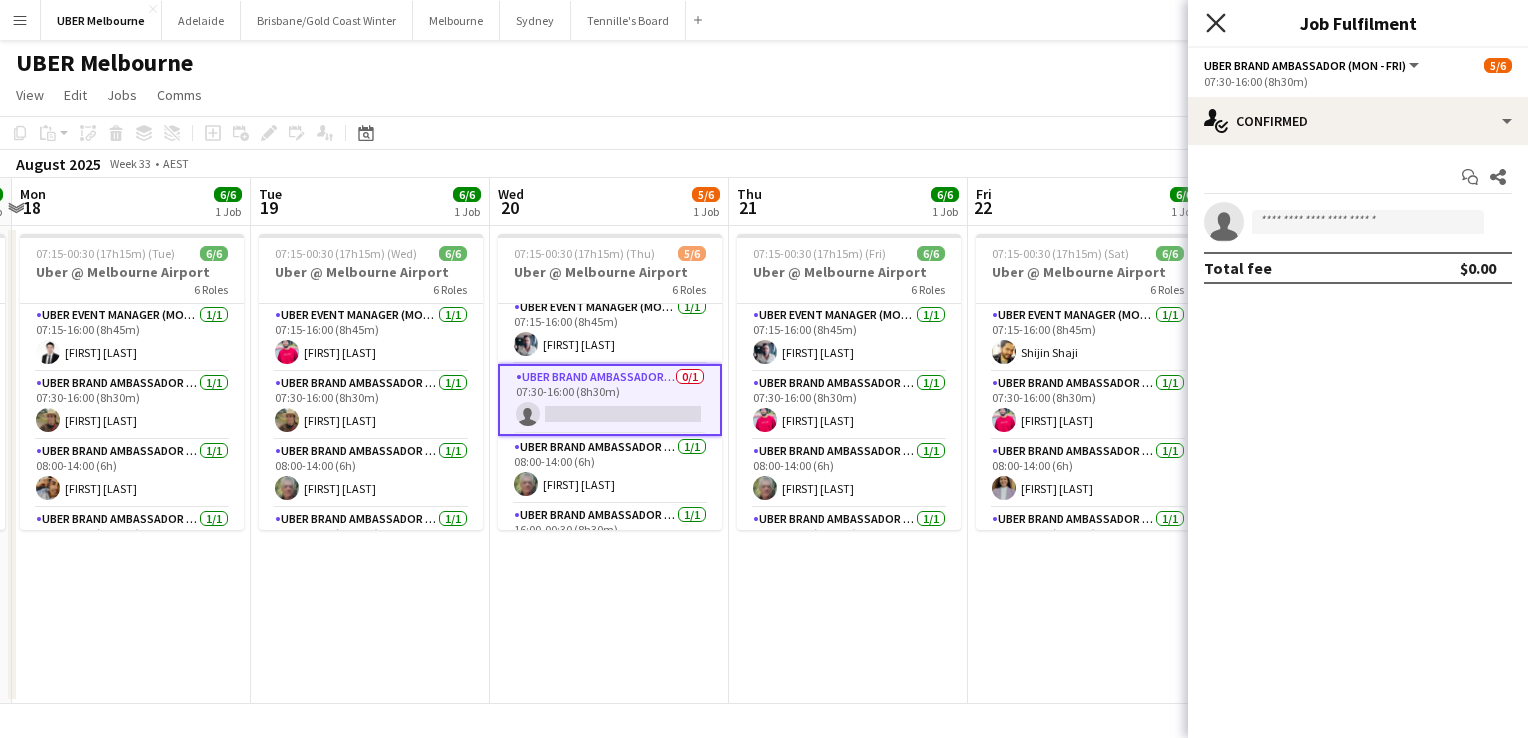 click on "Close pop-in" 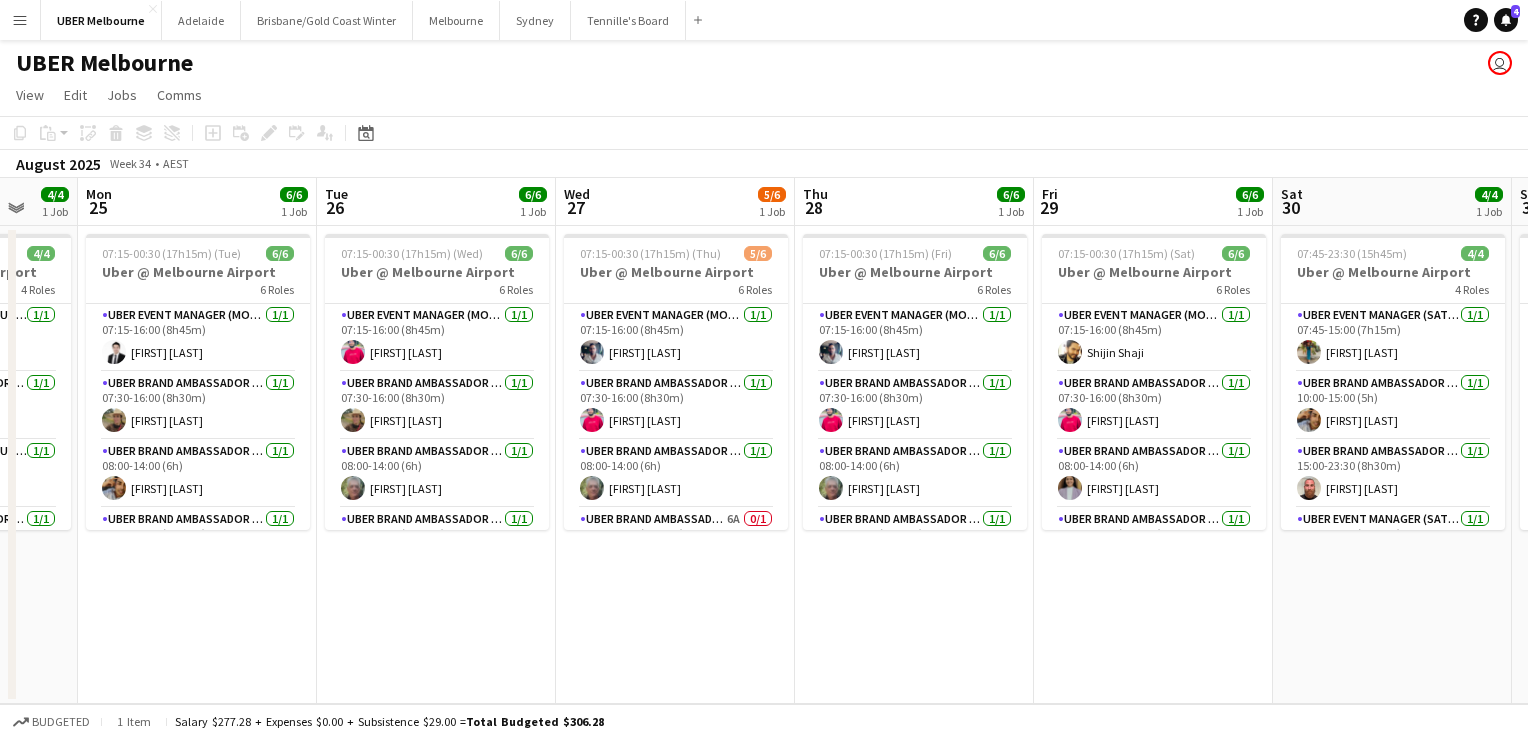 scroll, scrollTop: 0, scrollLeft: 646, axis: horizontal 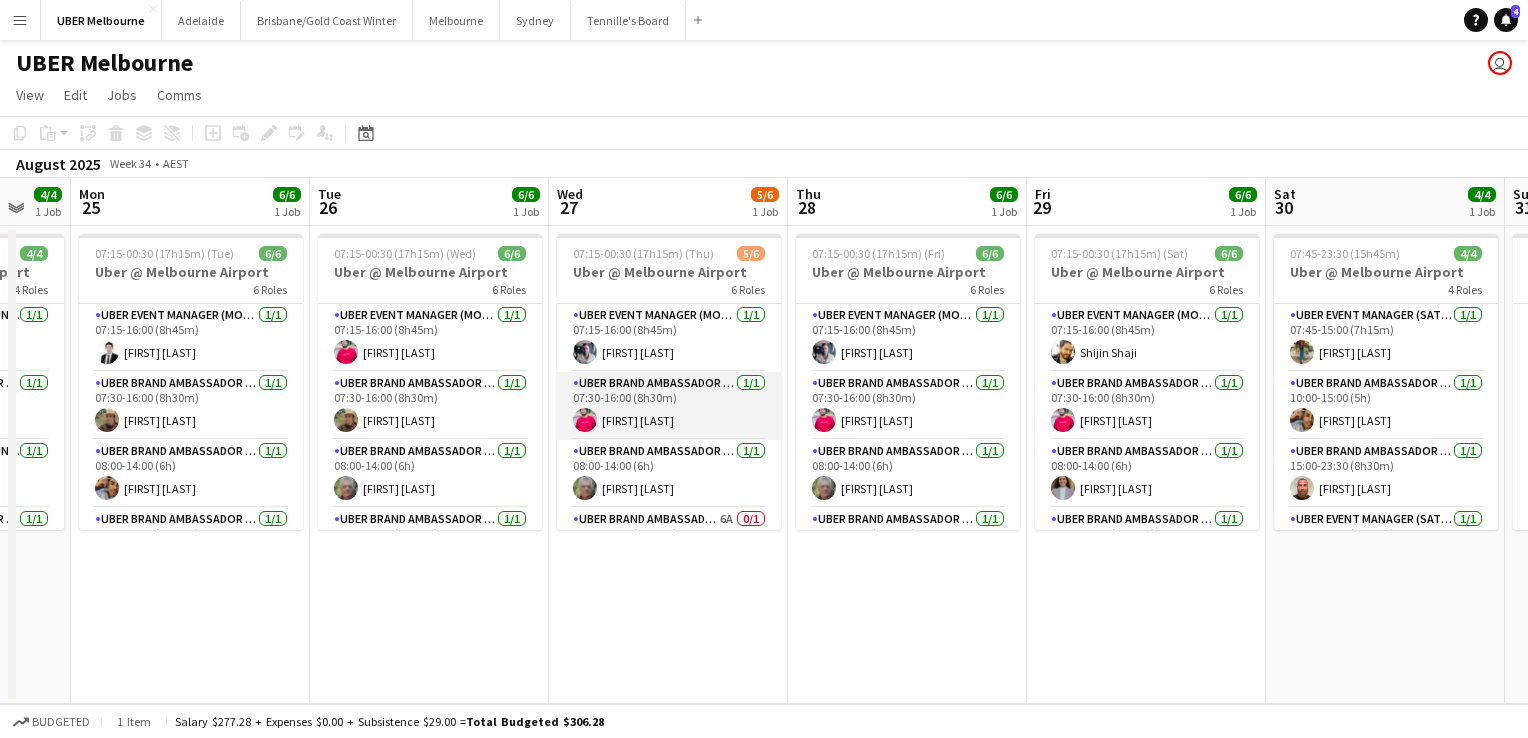 click on "[FIRST] [LAST]" at bounding box center [669, 406] 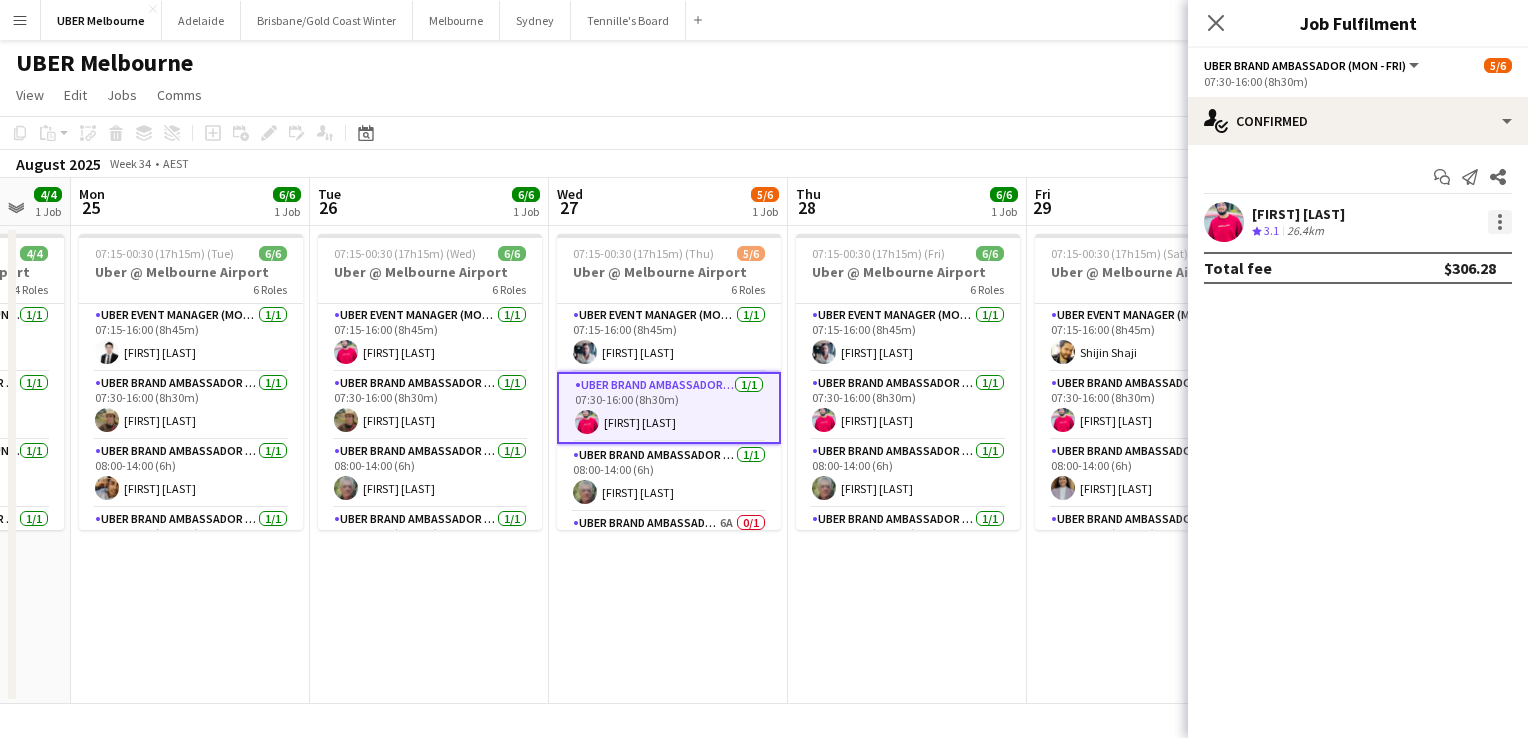 click at bounding box center (1500, 222) 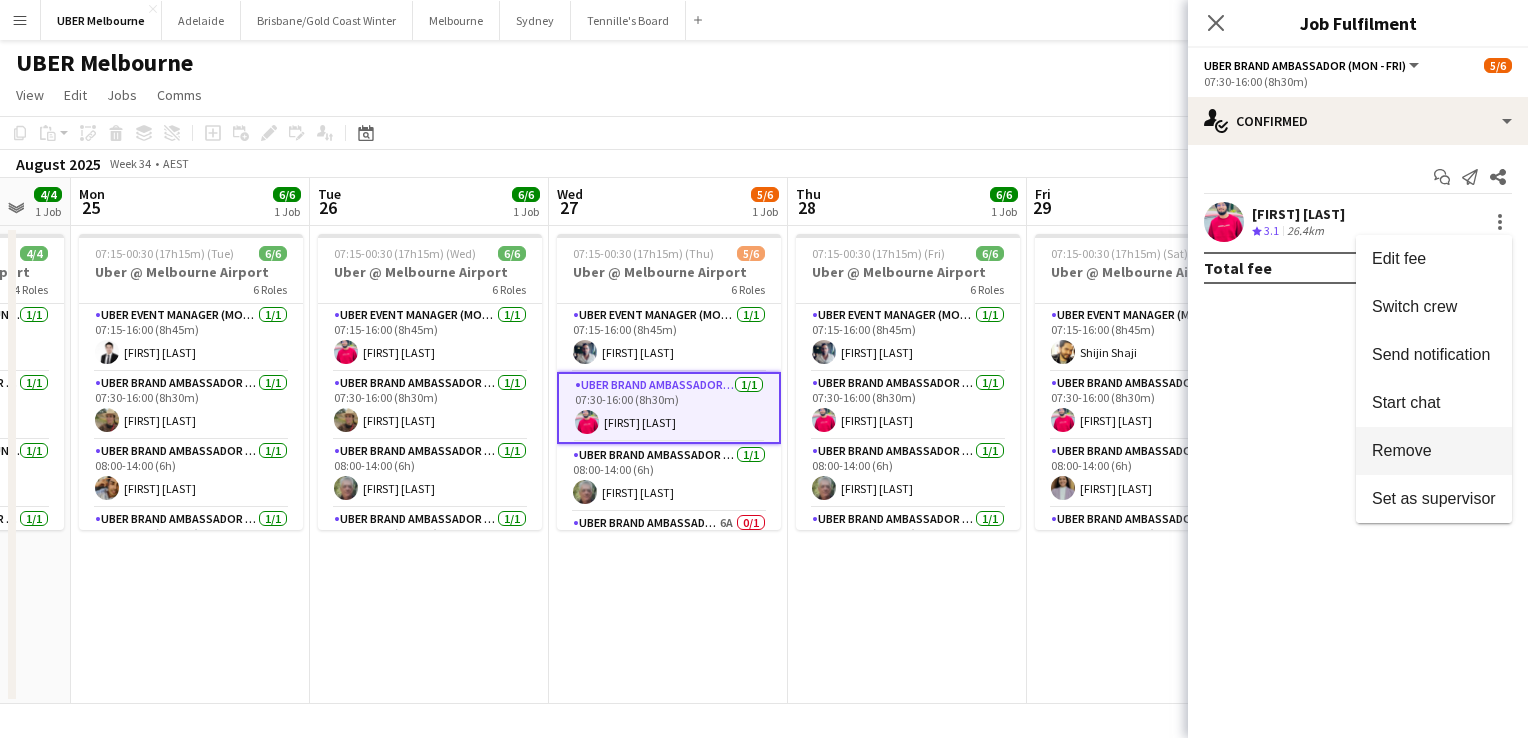 click on "Remove" at bounding box center [1434, 451] 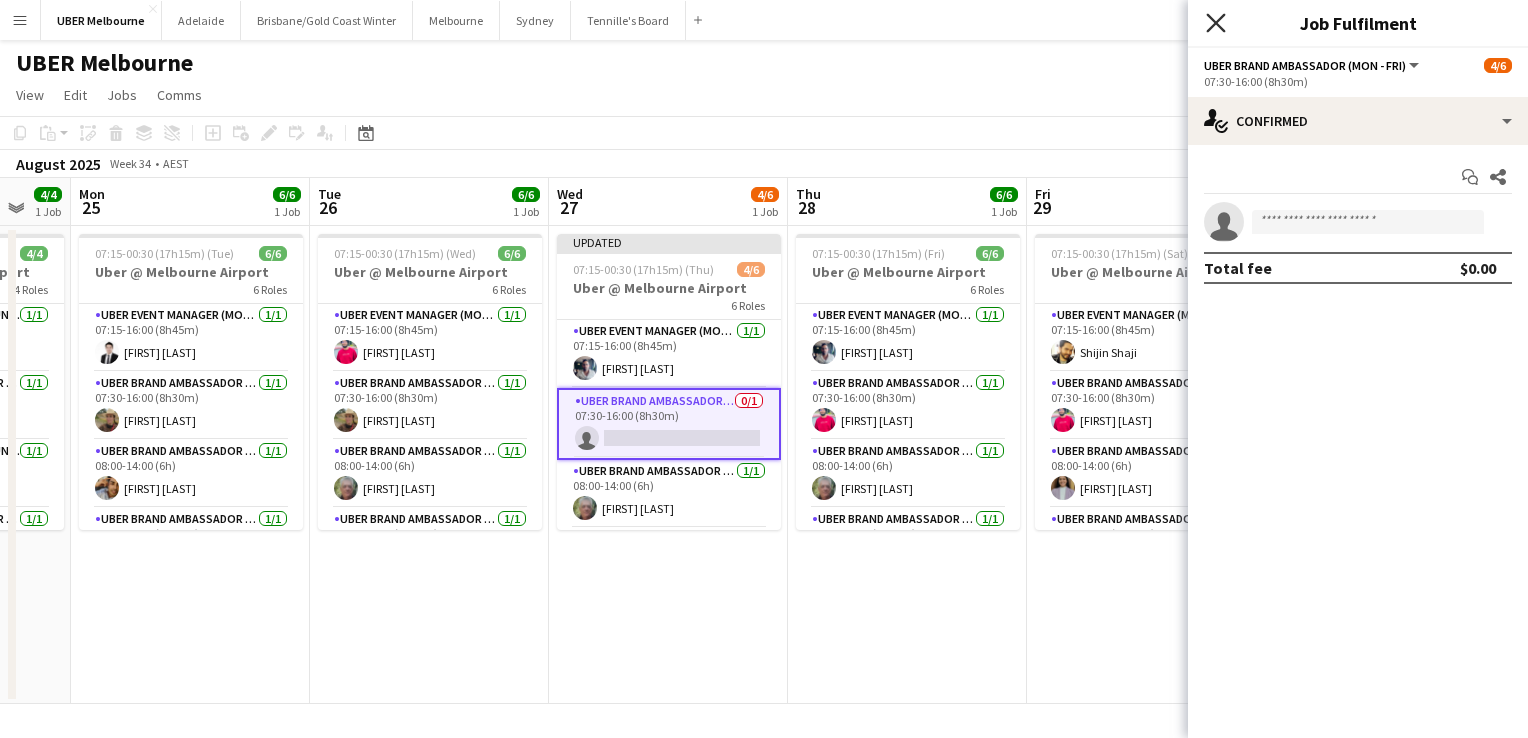 click 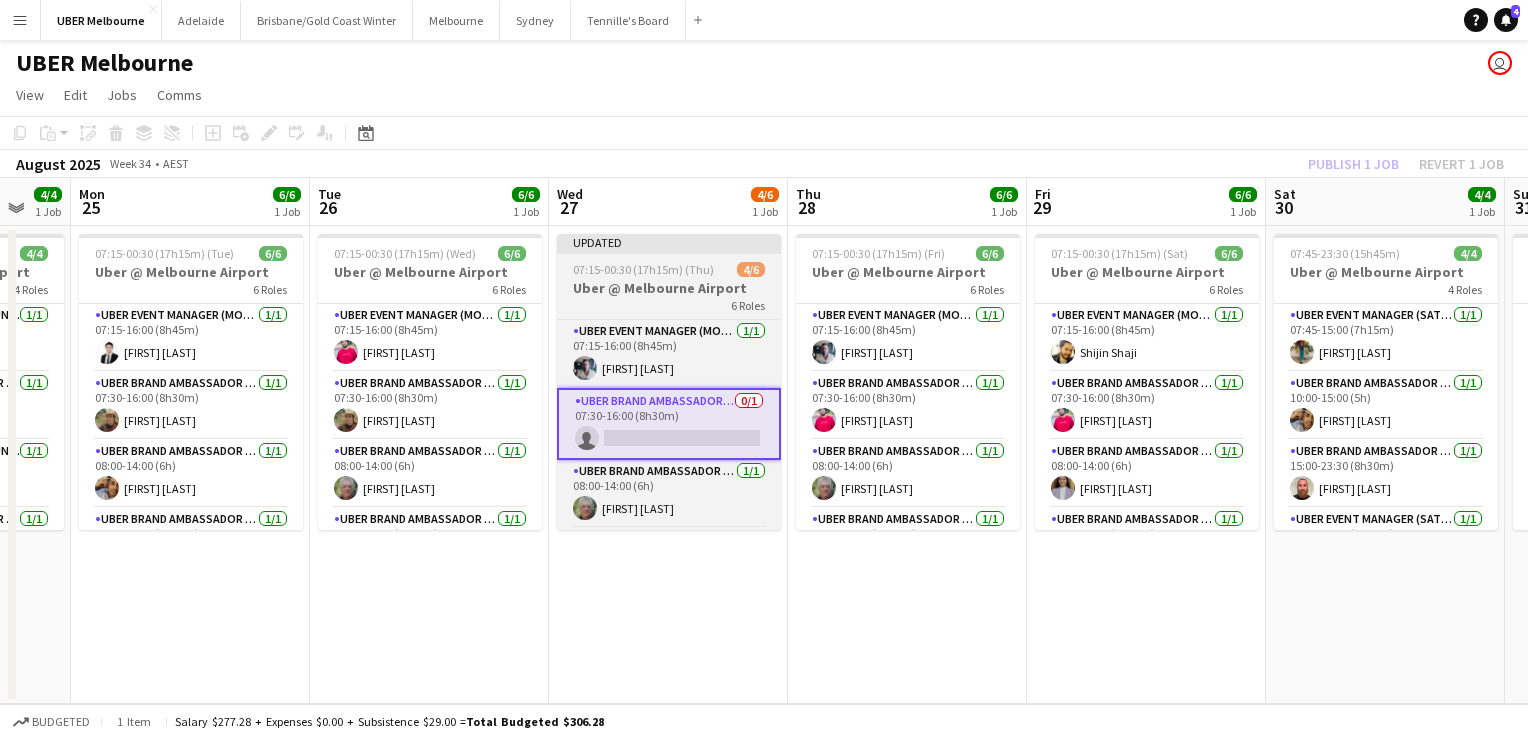 click on "Uber @ Melbourne Airport" at bounding box center (669, 288) 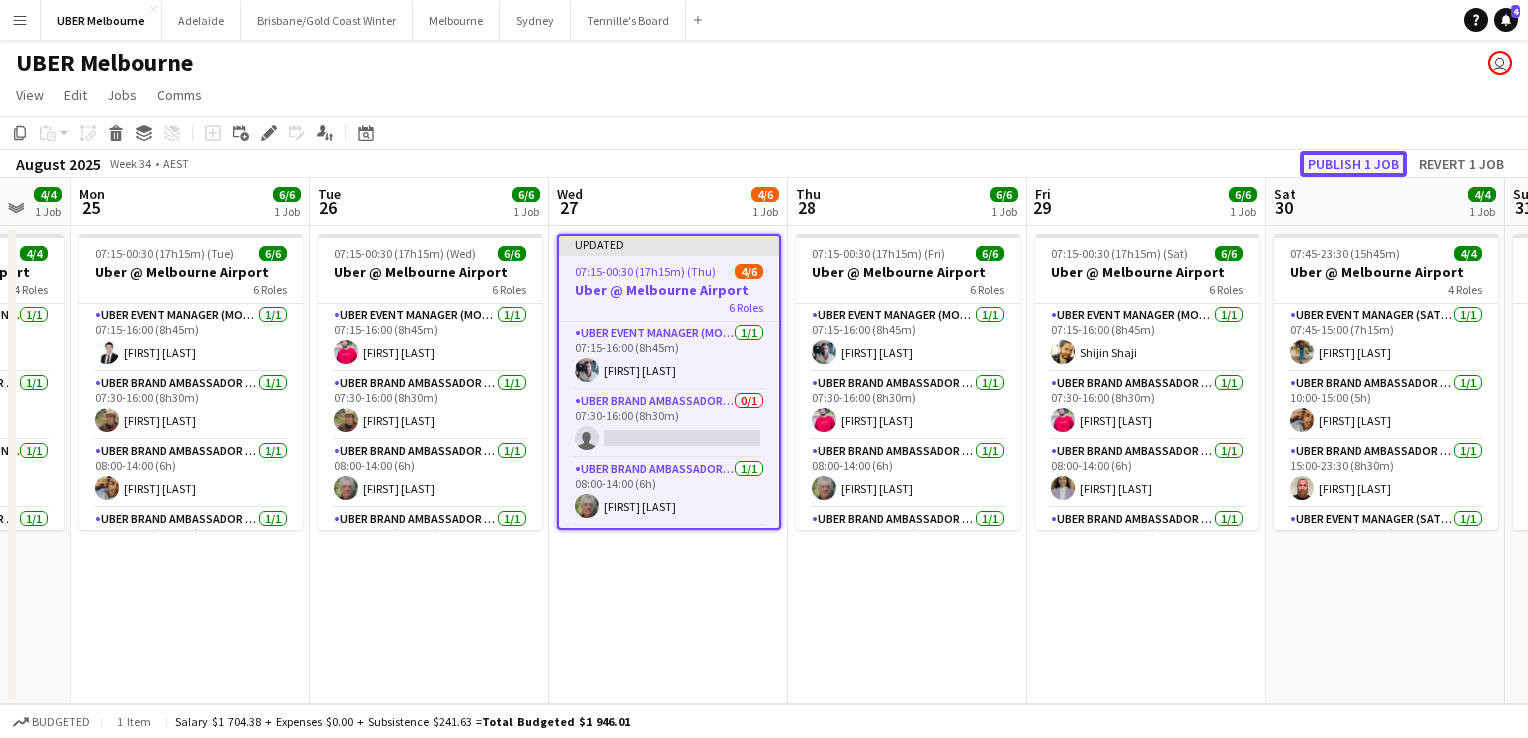 click on "Publish 1 job" 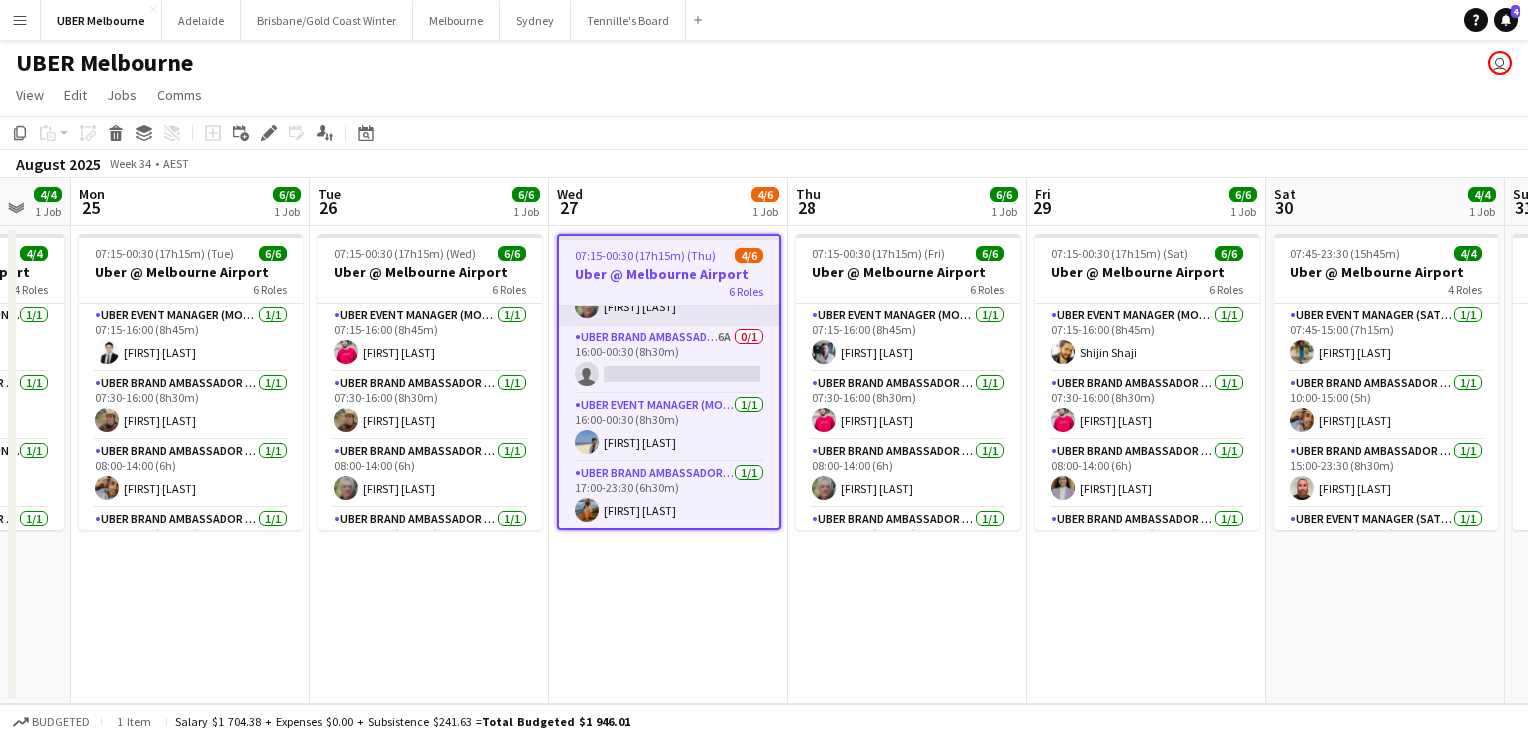 scroll, scrollTop: 184, scrollLeft: 0, axis: vertical 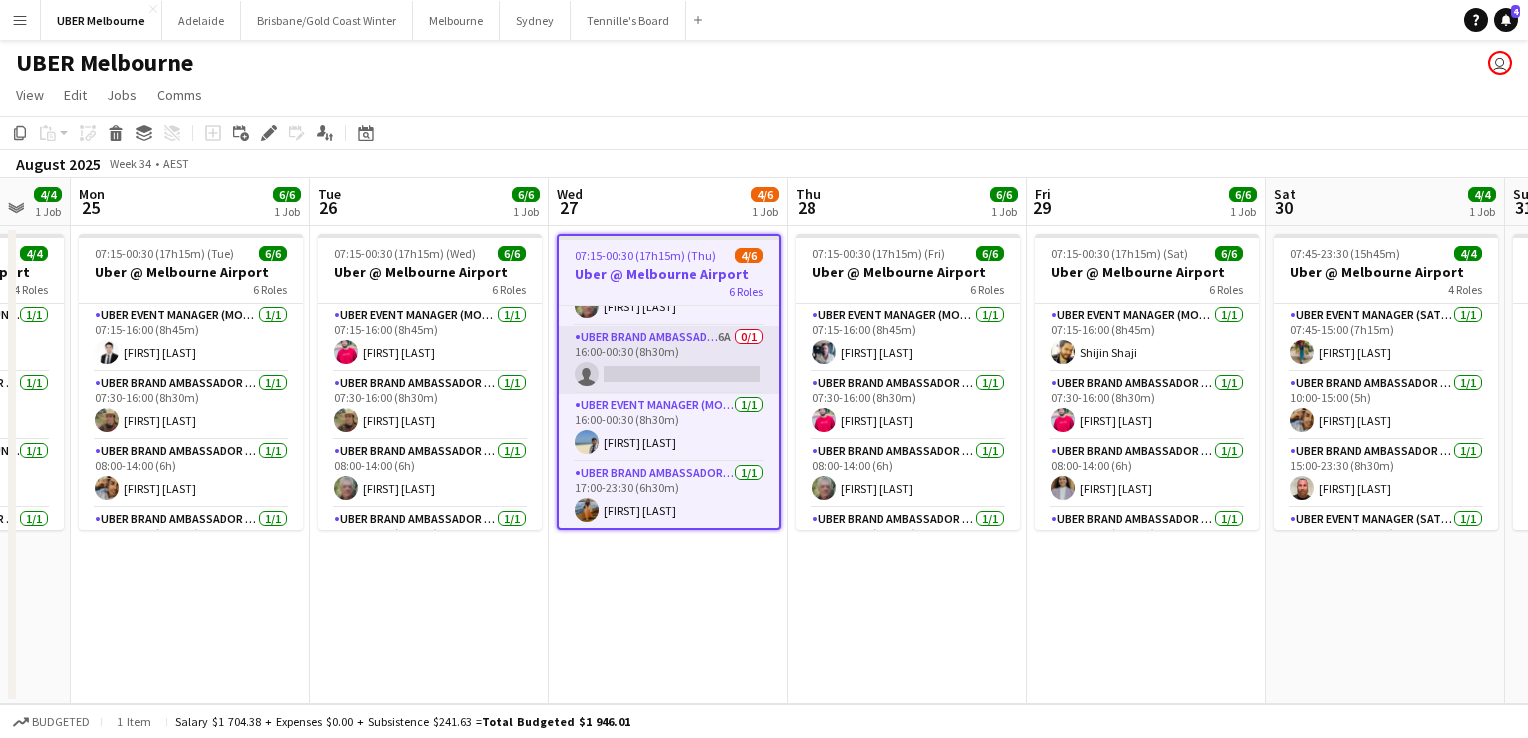 click at bounding box center (669, 360) 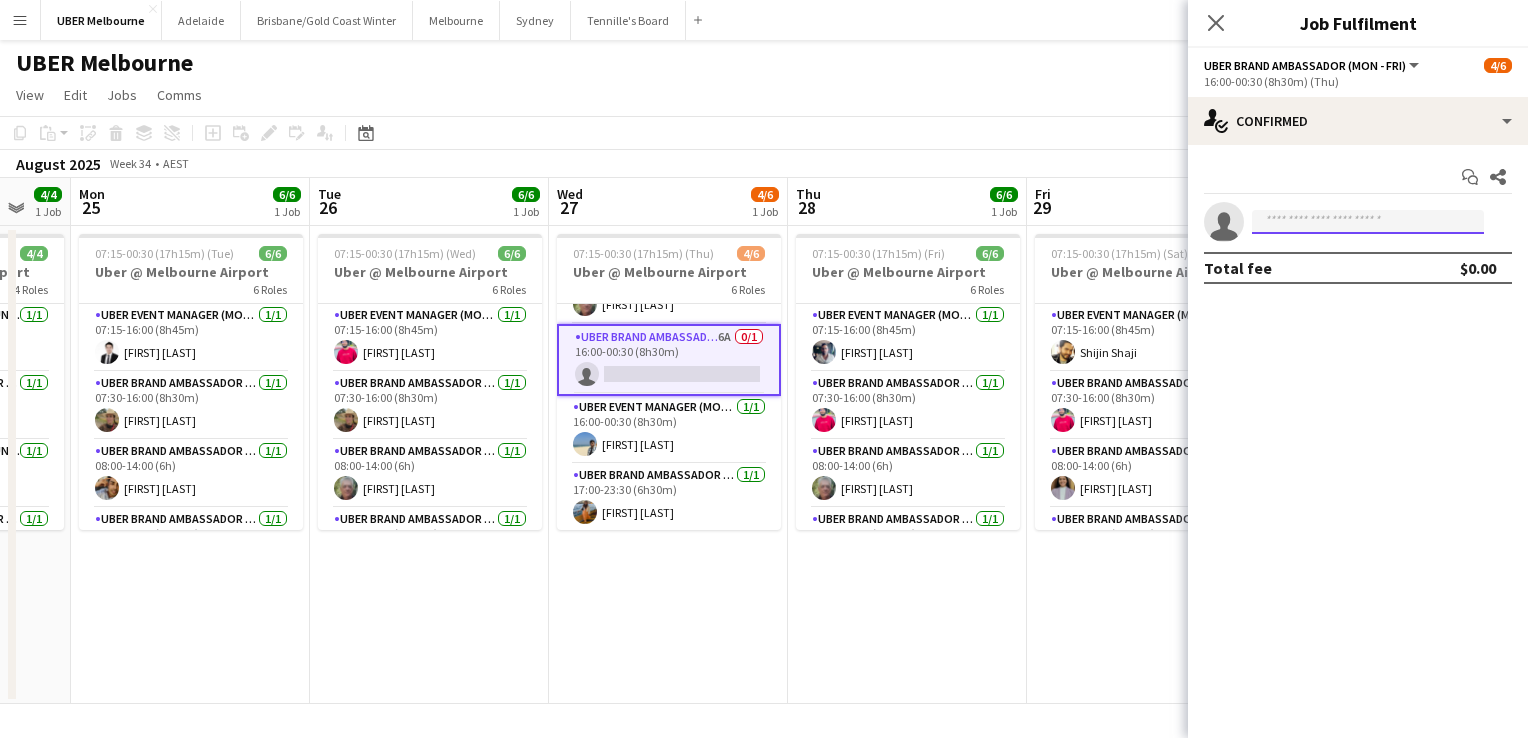 click at bounding box center (1368, 222) 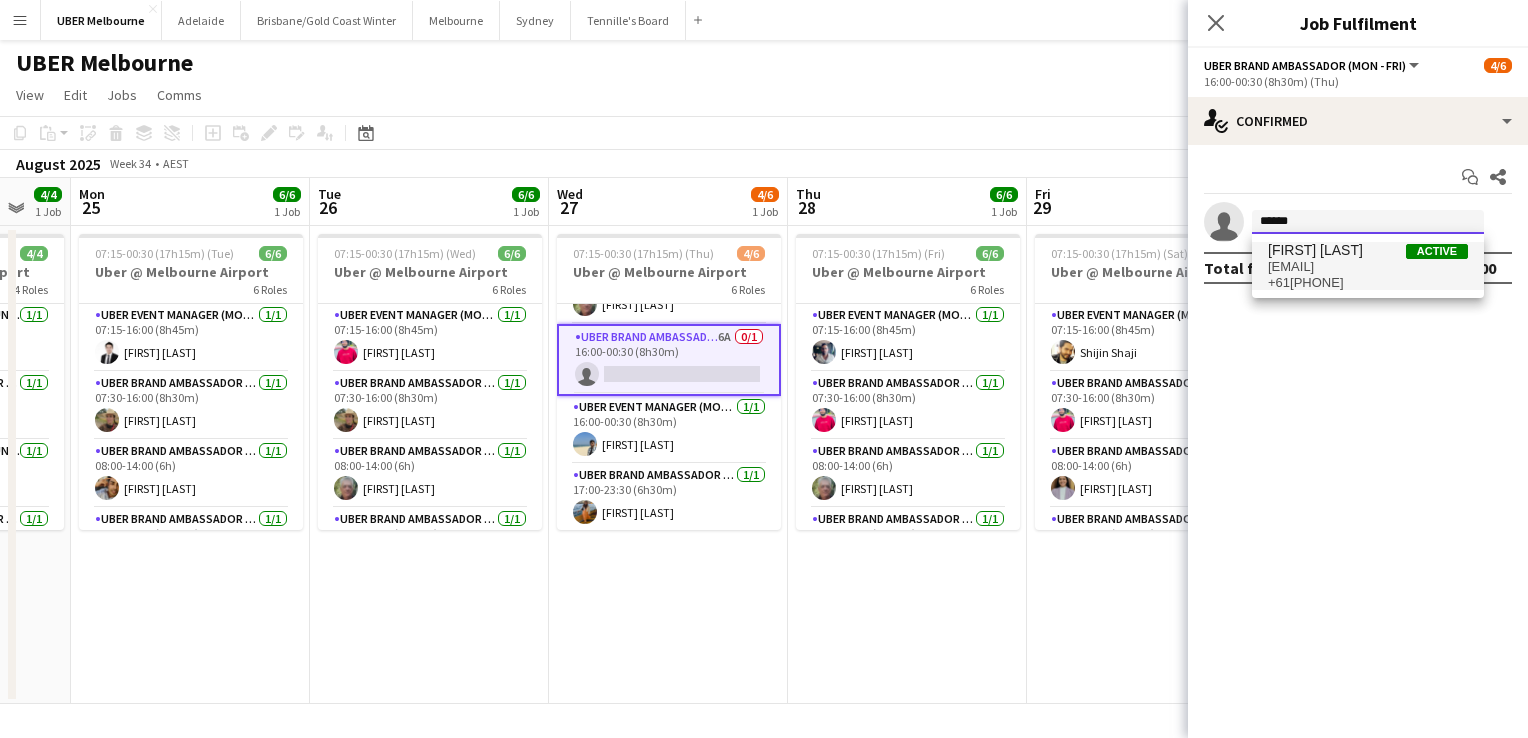 type on "******" 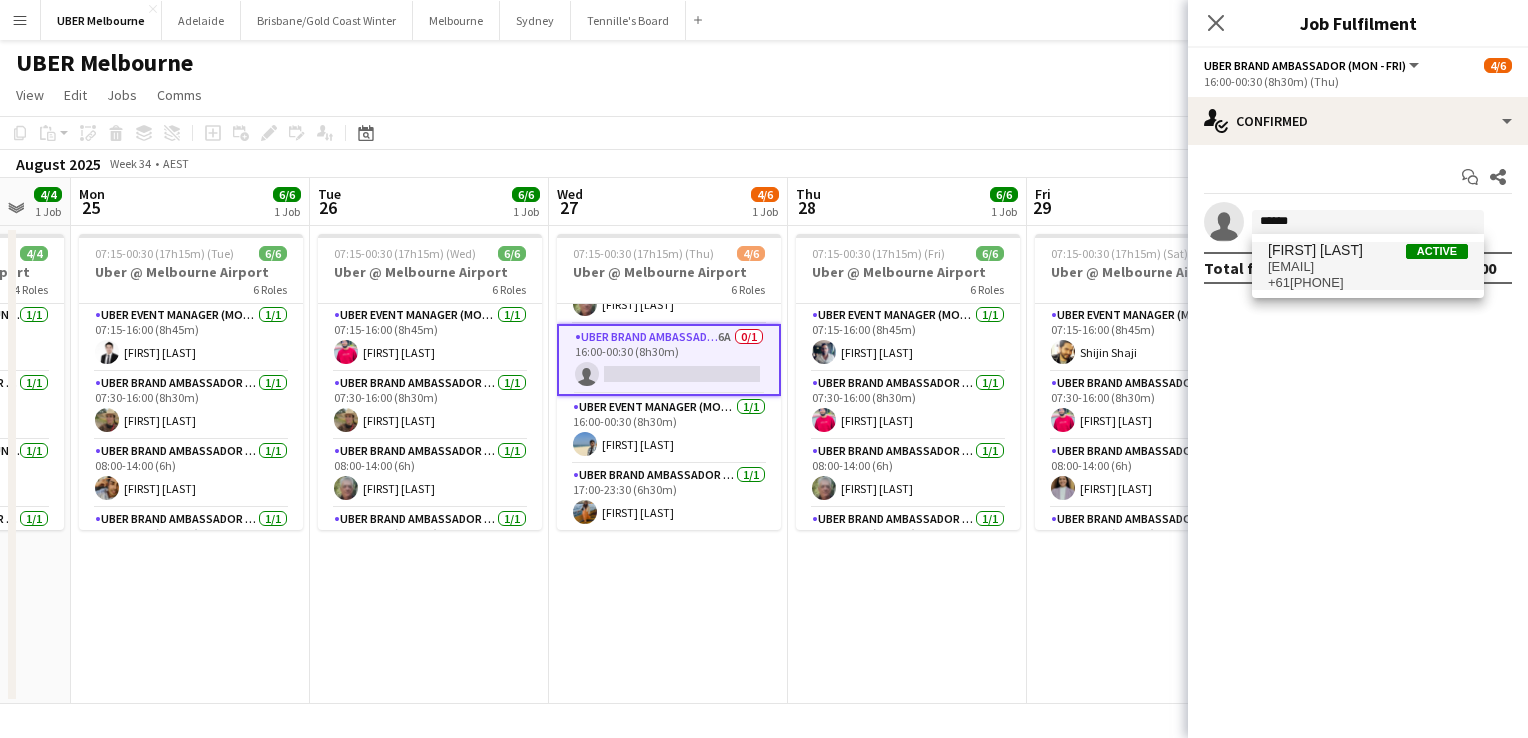 click on "[EMAIL]" at bounding box center (1368, 267) 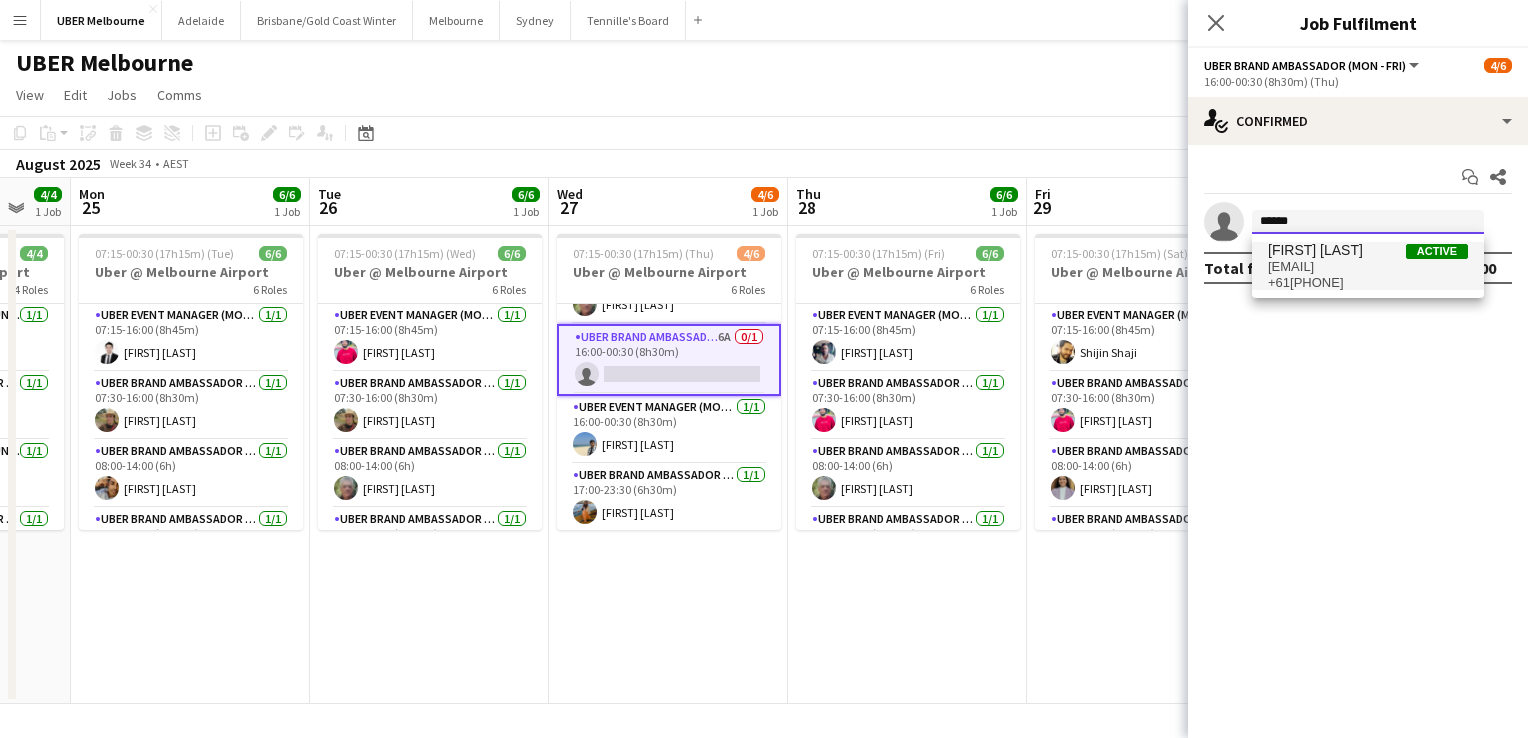 type 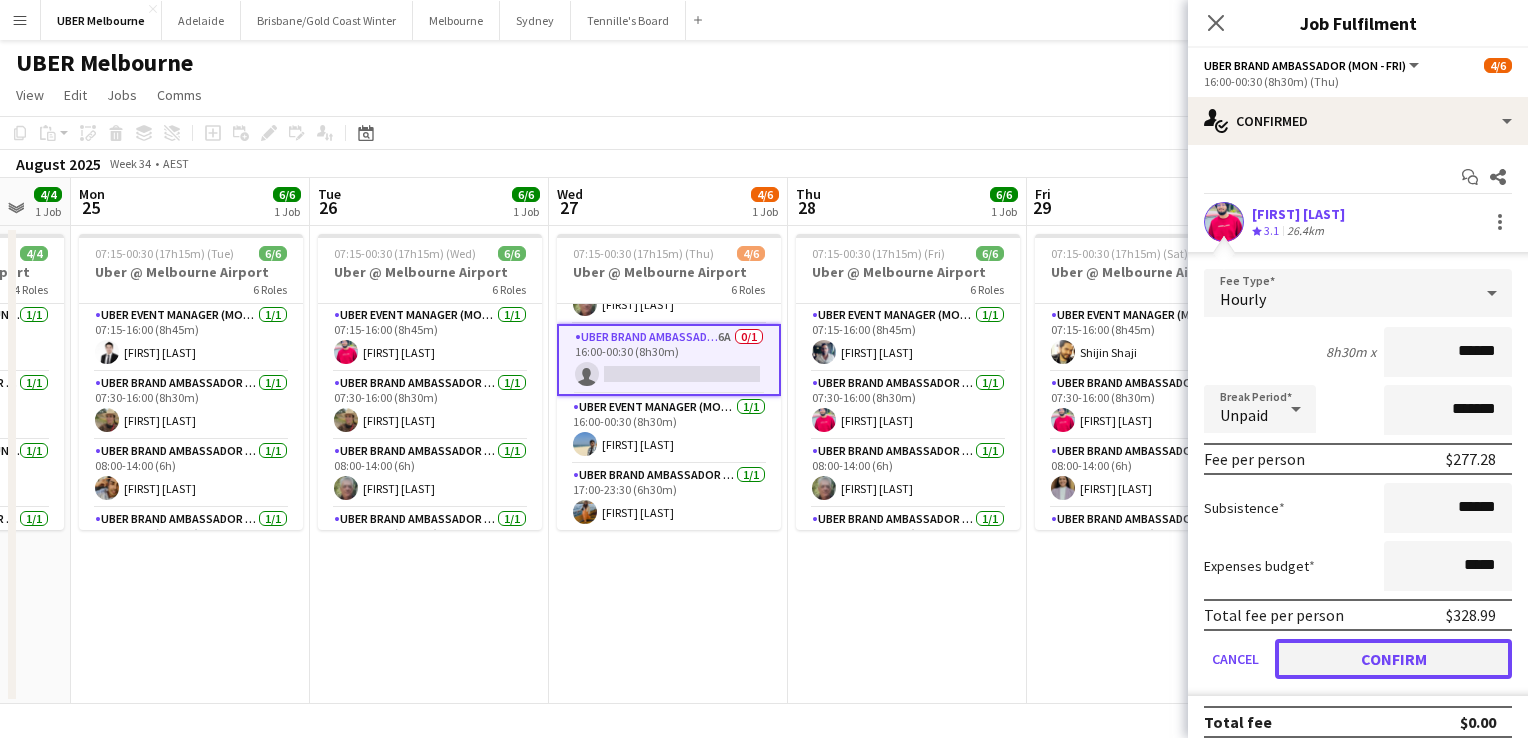 click on "Confirm" at bounding box center [1393, 659] 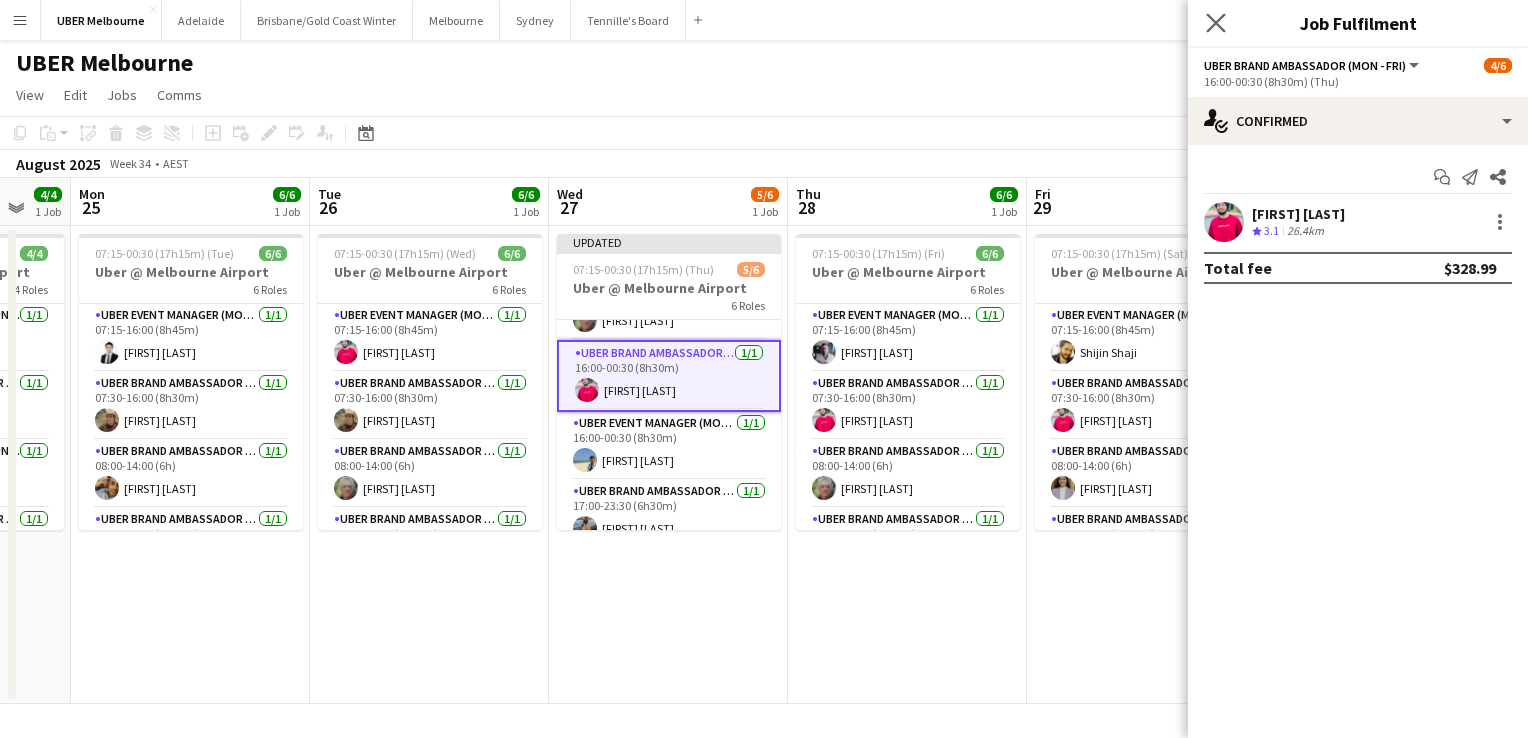click on "Close pop-in" 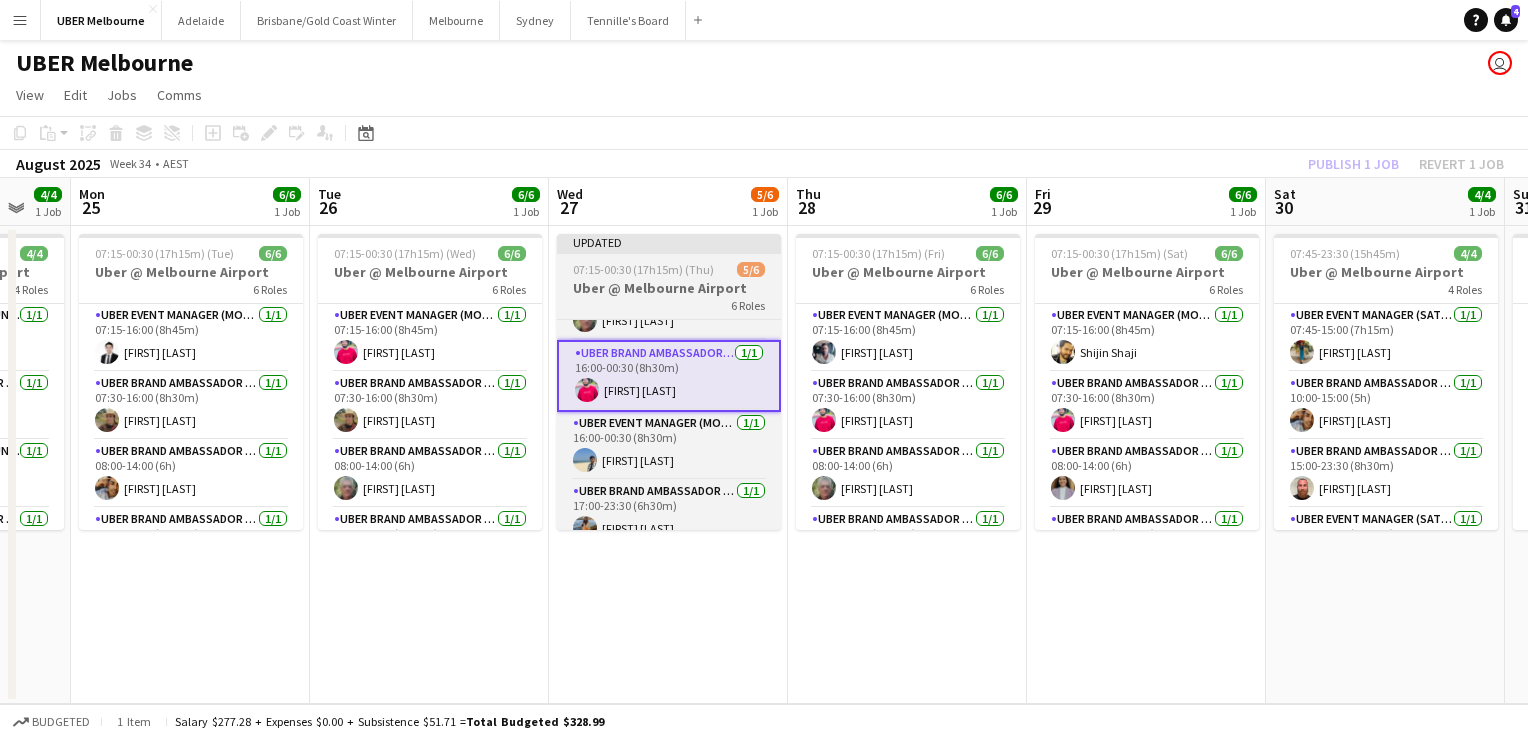 click on "Uber @ Melbourne Airport" at bounding box center (669, 288) 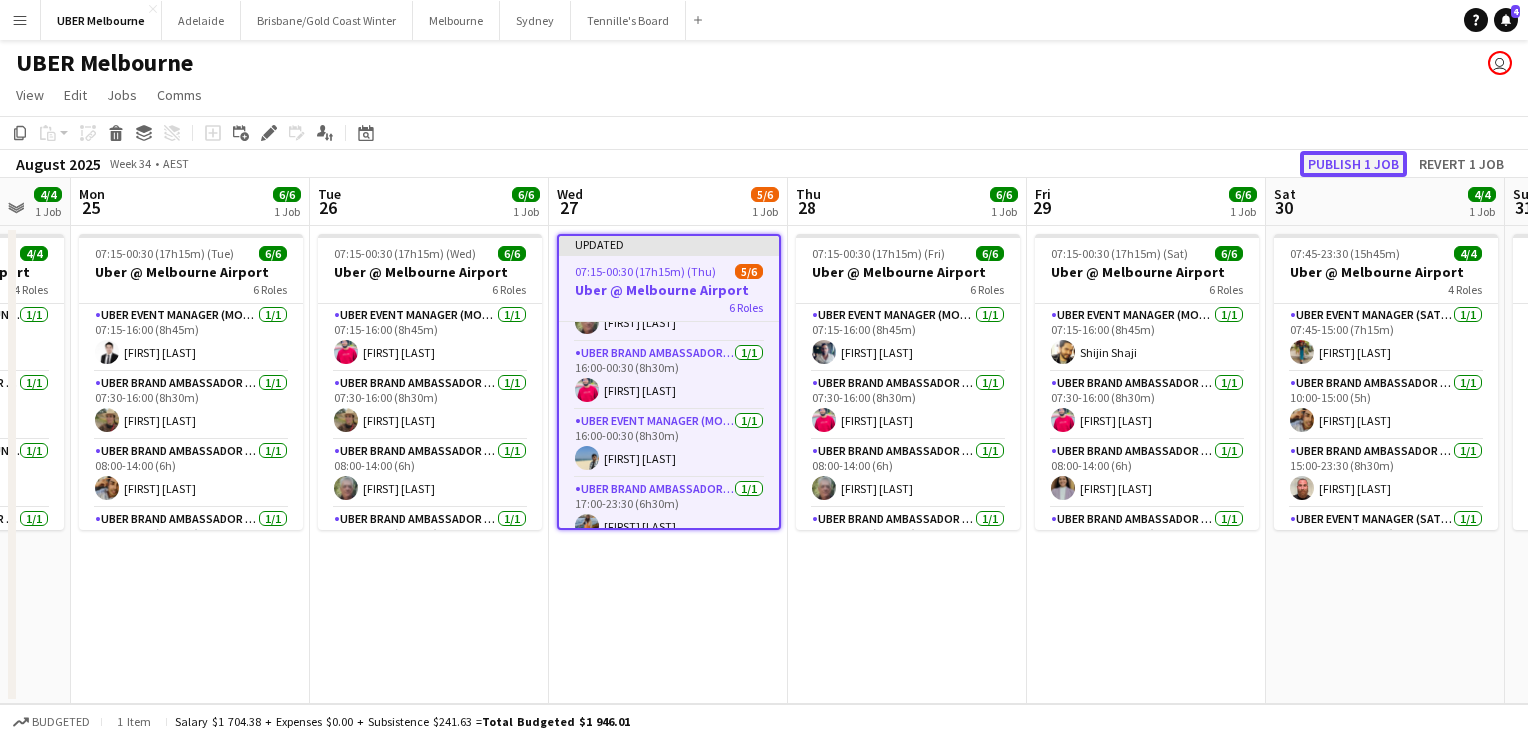 click on "Publish 1 job" 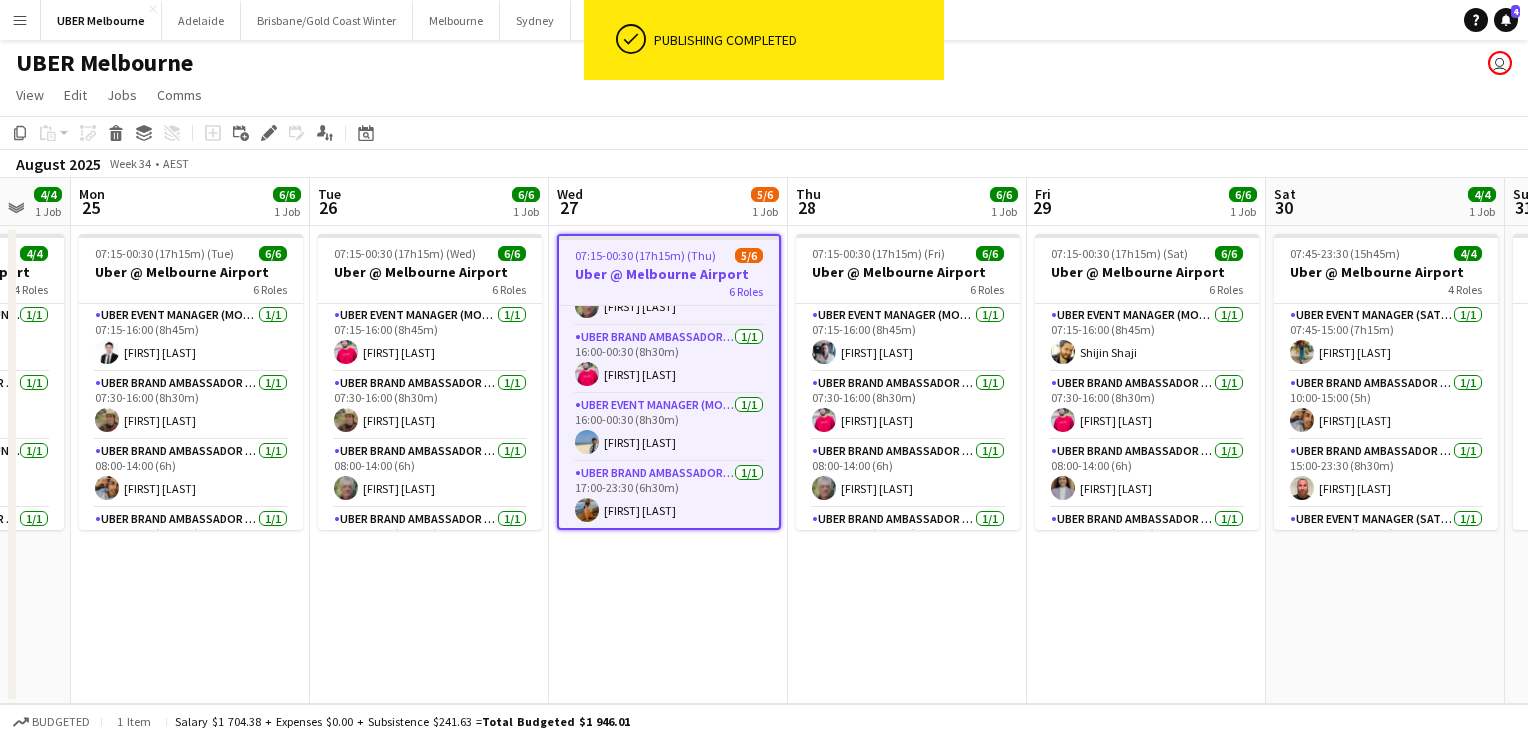scroll, scrollTop: 0, scrollLeft: 0, axis: both 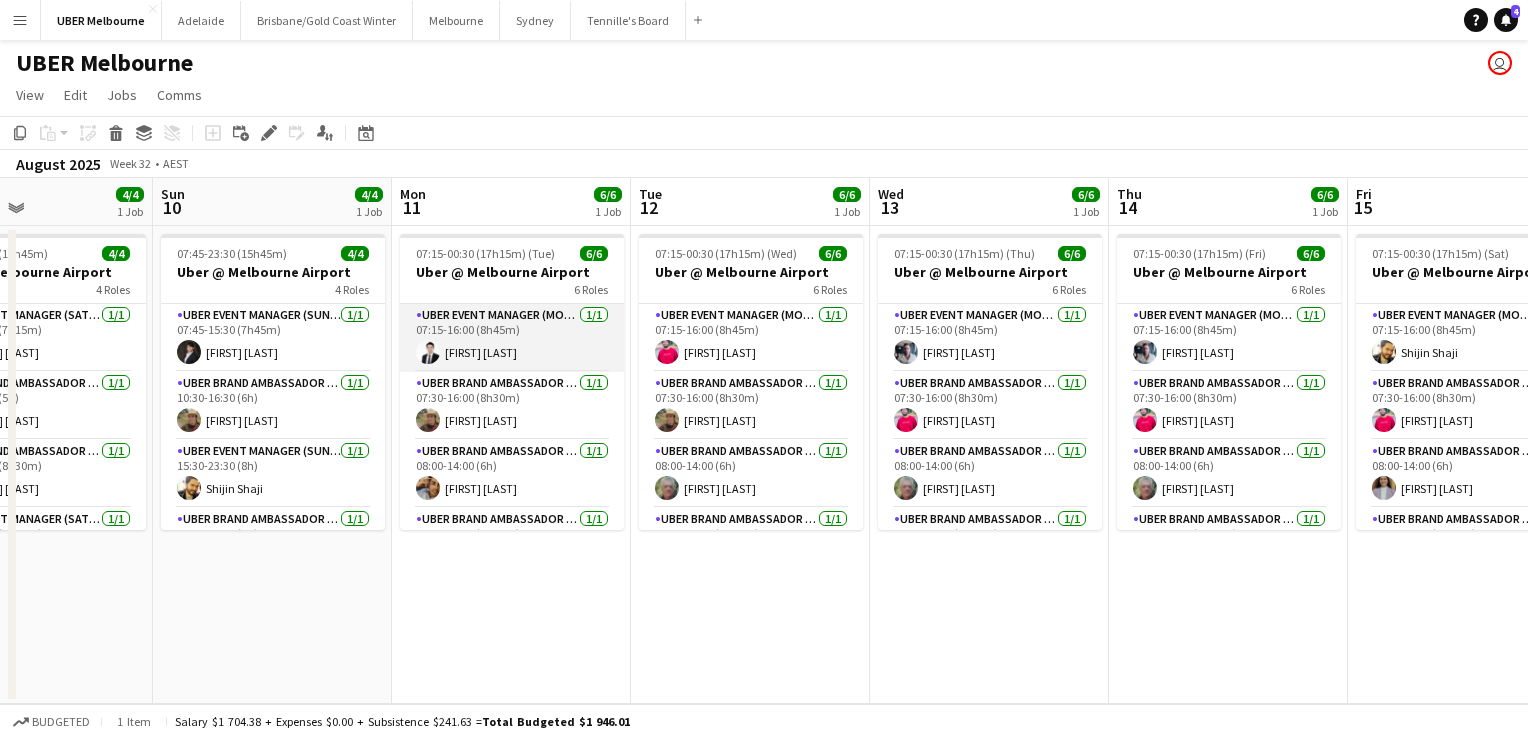 click on "[FIRST] [LAST]" at bounding box center (512, 338) 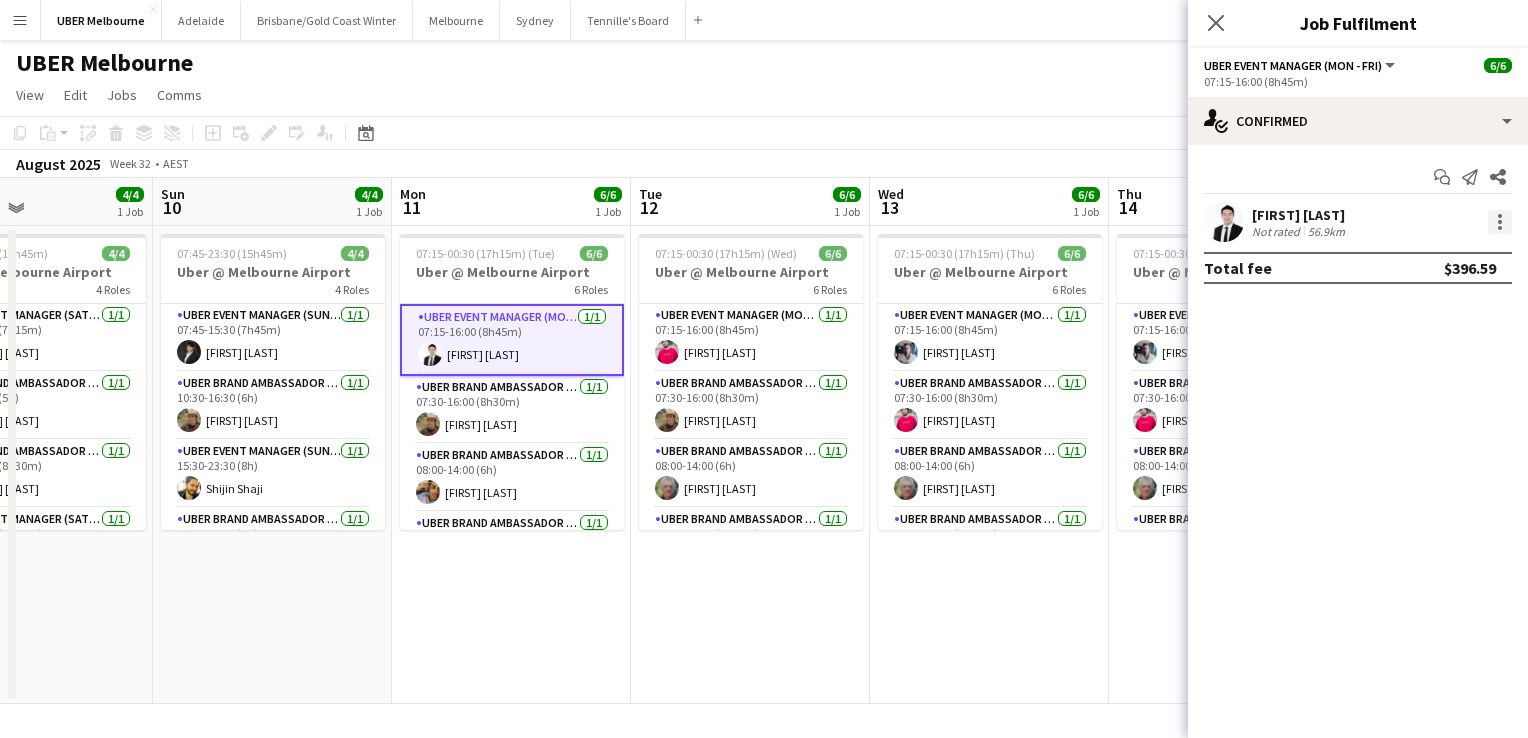 click at bounding box center (1500, 222) 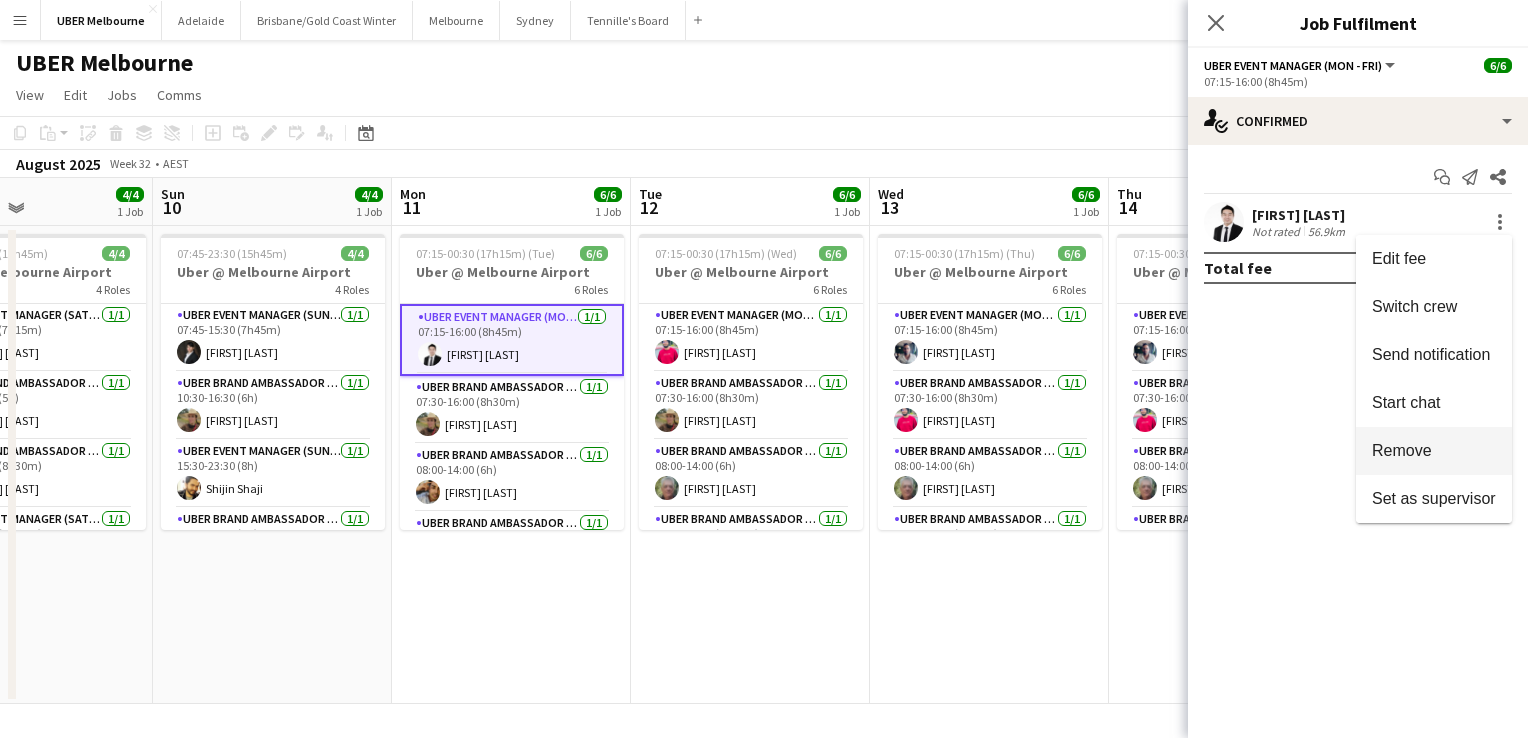 click on "Remove" at bounding box center (1434, 451) 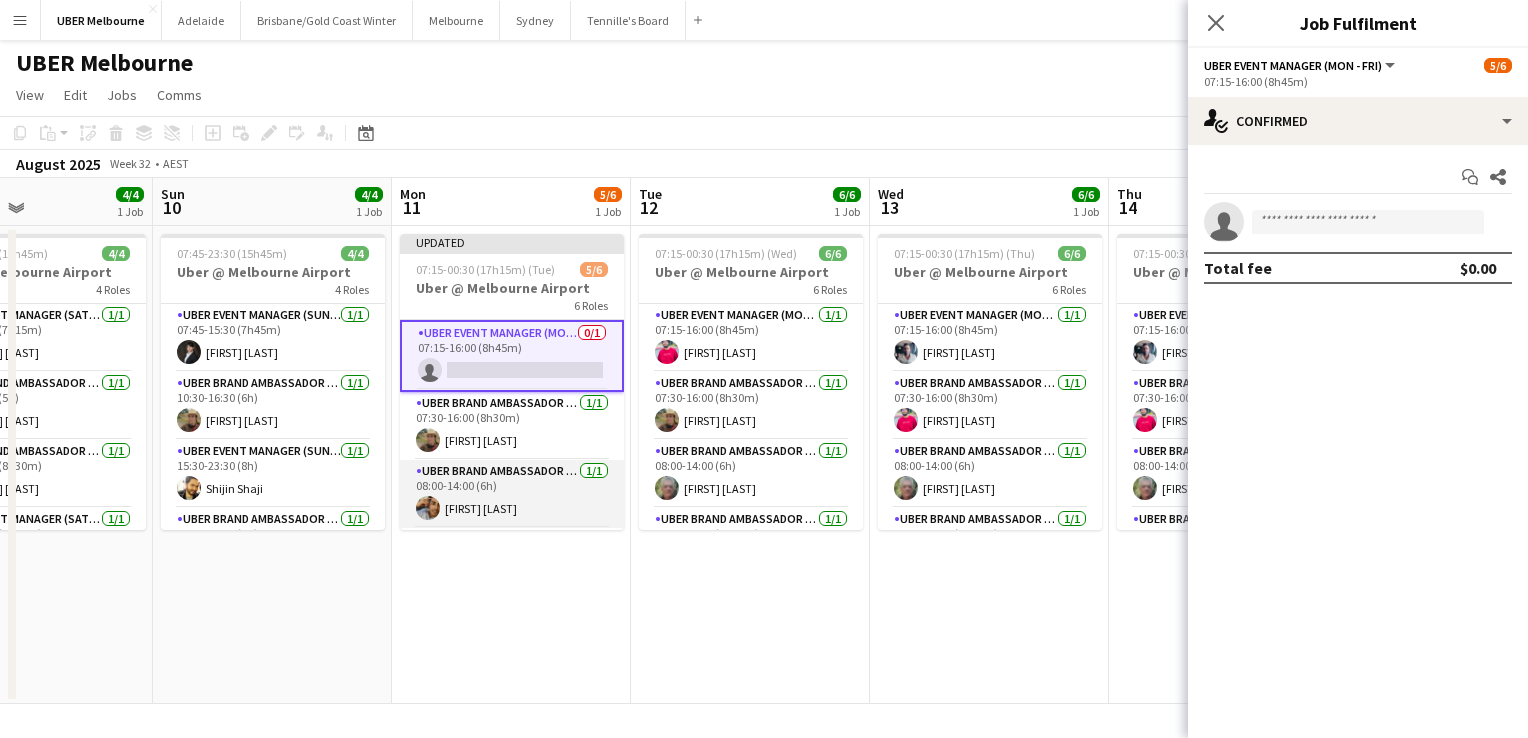 click on "[FIRST] [LAST]" at bounding box center [512, 494] 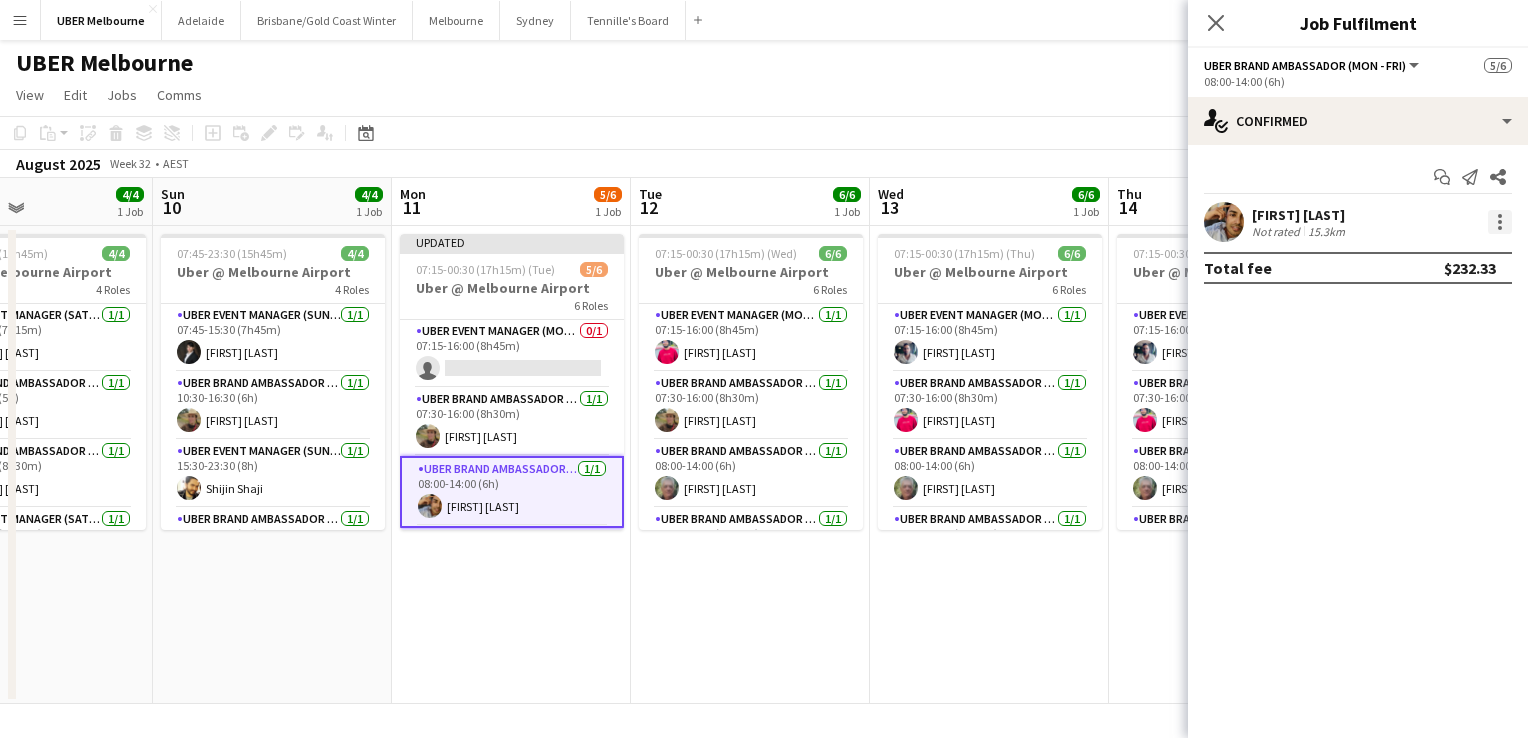 click at bounding box center [1500, 222] 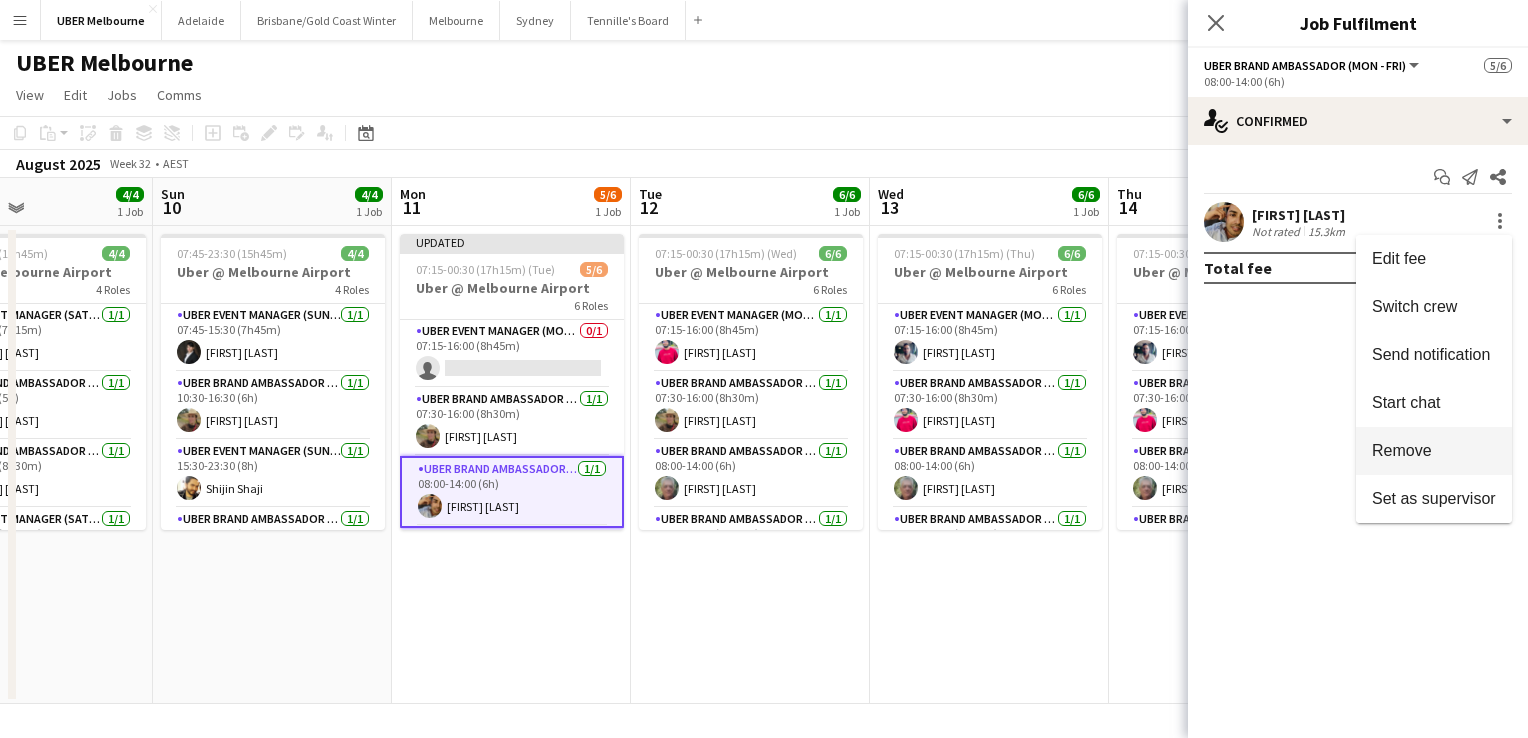 click on "Remove" at bounding box center [1434, 451] 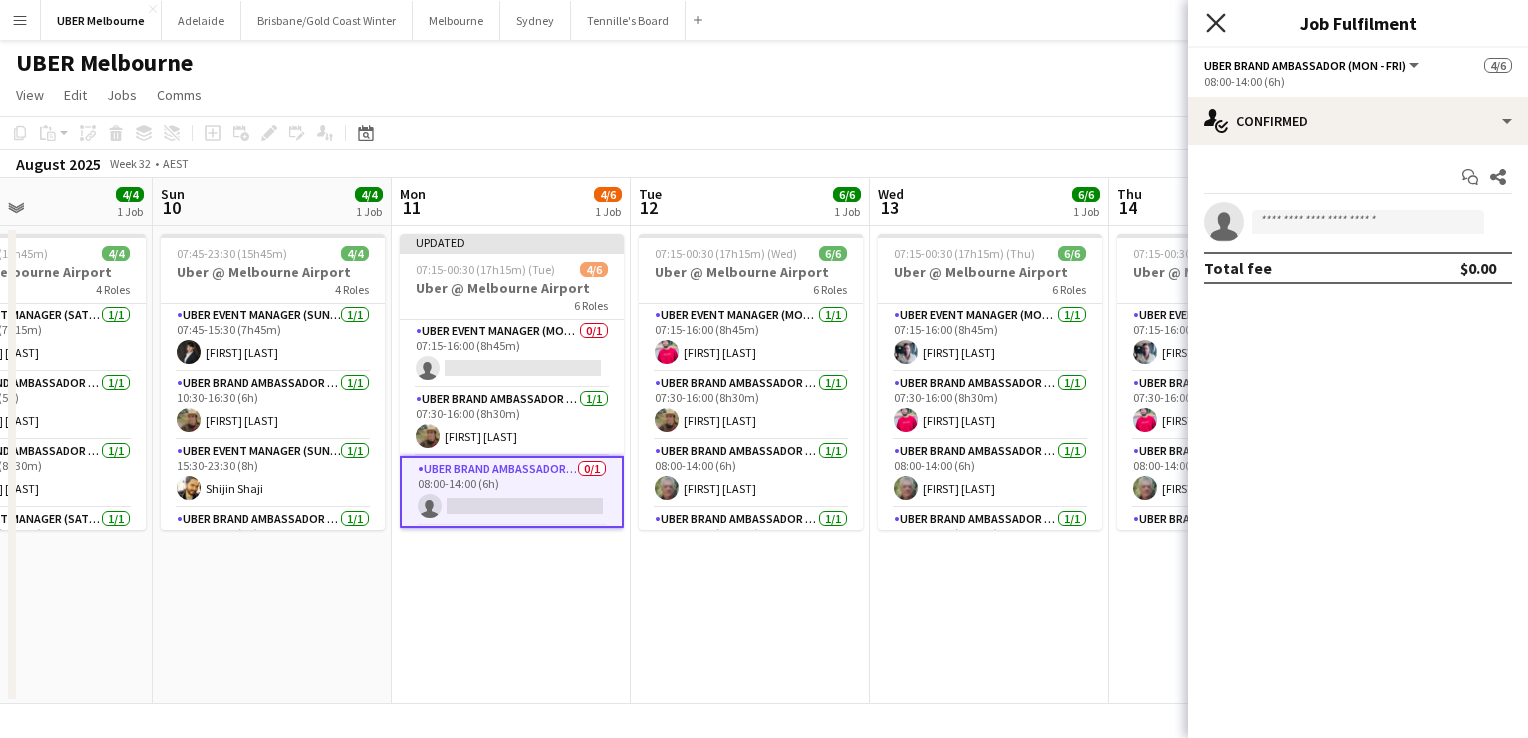 click on "Close pop-in" 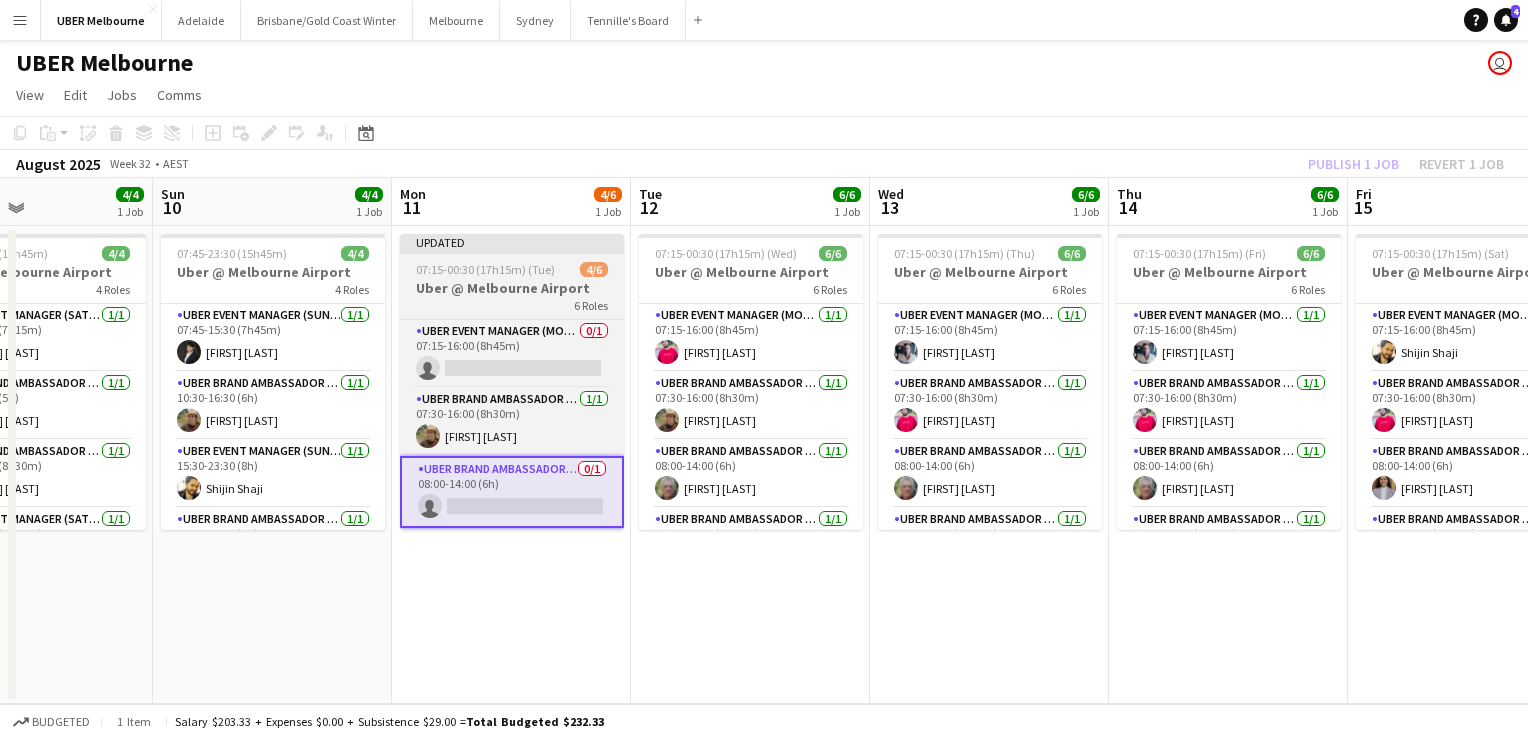 click on "[TIME] ( [DAY] )   4/6" at bounding box center (512, 269) 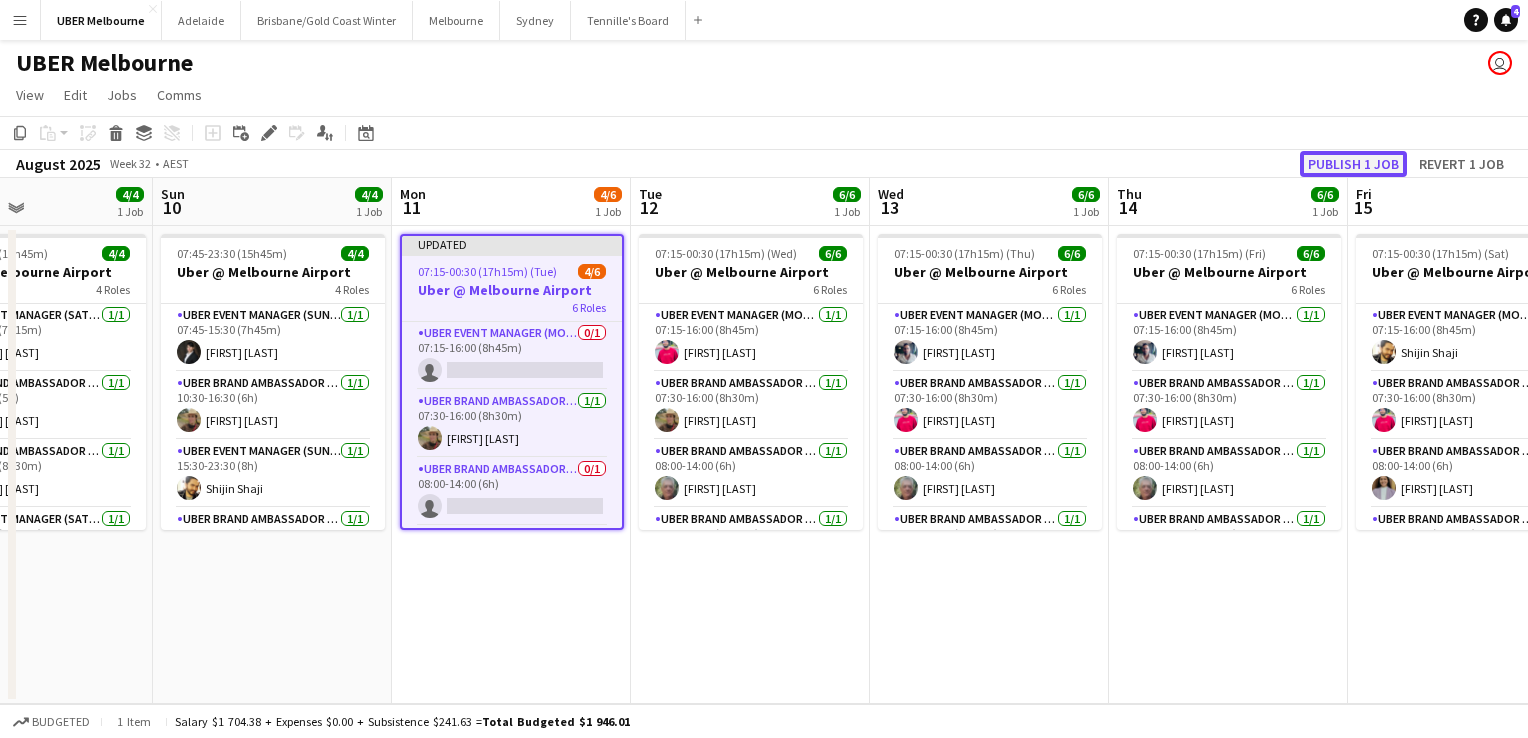 click on "Publish 1 job" 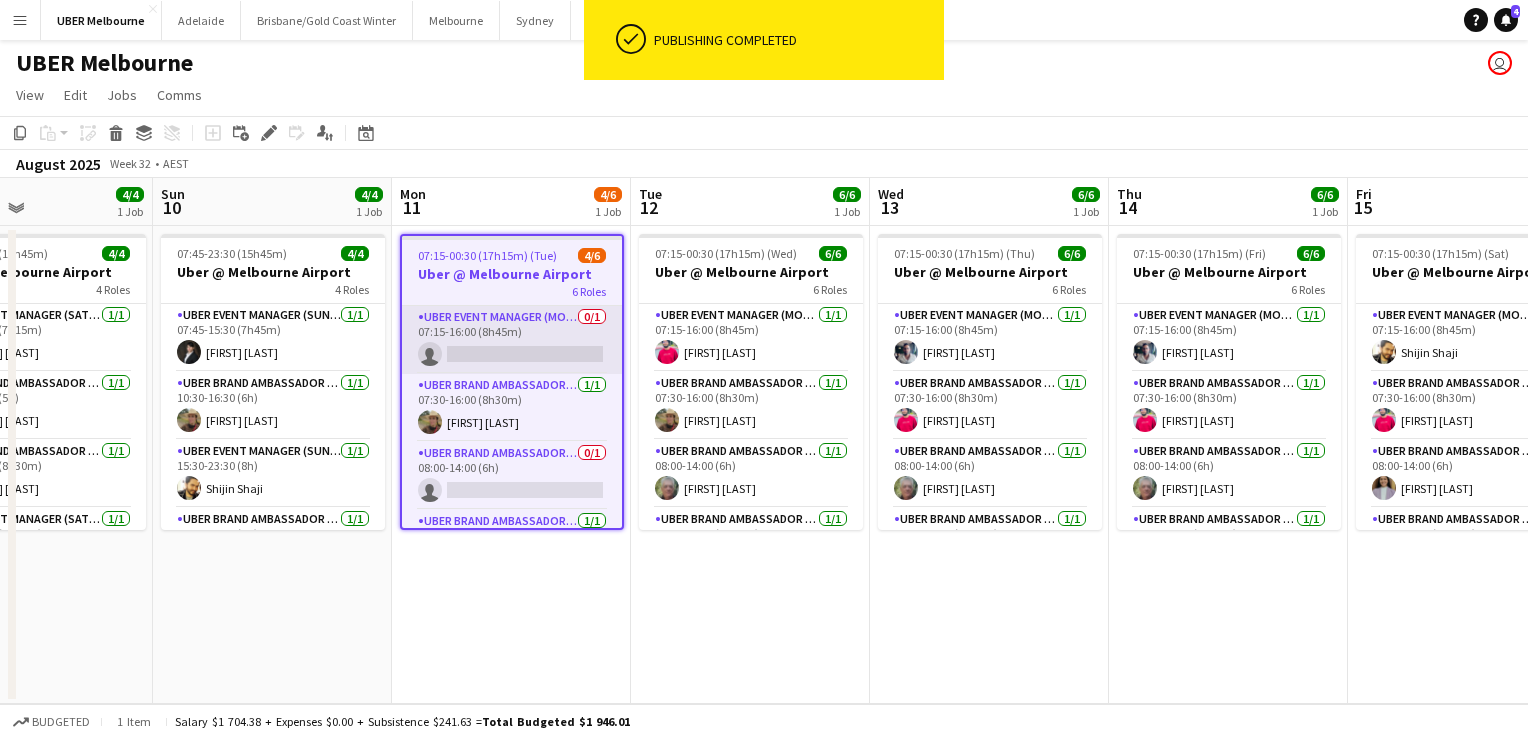 click at bounding box center (512, 340) 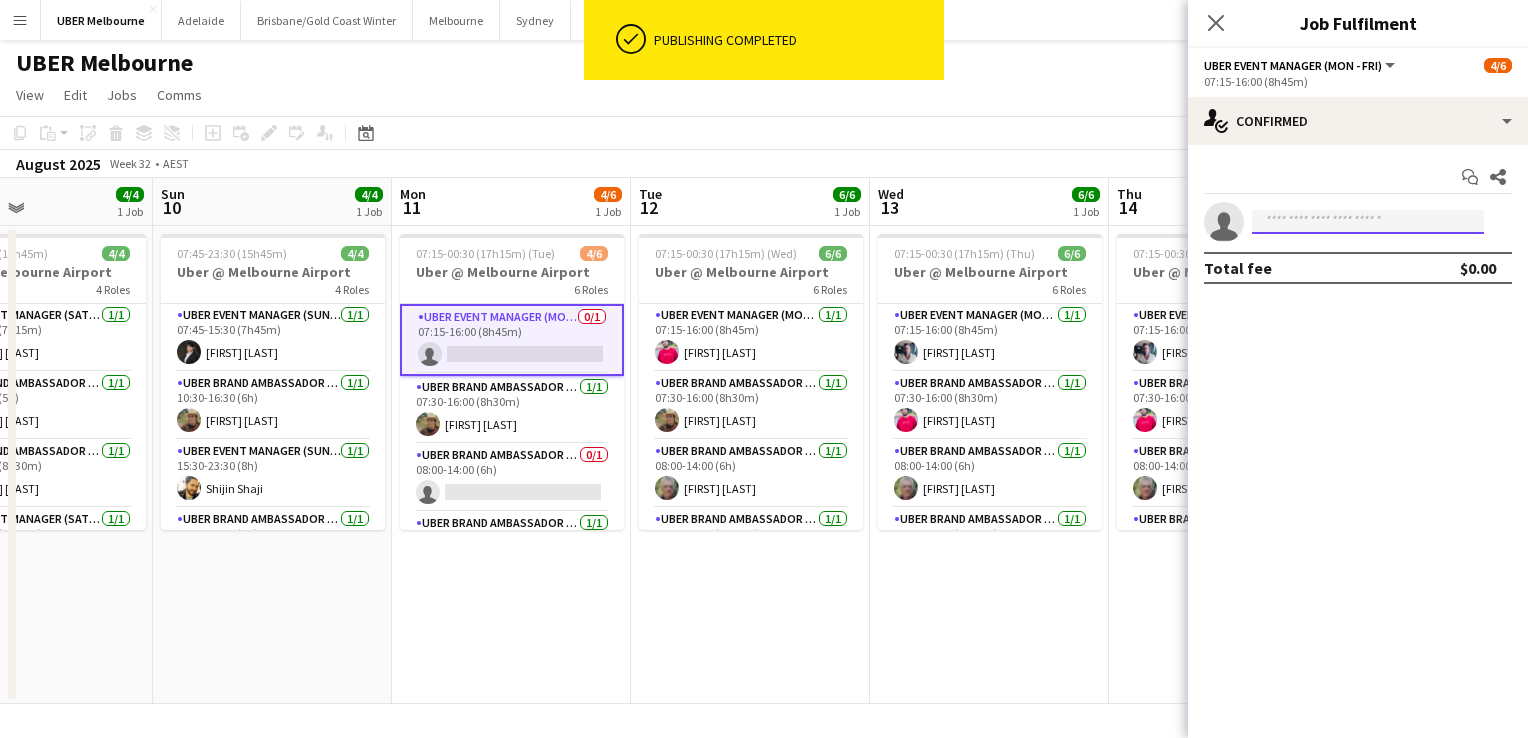 click at bounding box center (1368, 222) 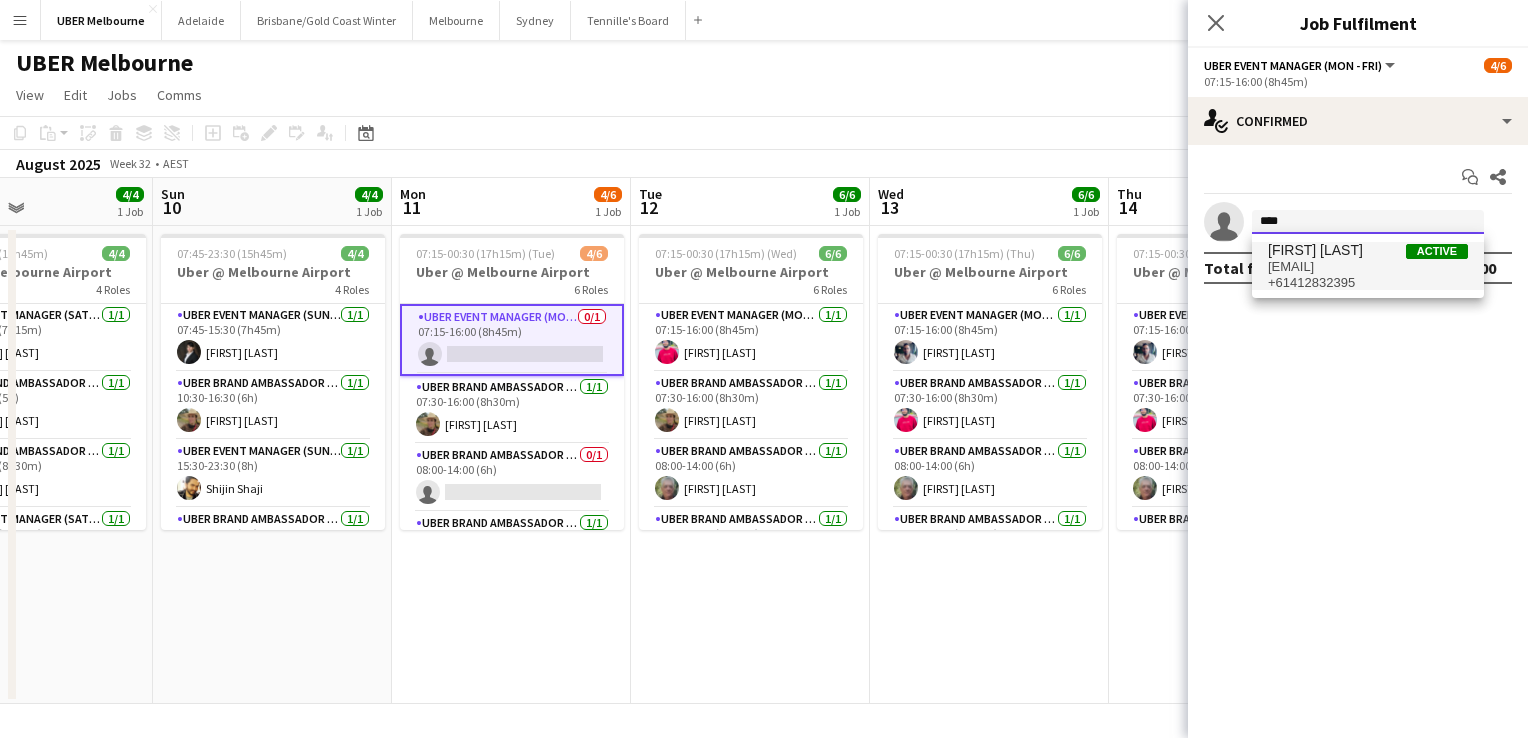 type on "****" 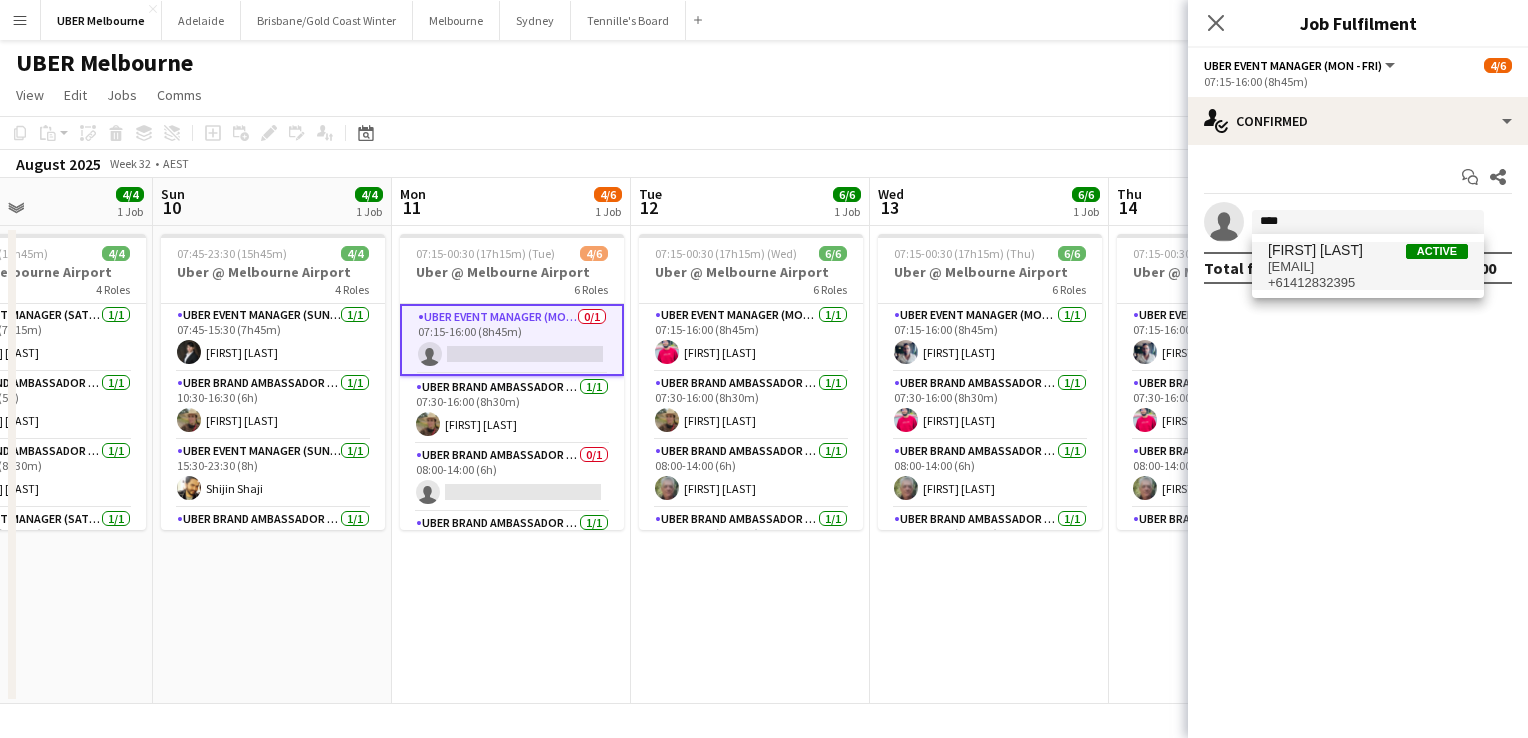 click on "[EMAIL]" at bounding box center (1368, 267) 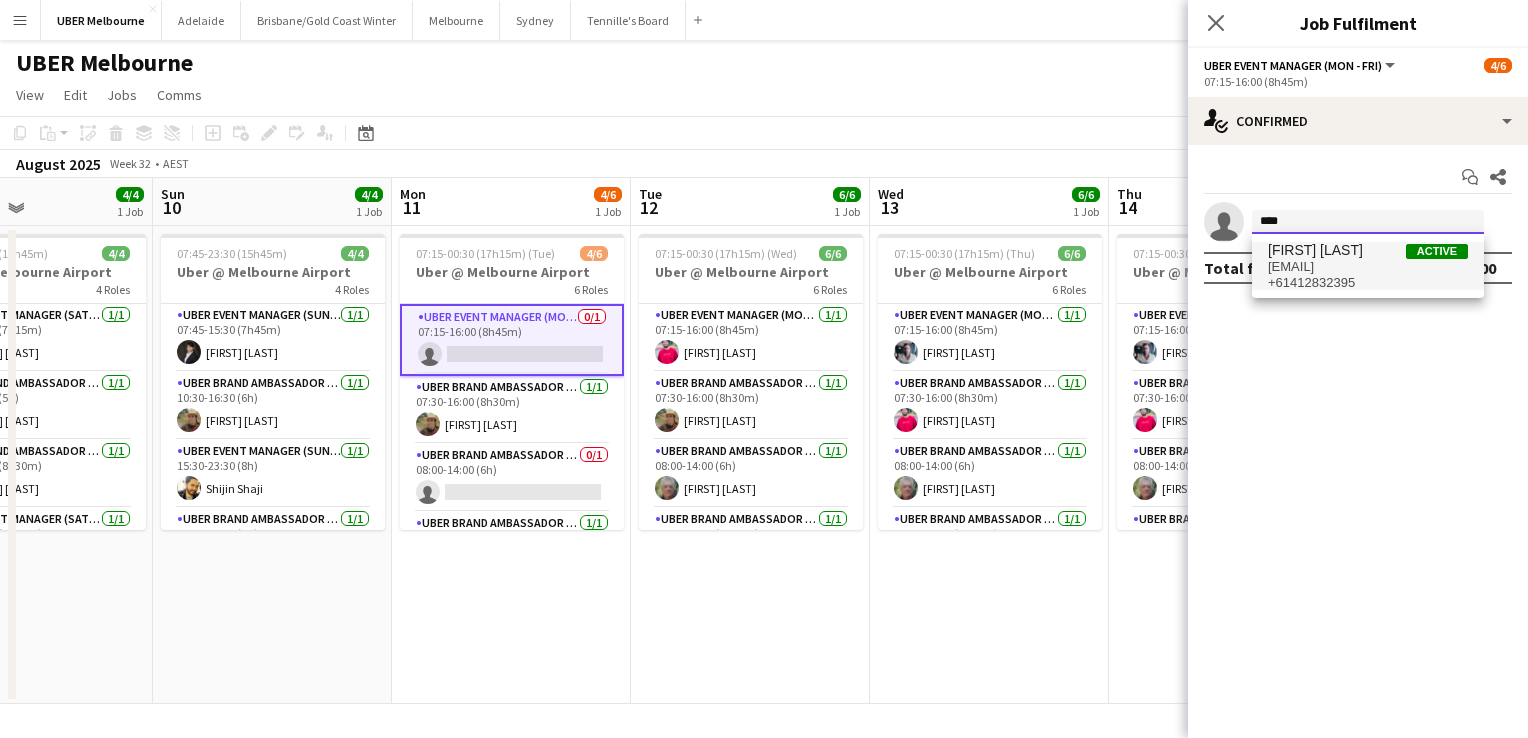 type 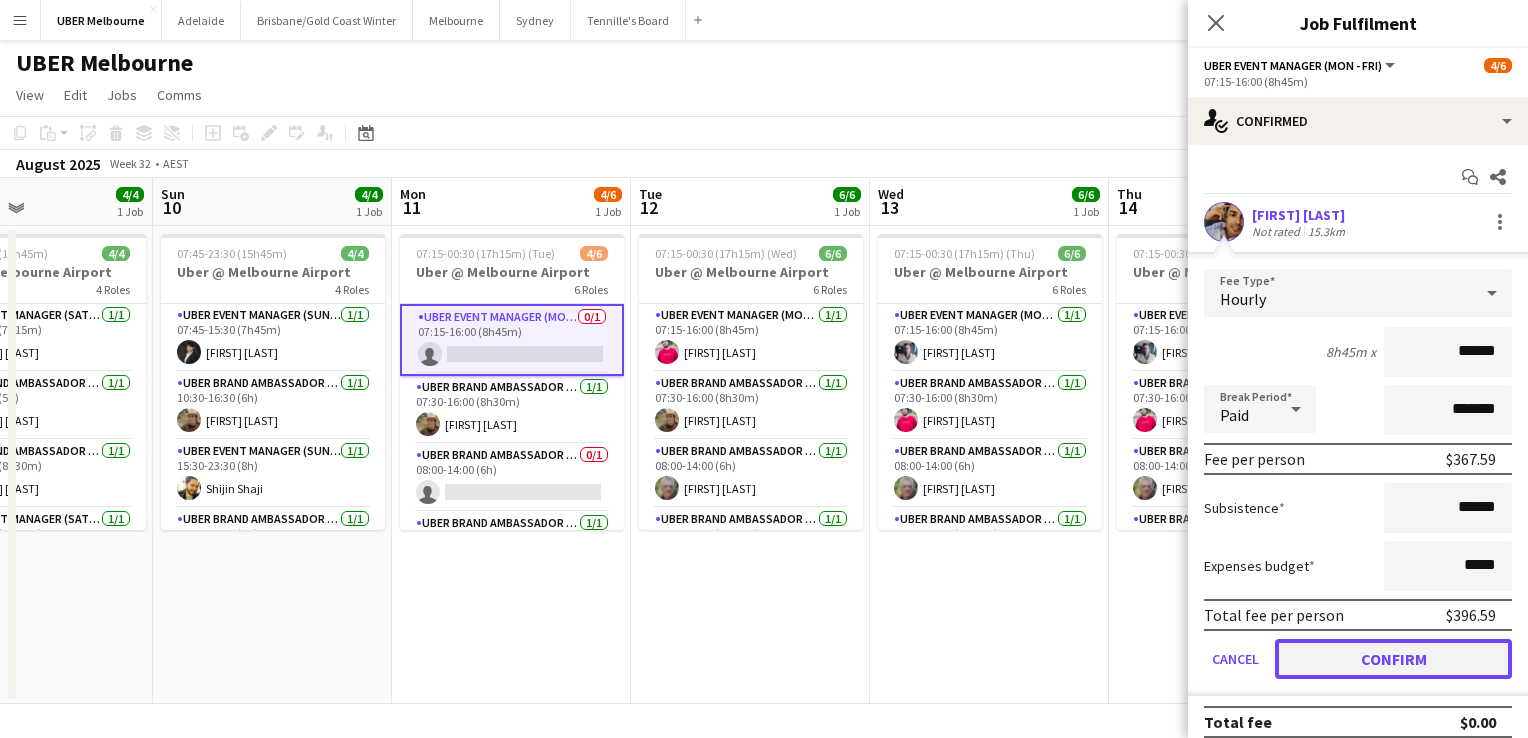 click on "Confirm" at bounding box center [1393, 659] 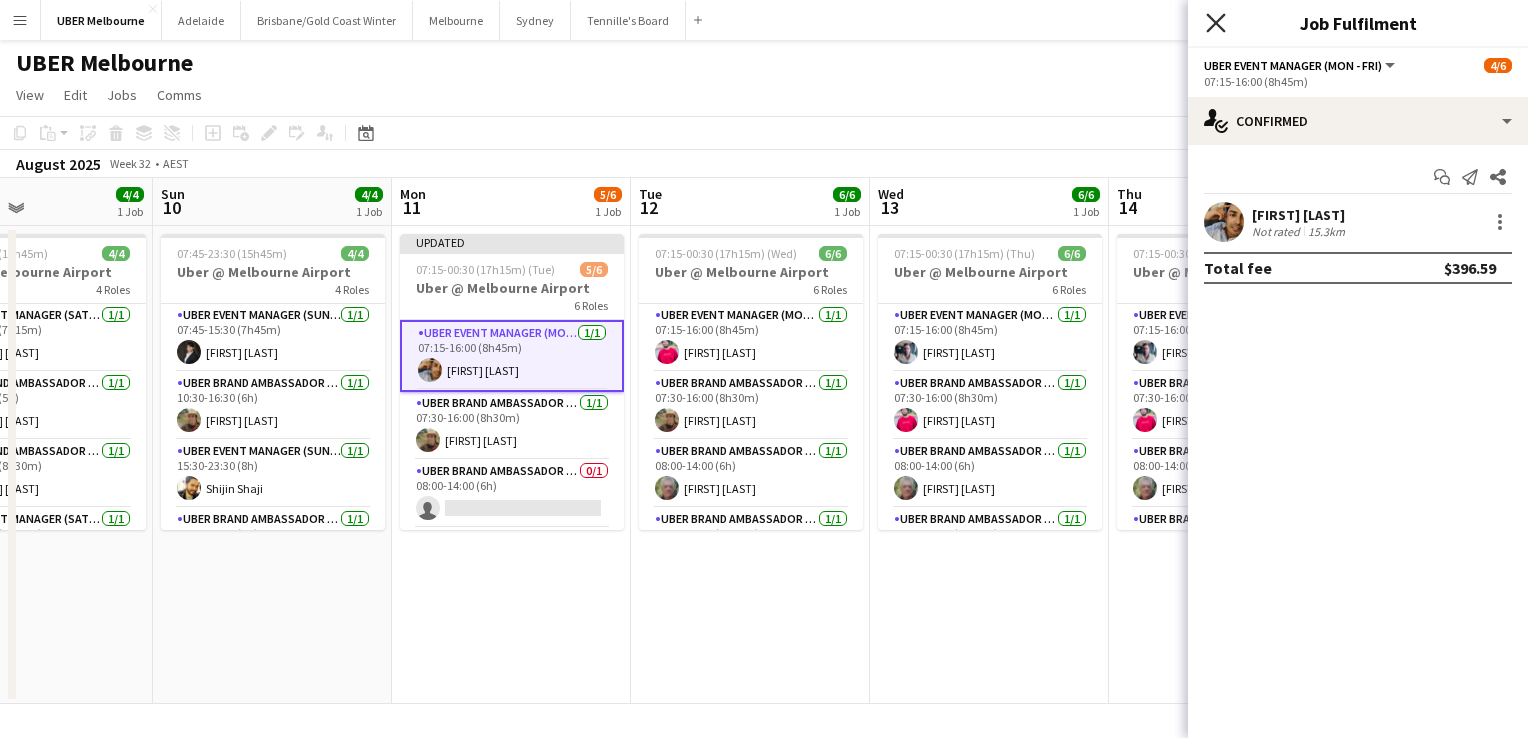click 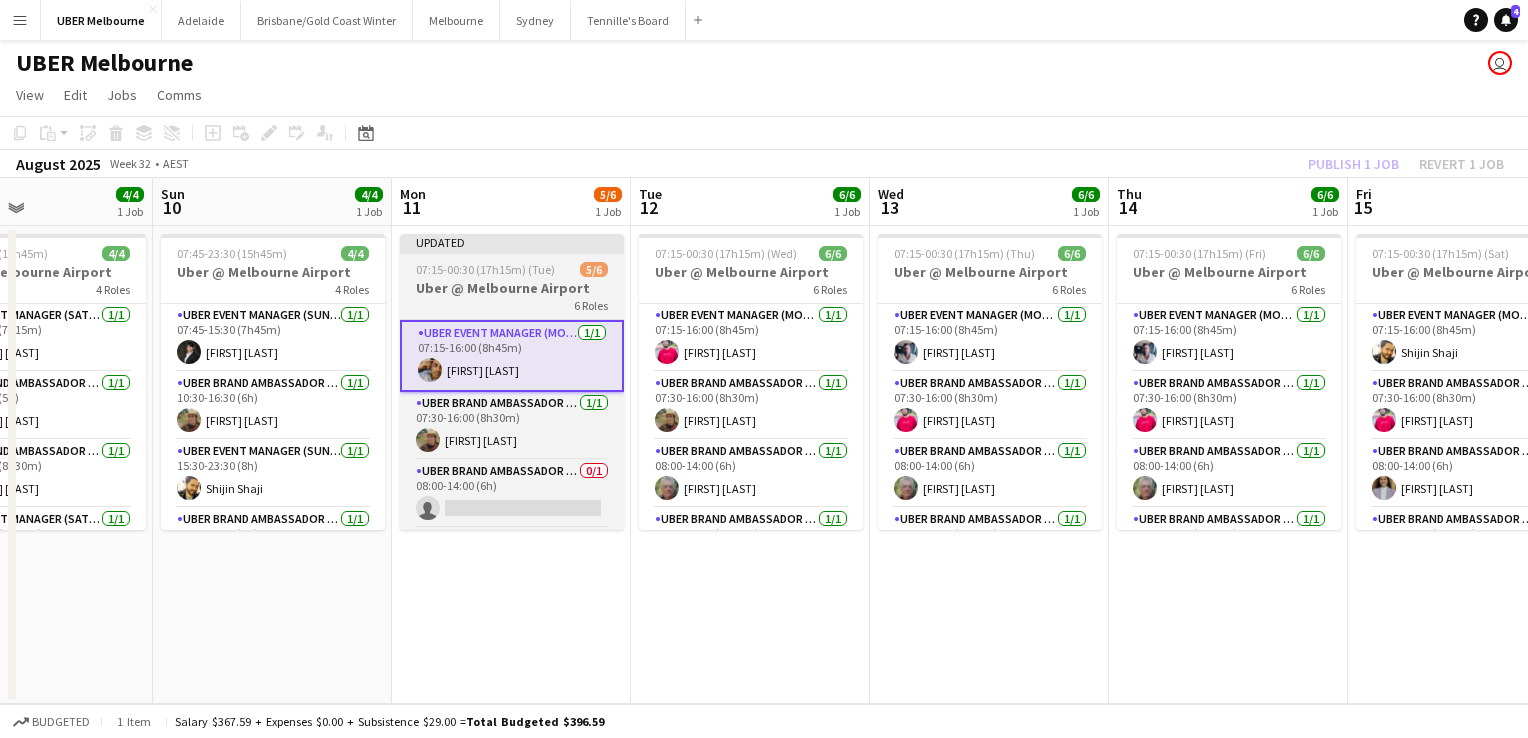 click on "Uber @ Melbourne Airport" at bounding box center [512, 288] 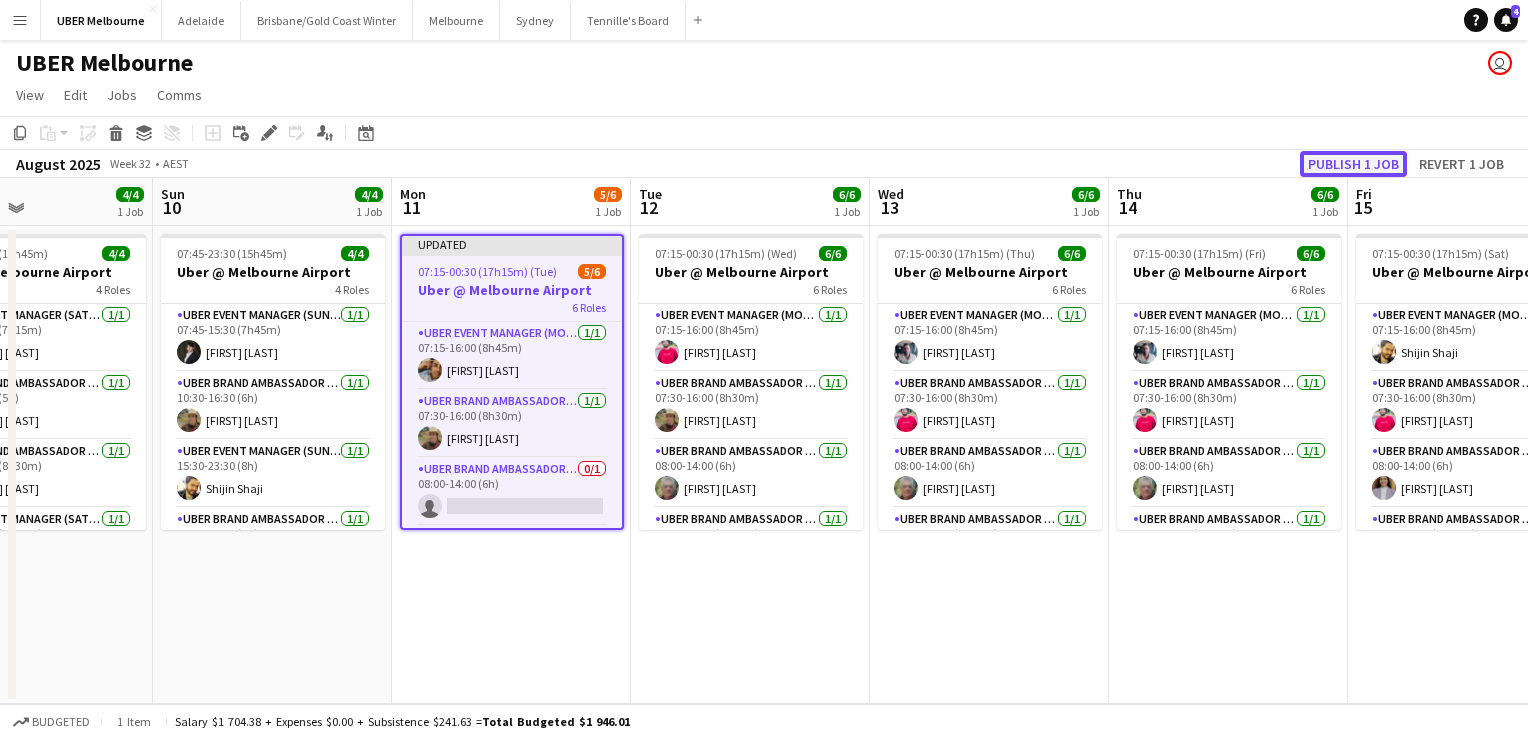 click on "Publish 1 job" 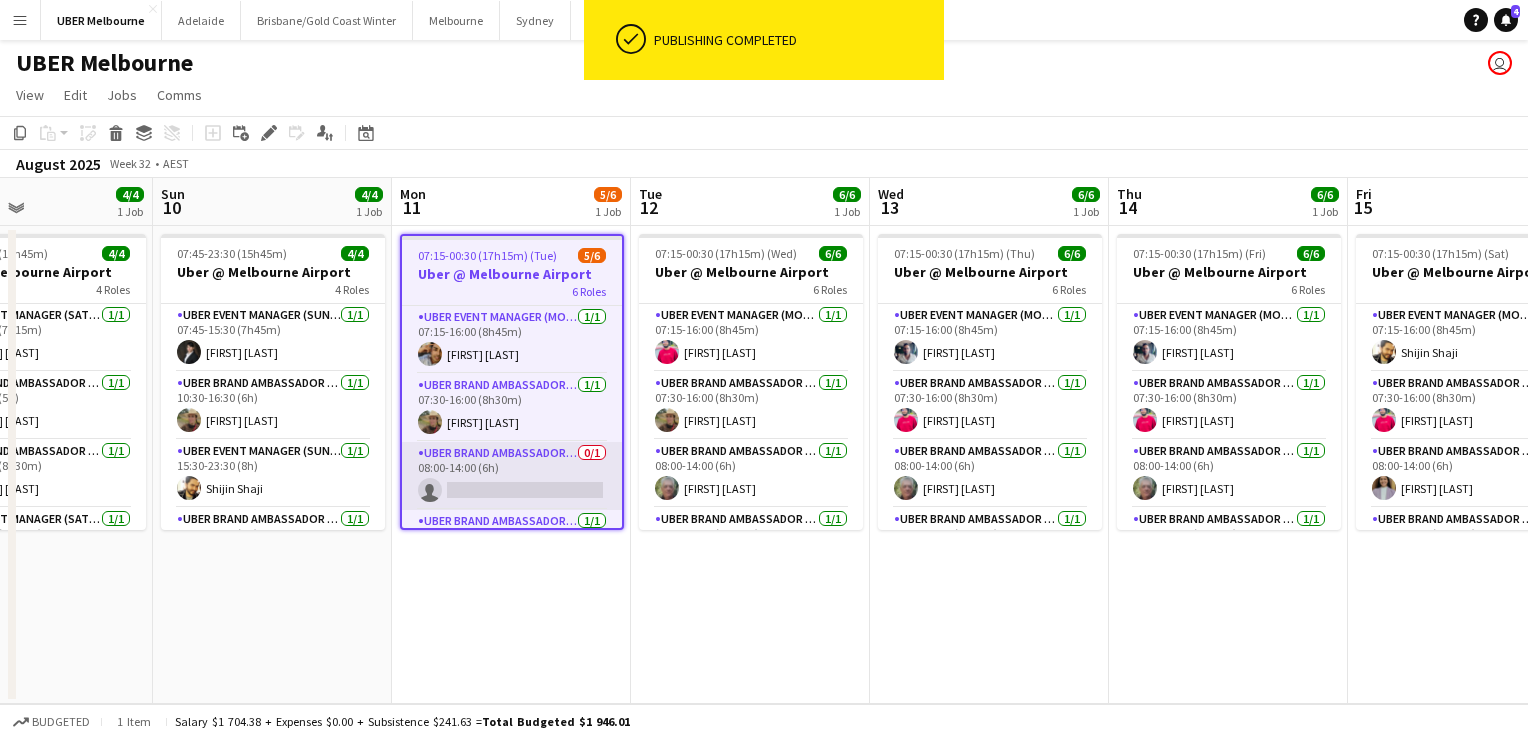 click at bounding box center [512, 476] 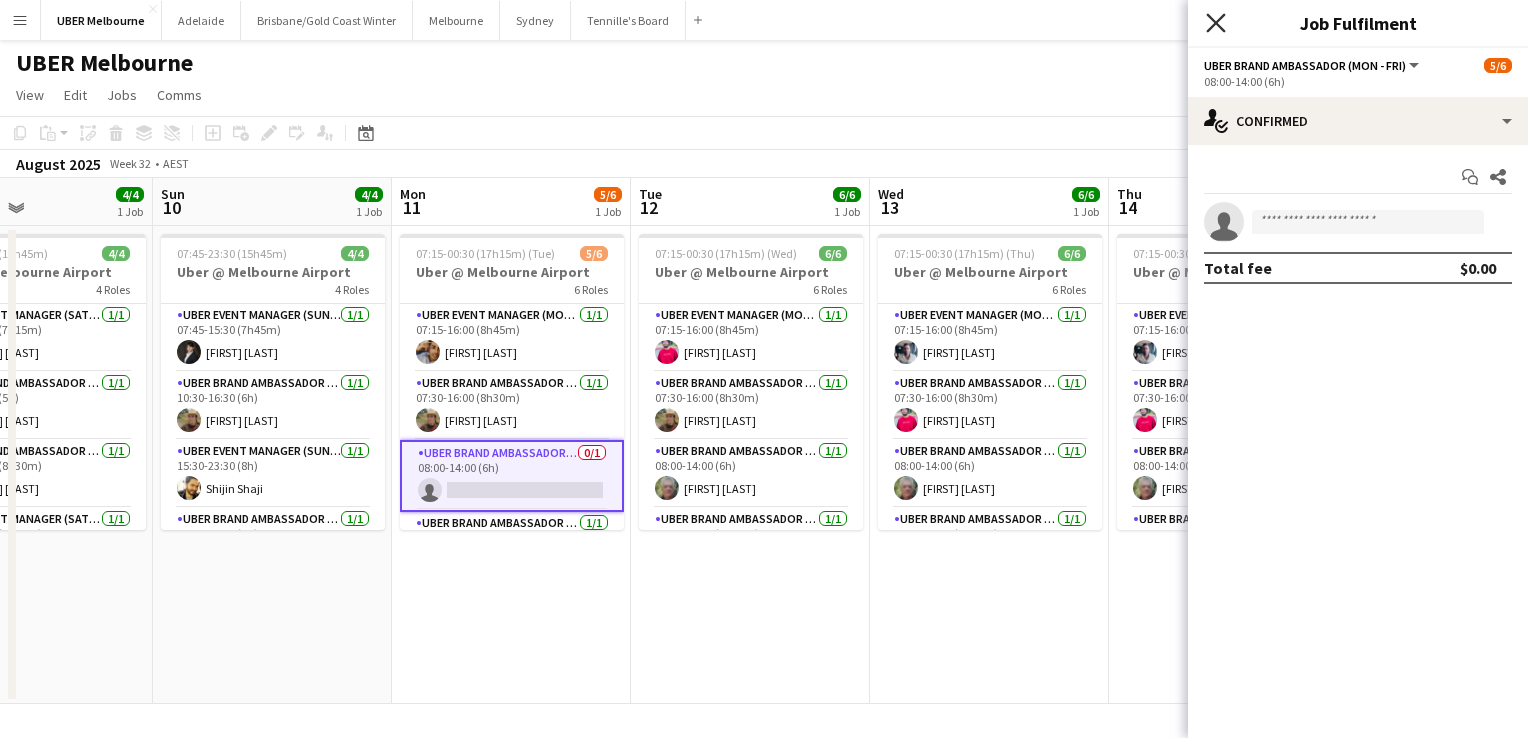click 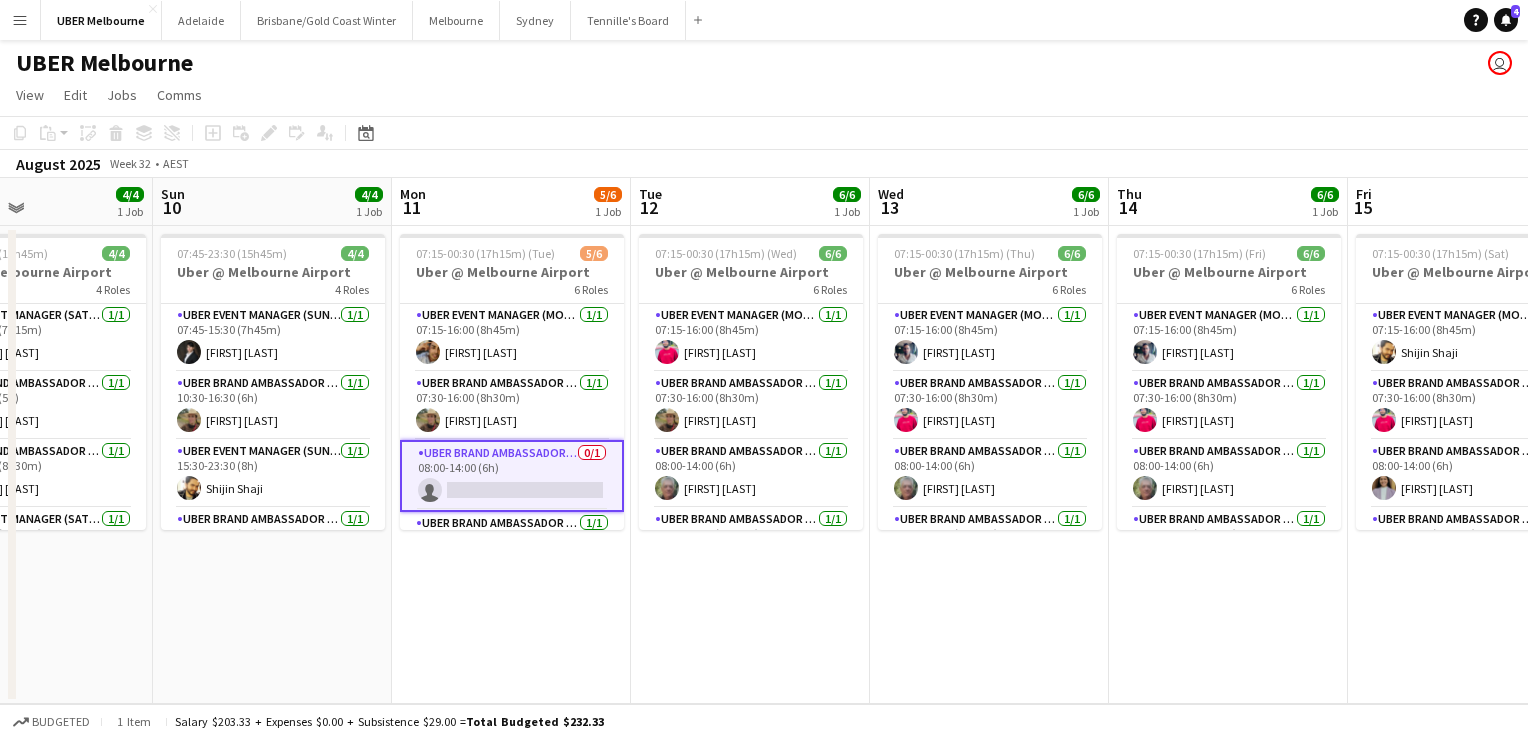 click at bounding box center [512, 476] 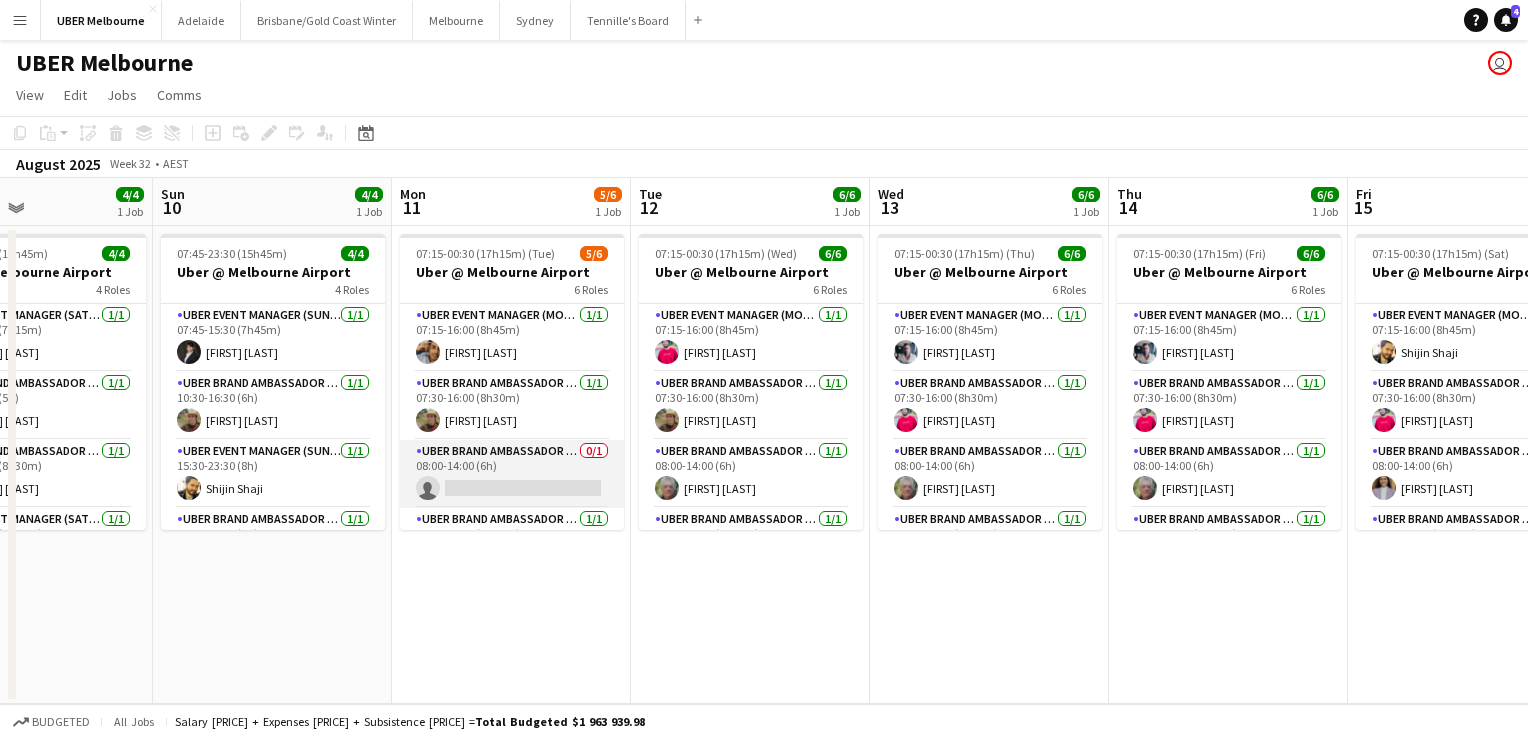 click at bounding box center [512, 474] 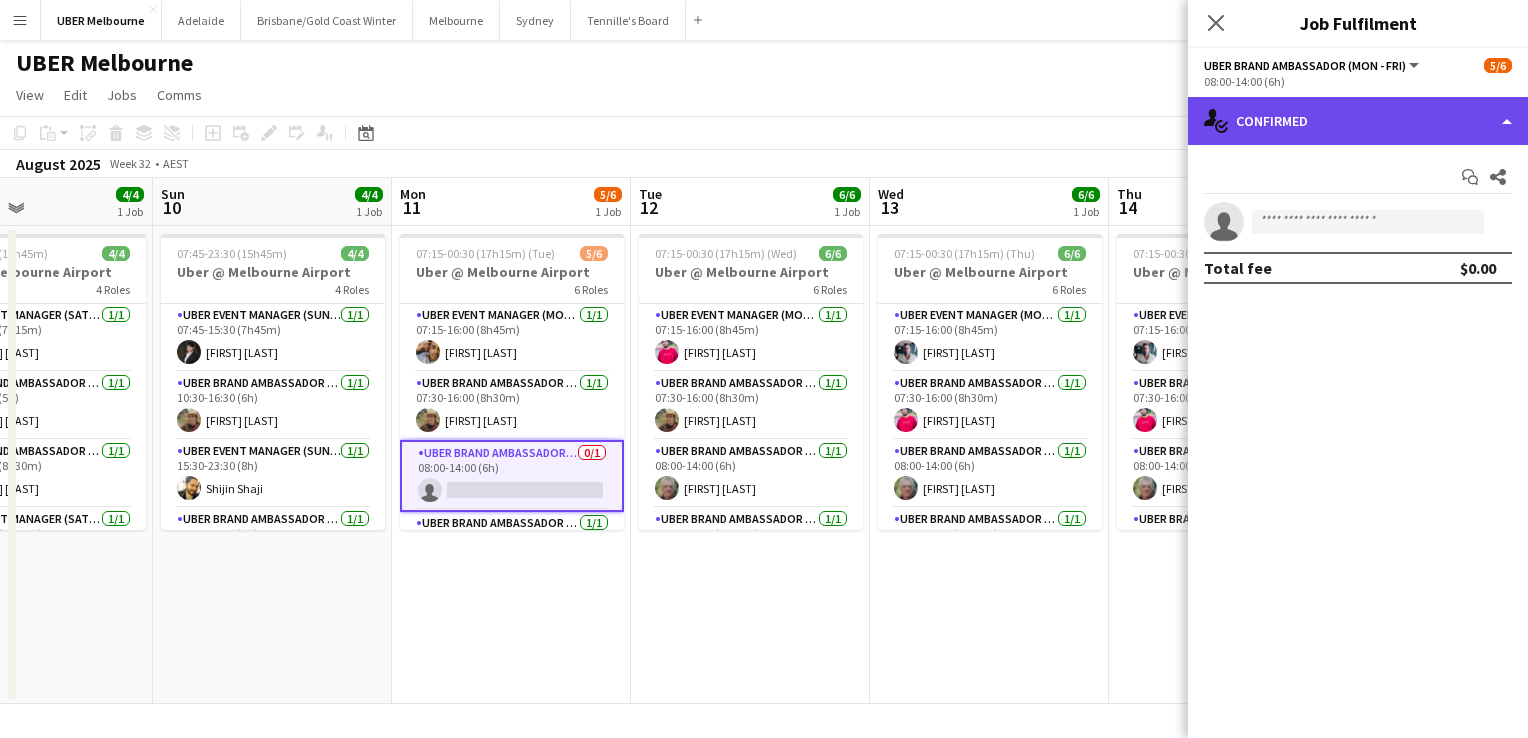 click on "single-neutral-actions-check-2
Confirmed" 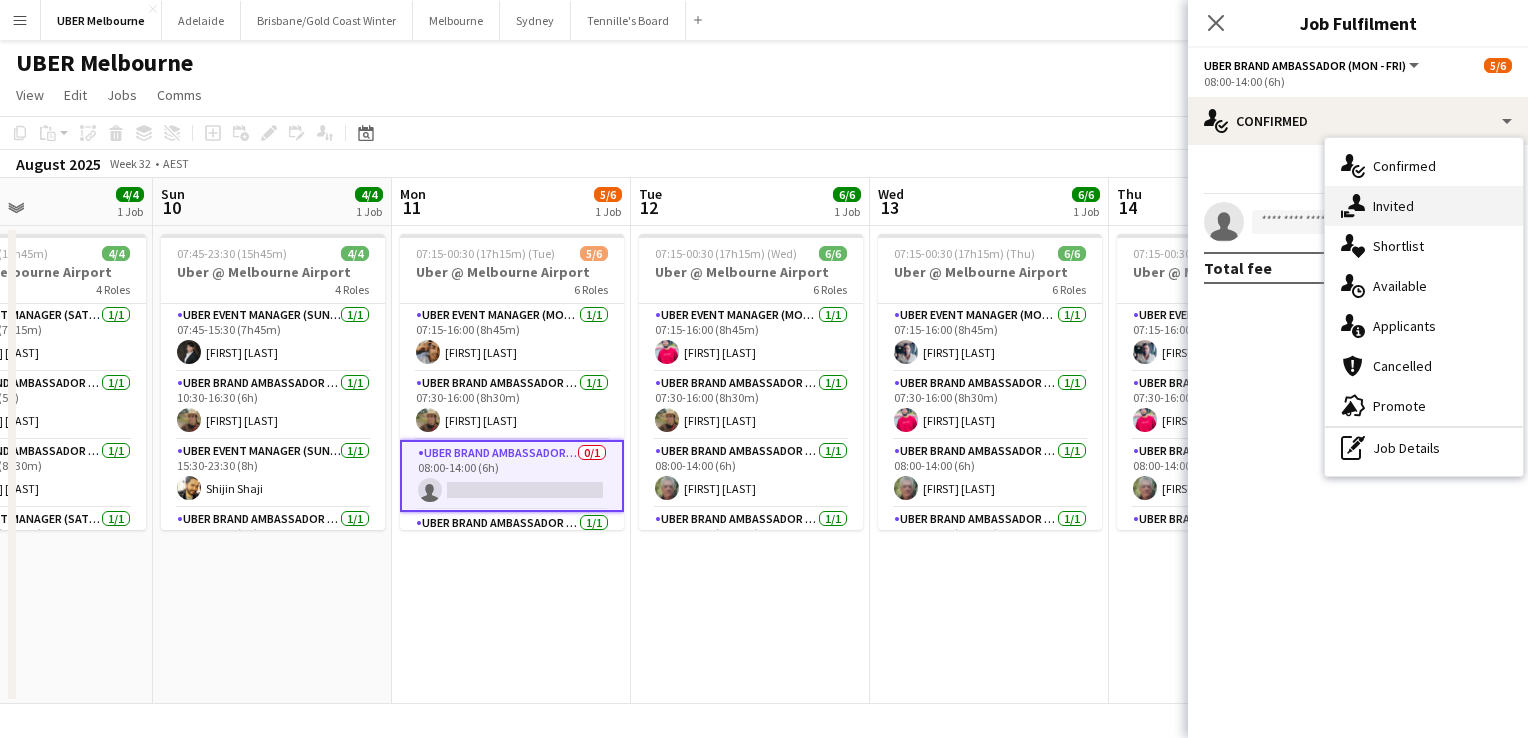 click on "single-neutral-actions-share-1
Invited" at bounding box center [1424, 206] 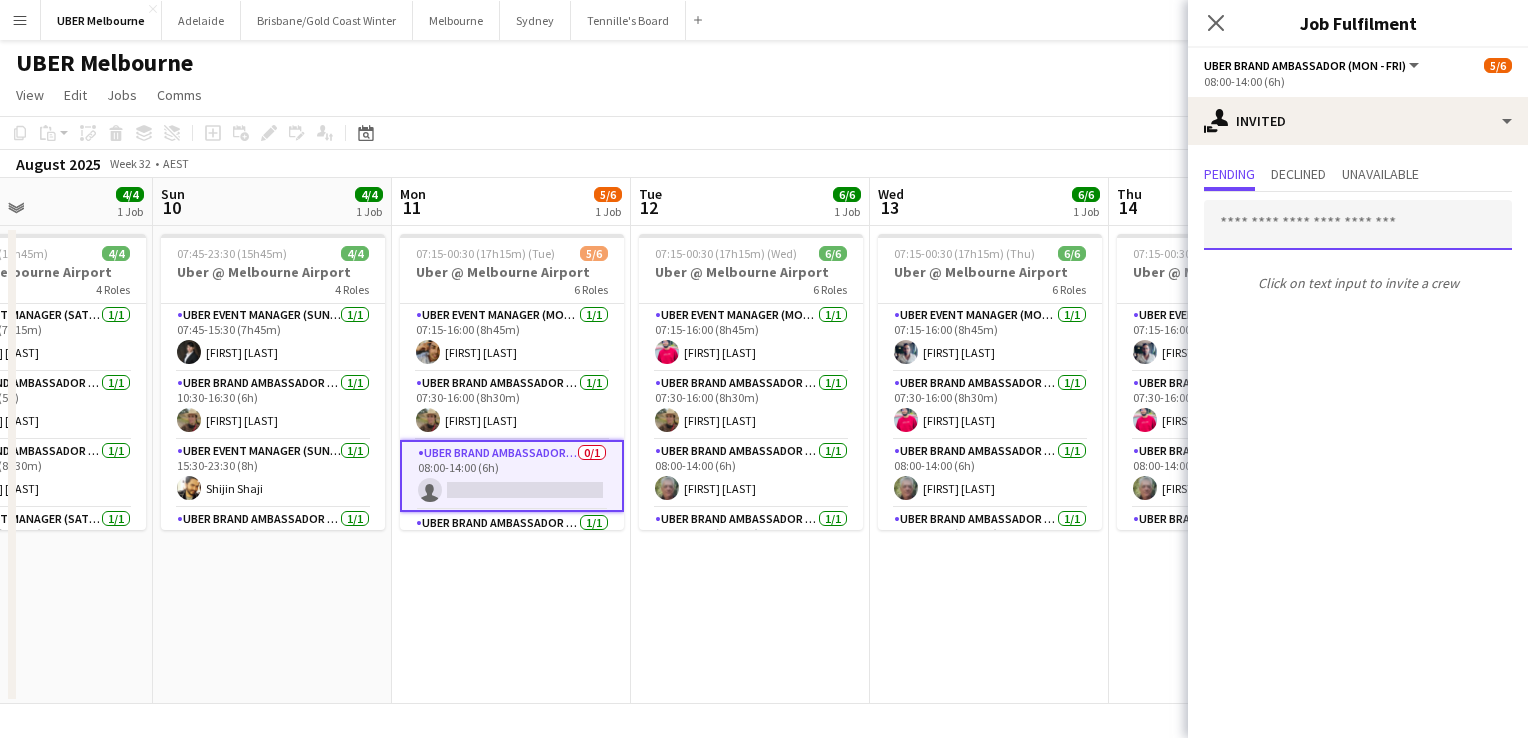 click at bounding box center [1358, 225] 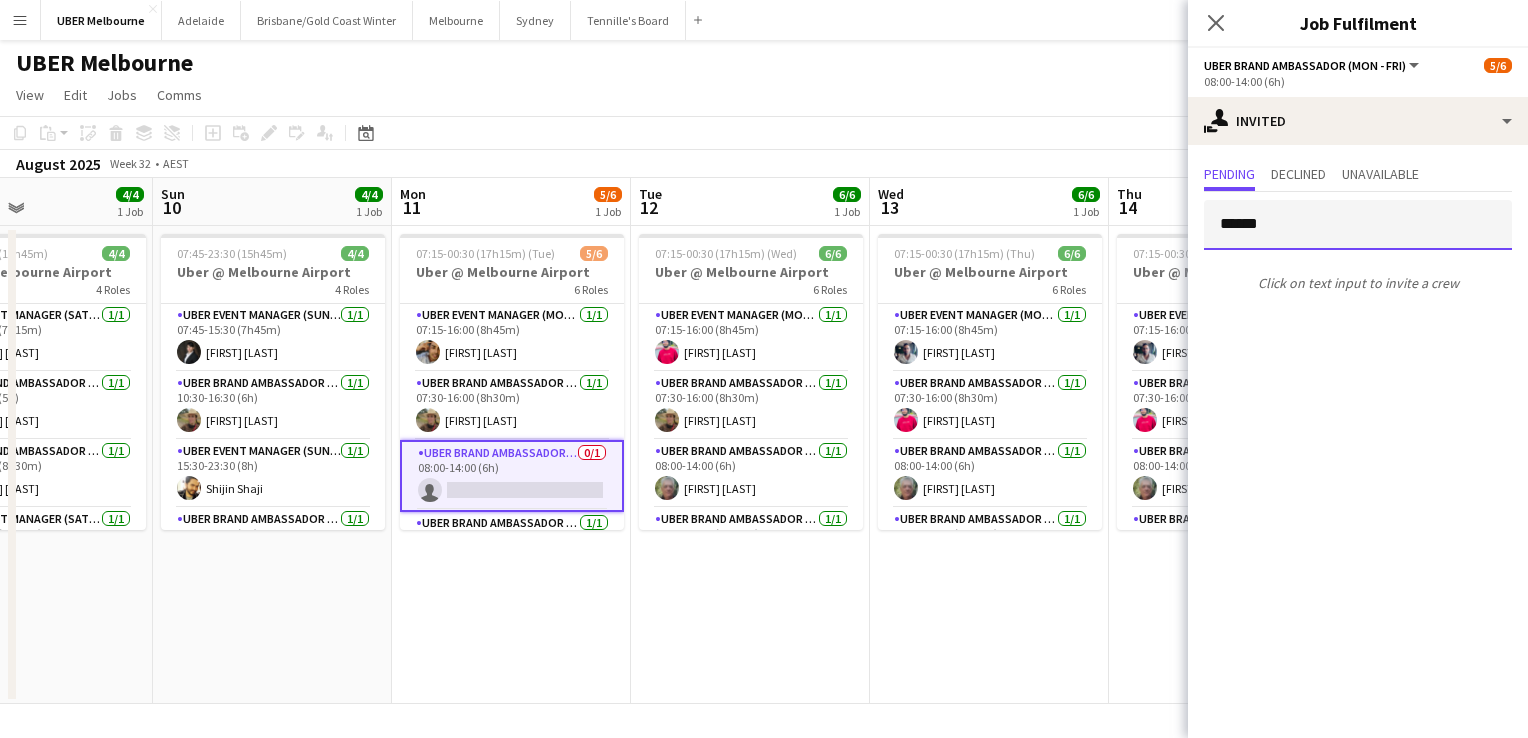 type on "*******" 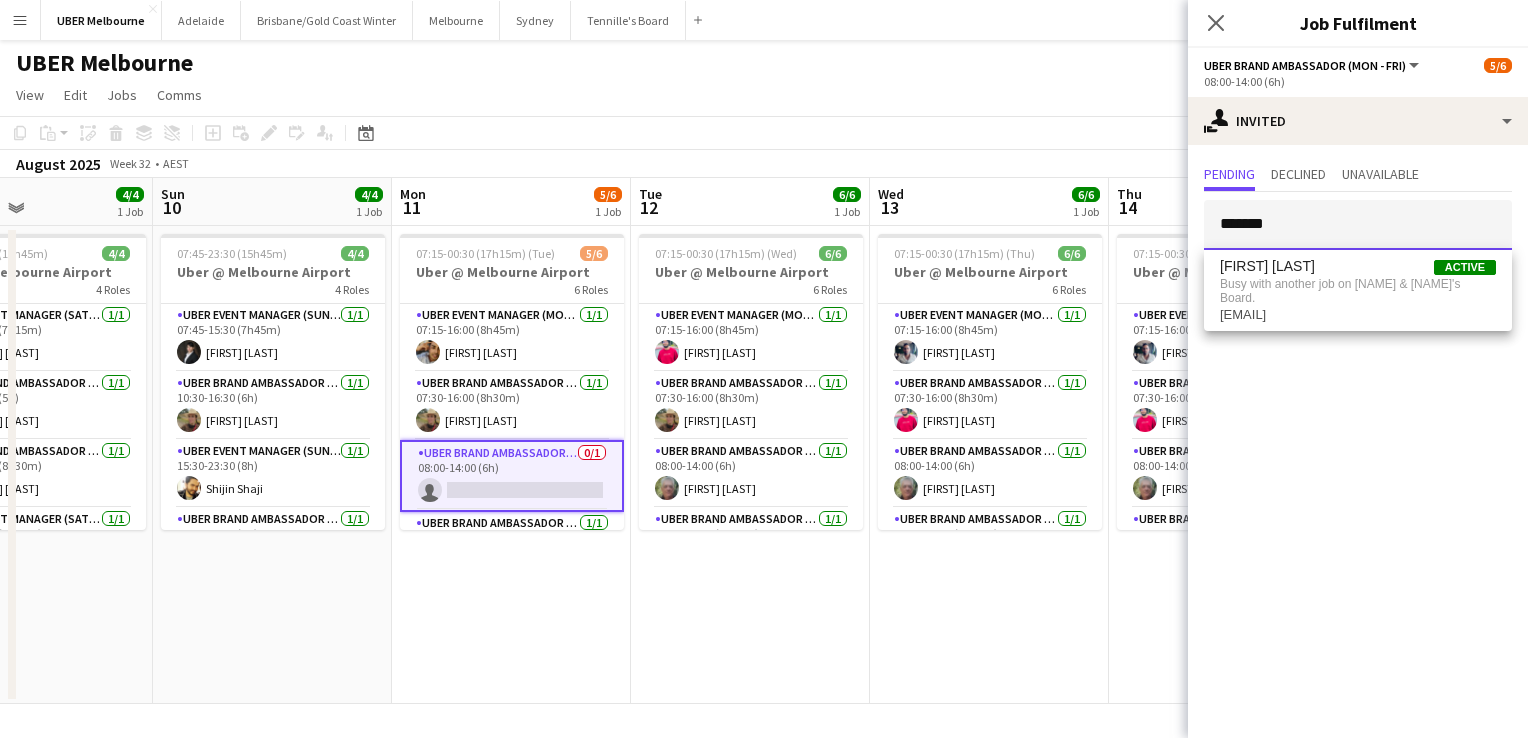 drag, startPoint x: 1282, startPoint y: 224, endPoint x: 1142, endPoint y: 226, distance: 140.01428 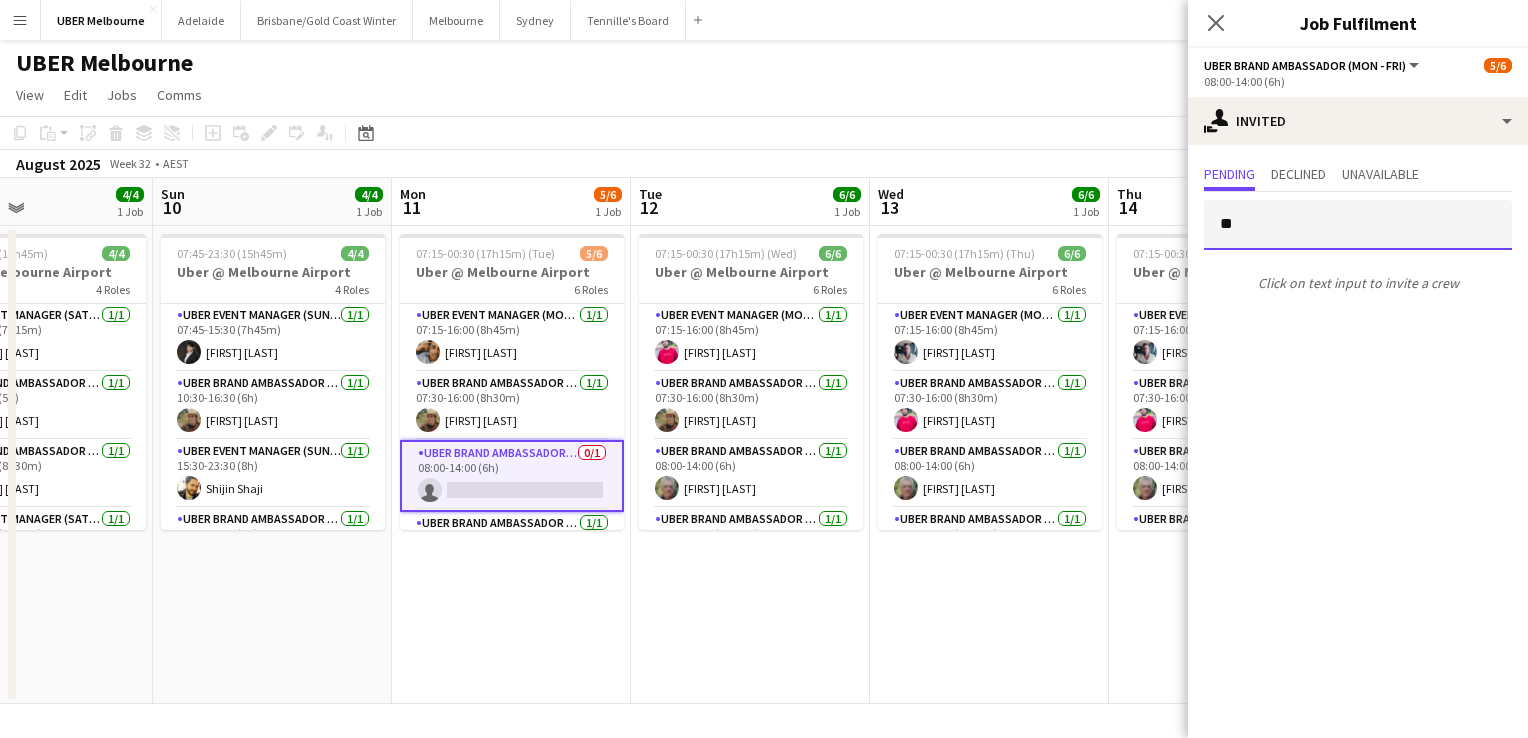 type on "*" 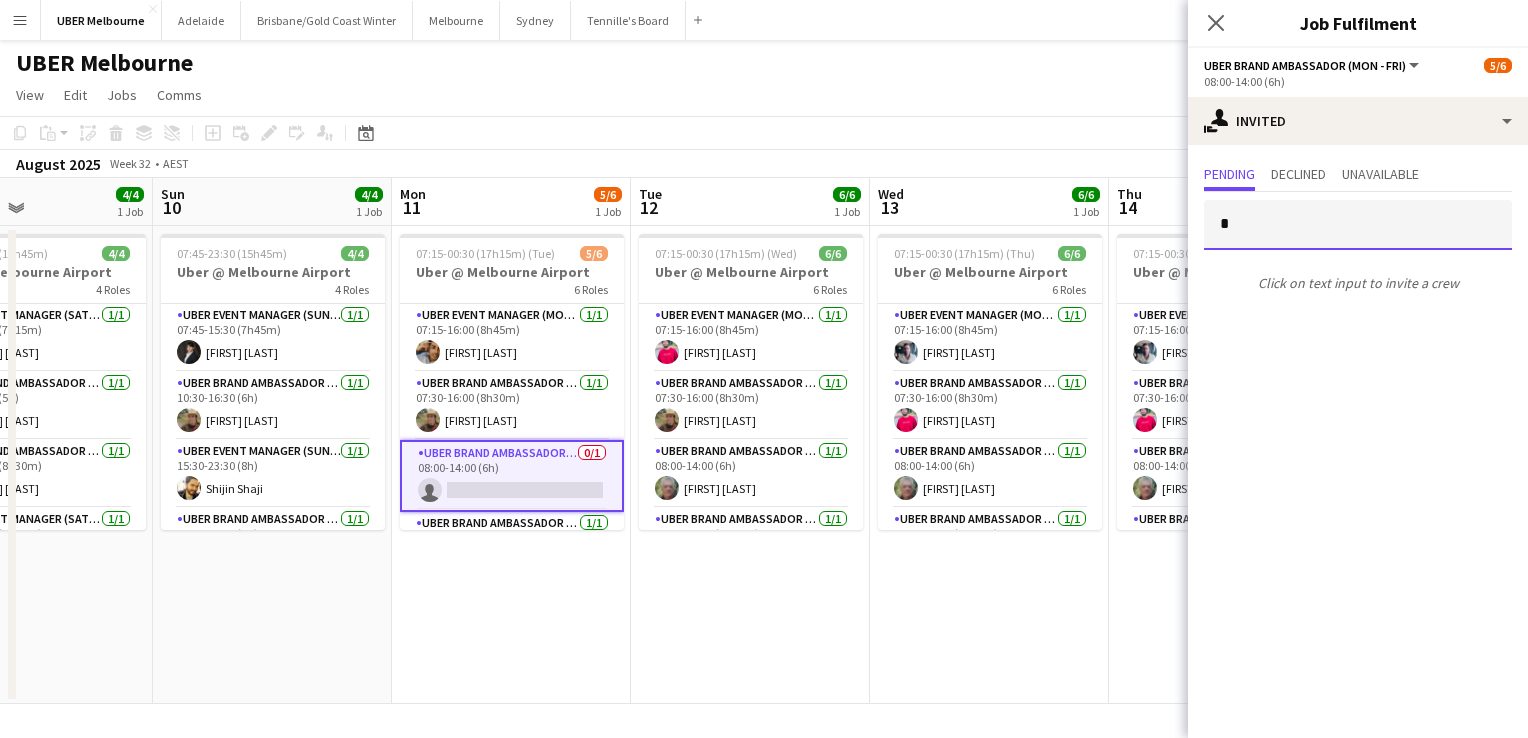type 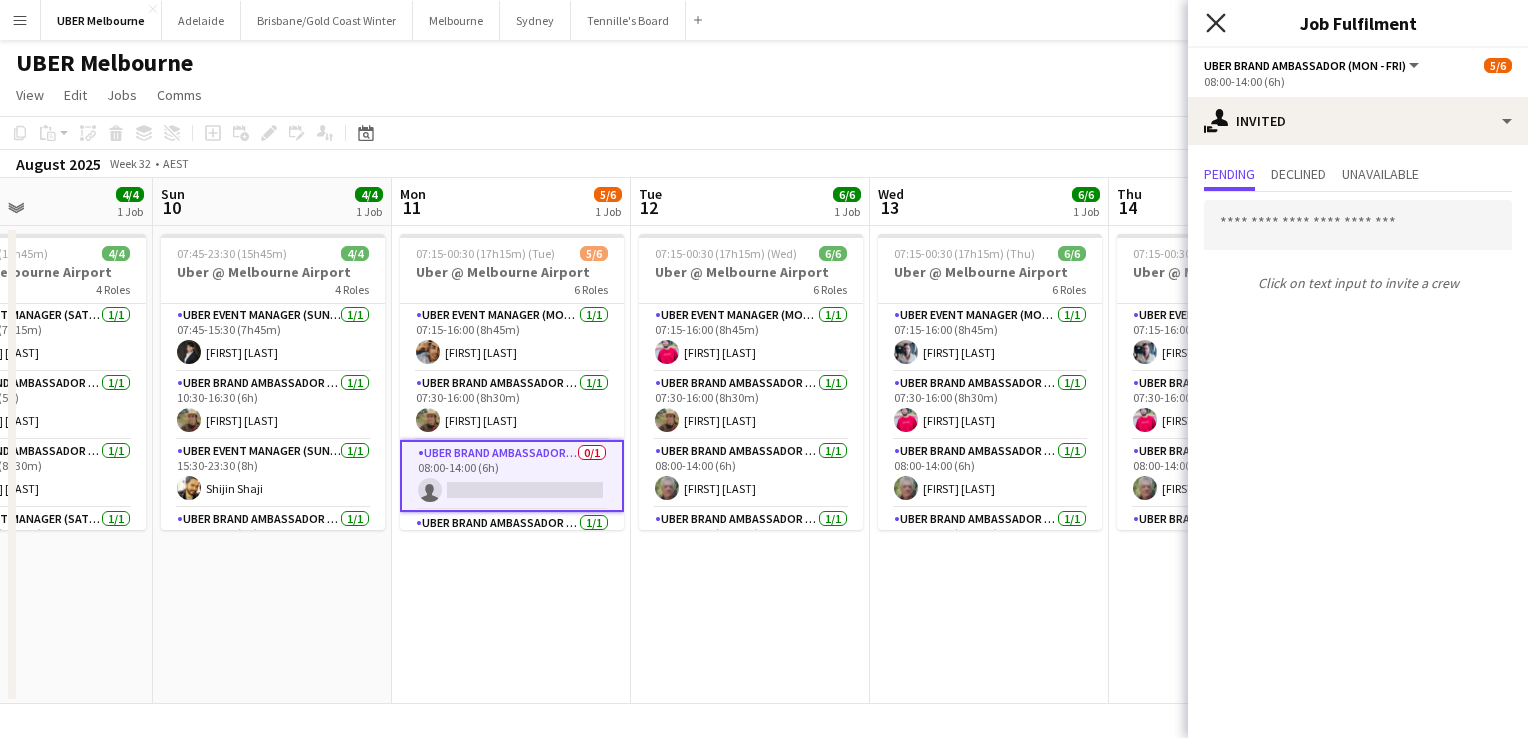 click on "Close pop-in" 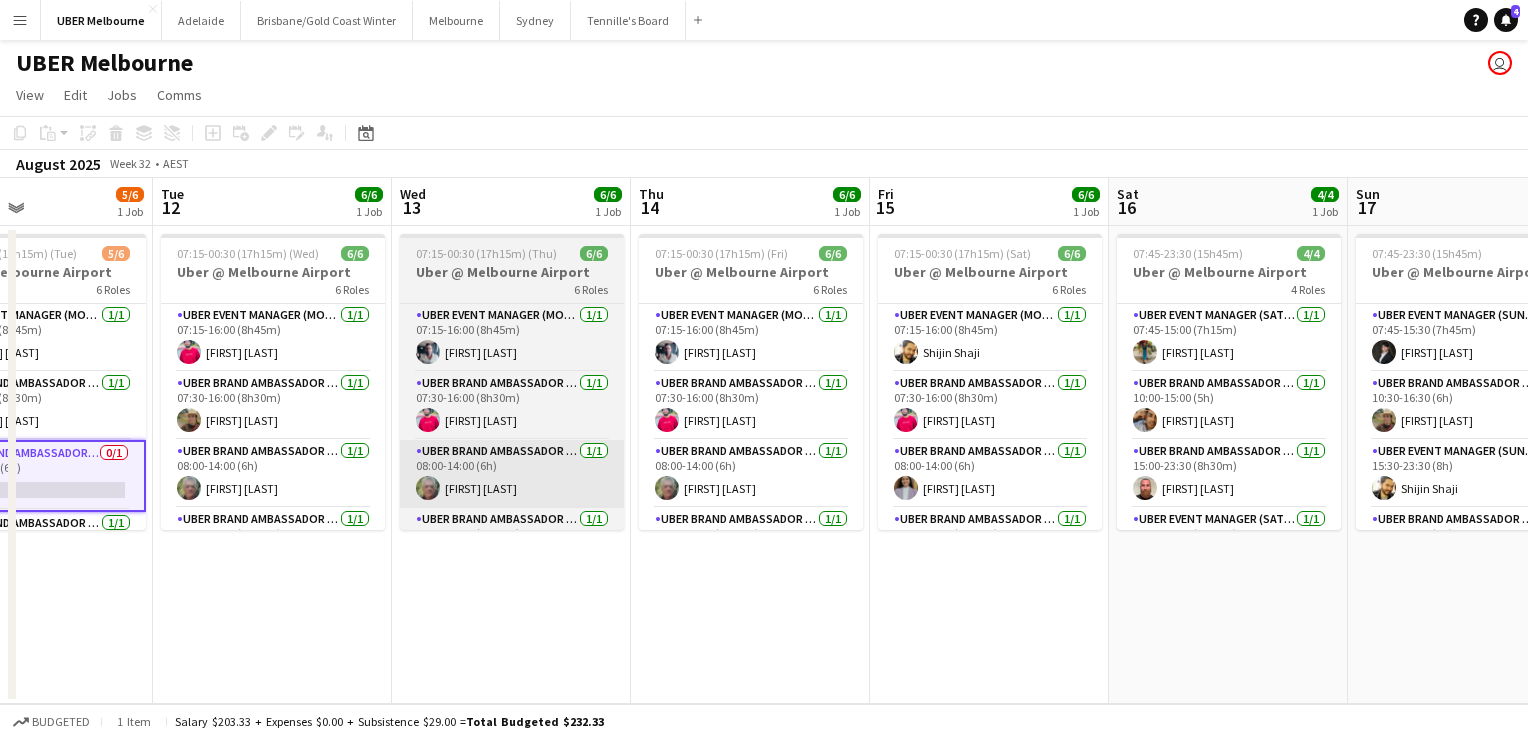 scroll, scrollTop: 0, scrollLeft: 513, axis: horizontal 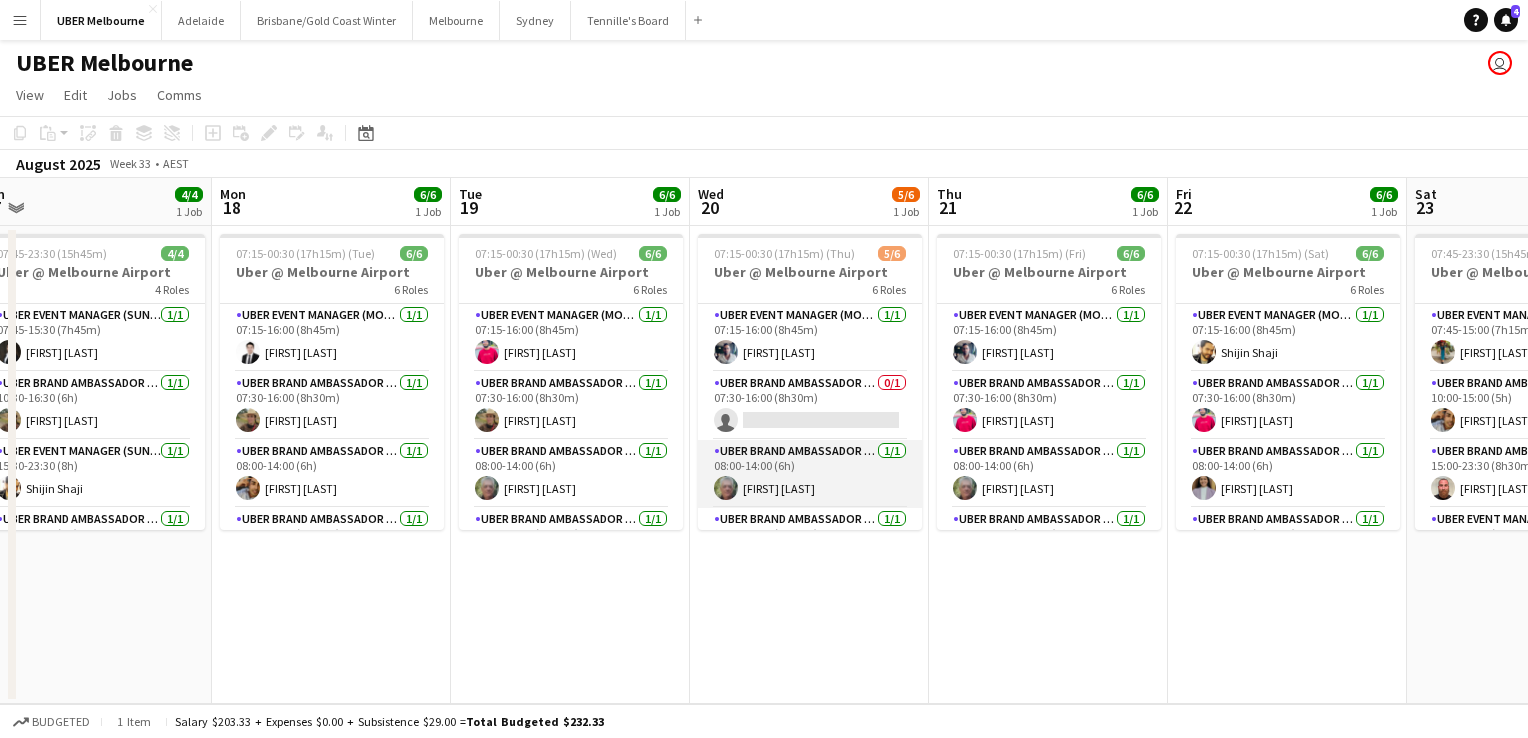 click on "[FIRST] [LAST]" at bounding box center [810, 474] 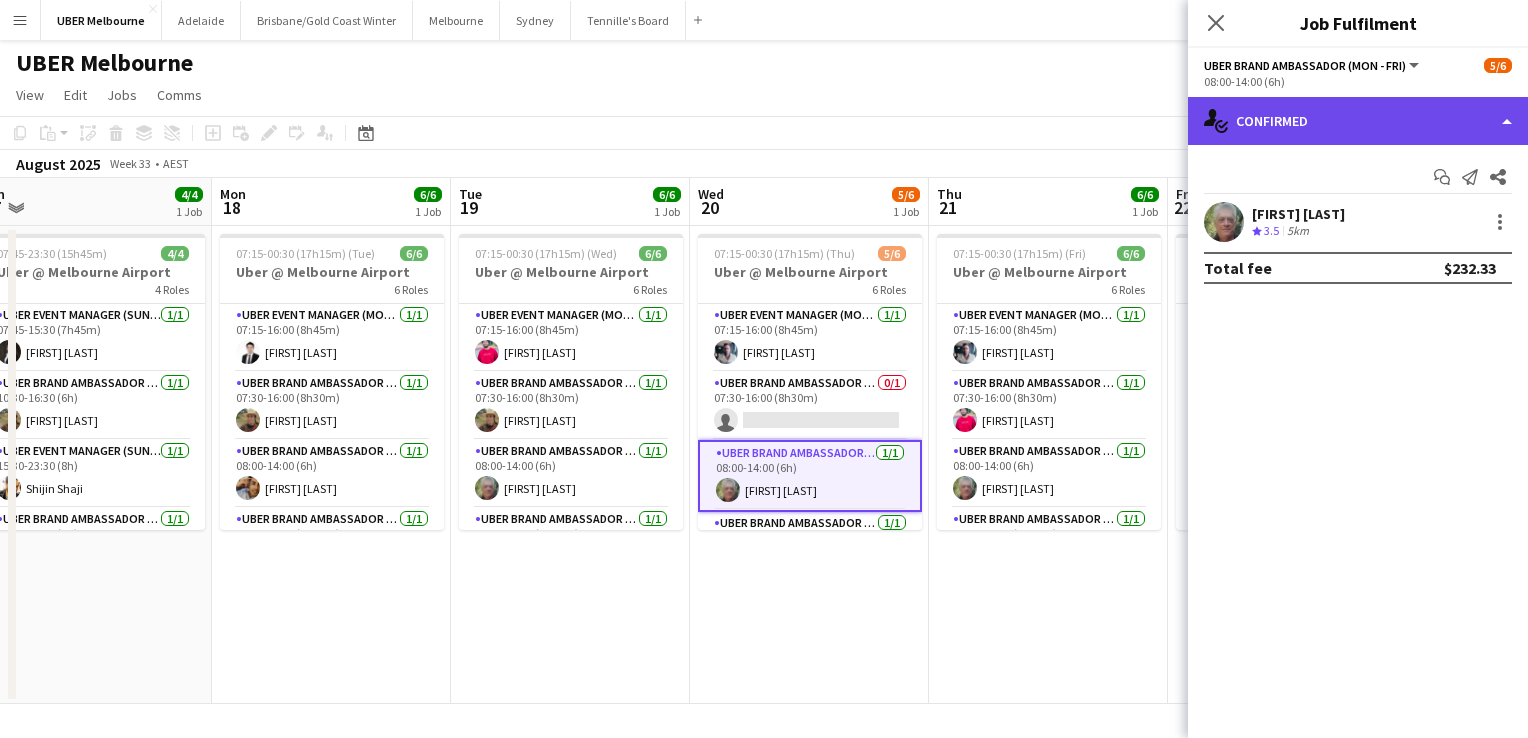 click on "single-neutral-actions-check-2
Confirmed" 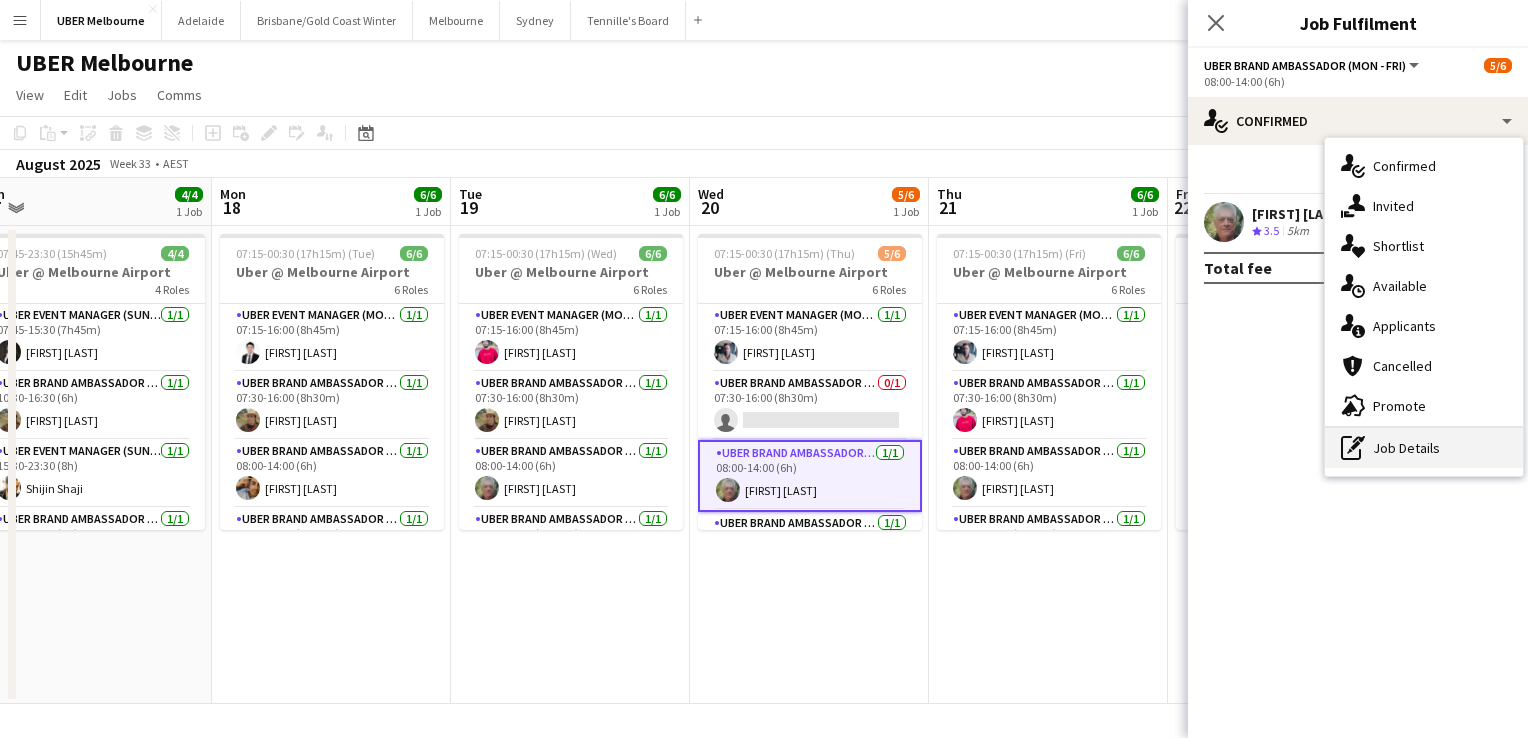 click on "pen-write
Job Details" at bounding box center (1424, 448) 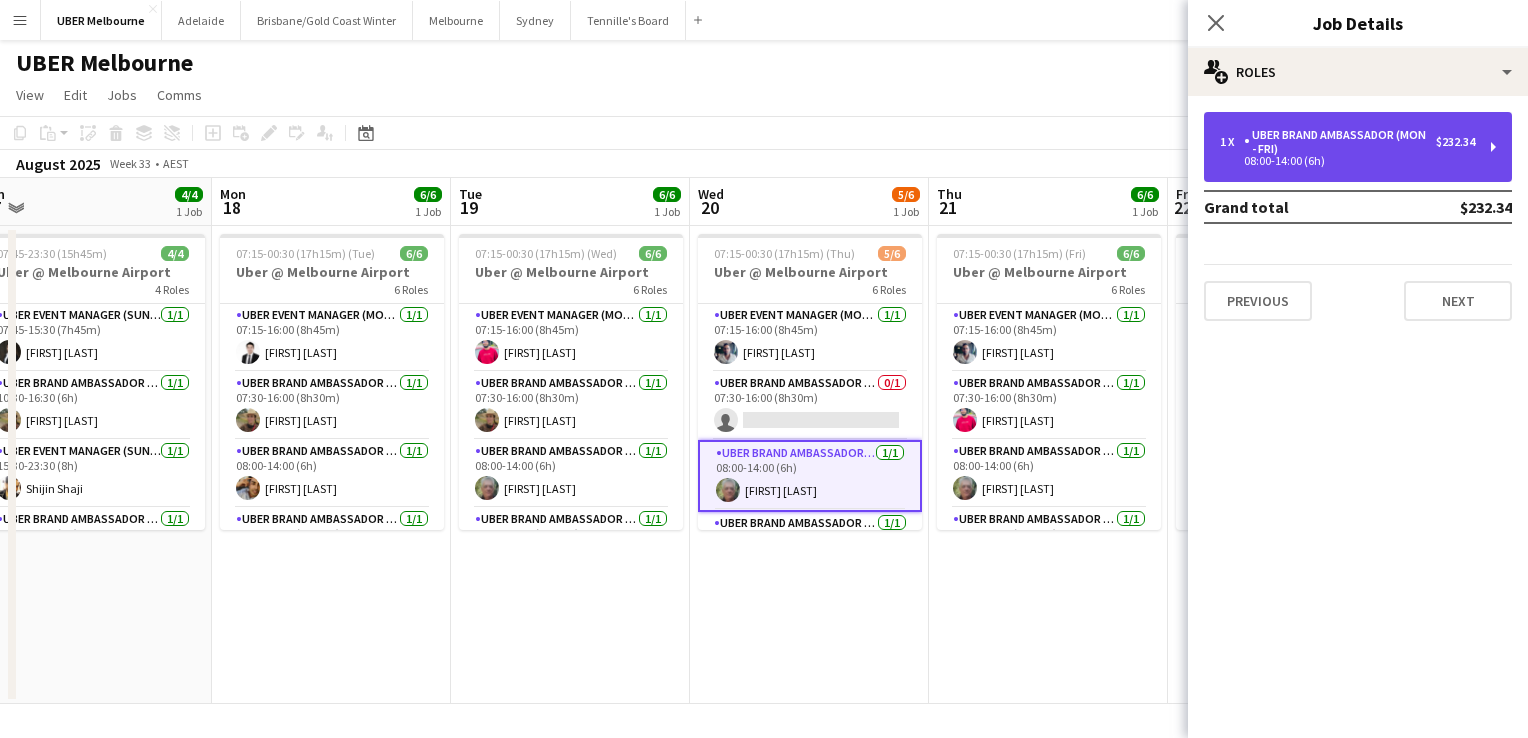 click on "UBER Brand Ambassador (Mon - Fri)" at bounding box center (1340, 142) 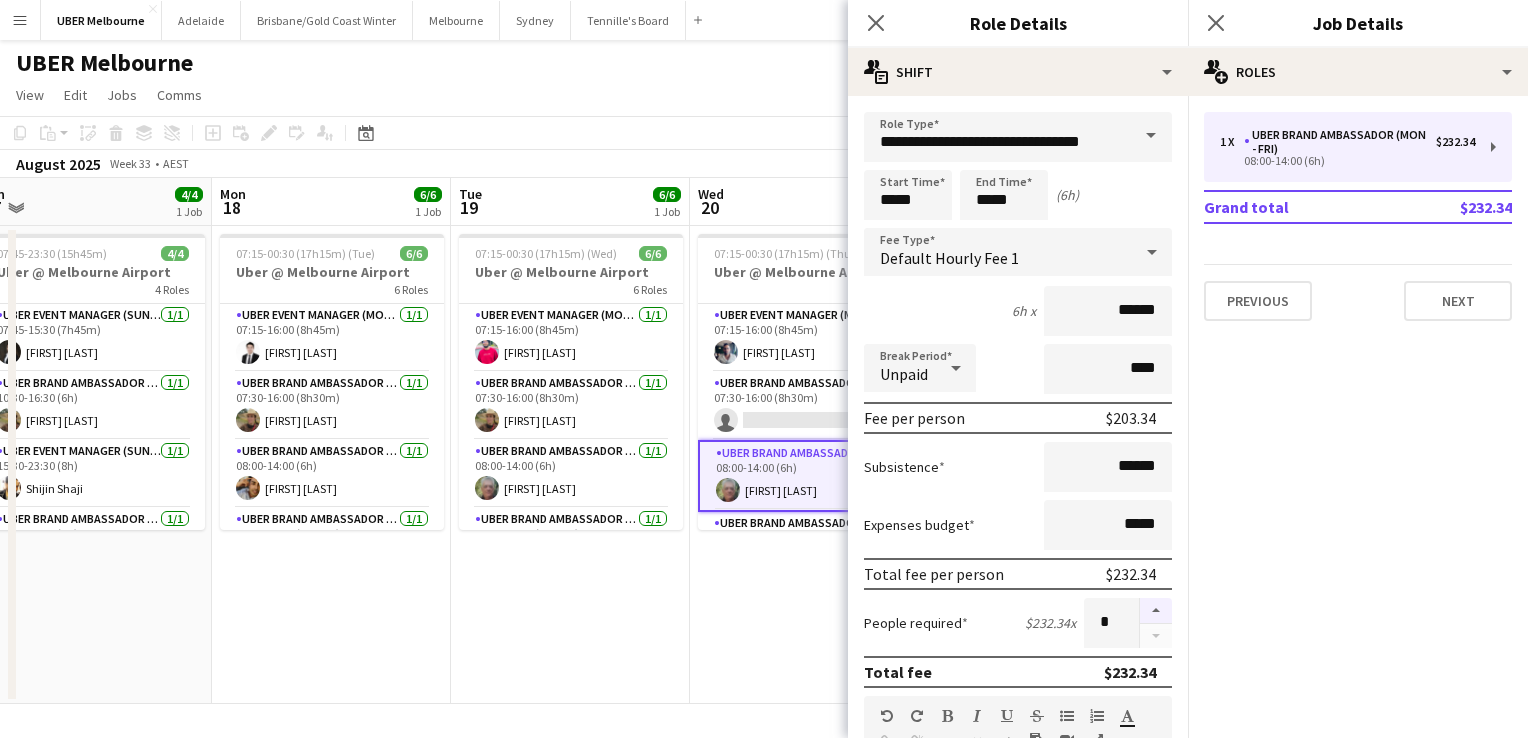 click at bounding box center (1156, 611) 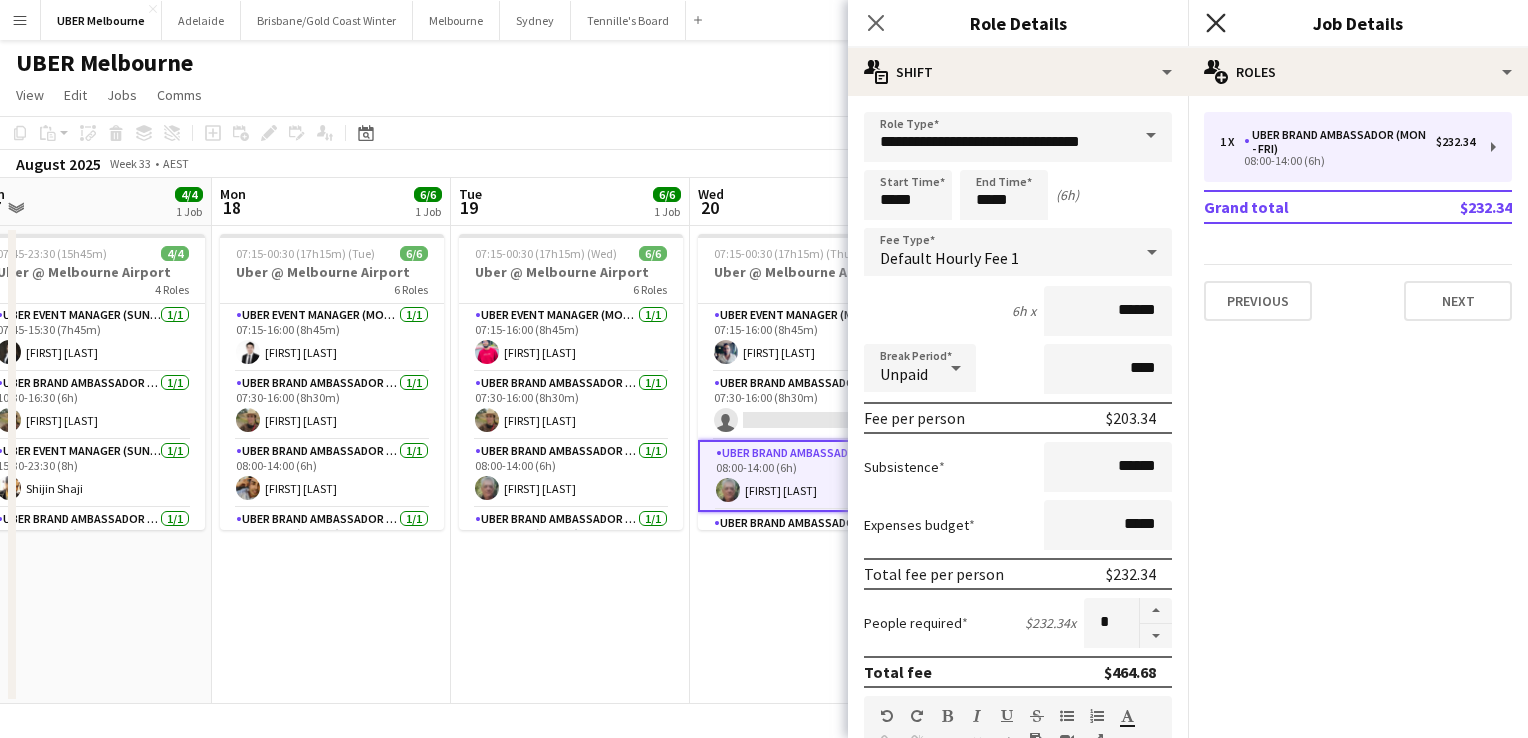 click 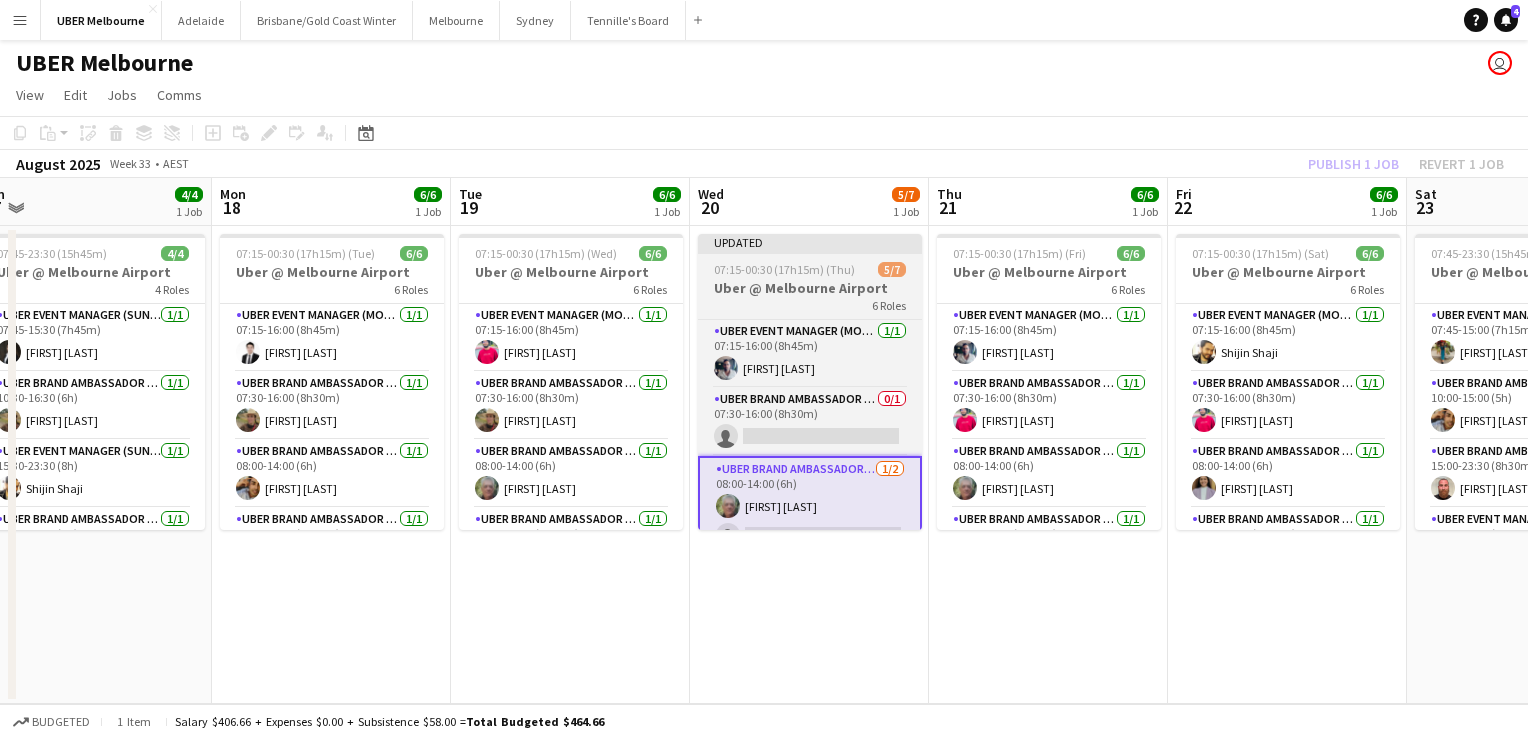click on "Updated" at bounding box center [810, 242] 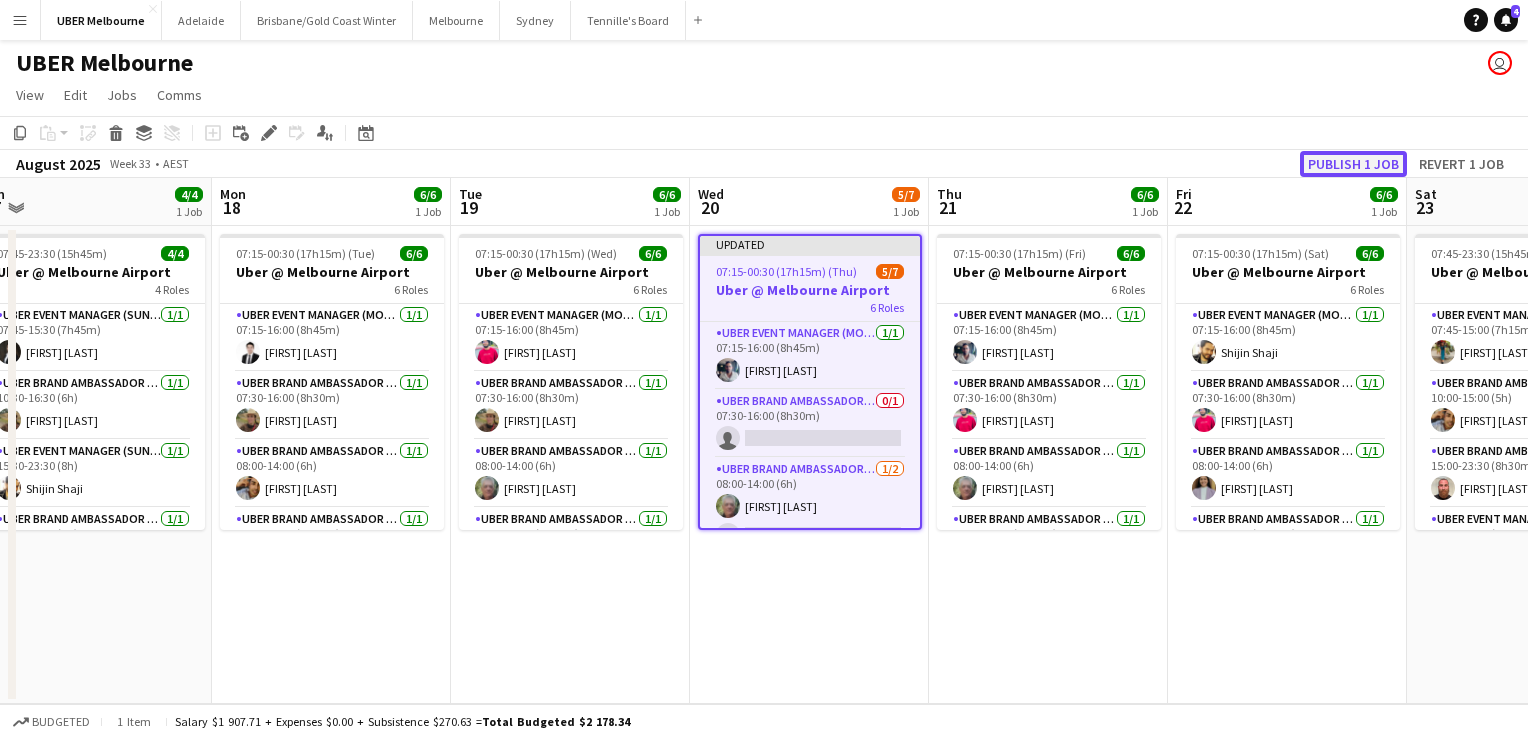 click on "Publish 1 job" 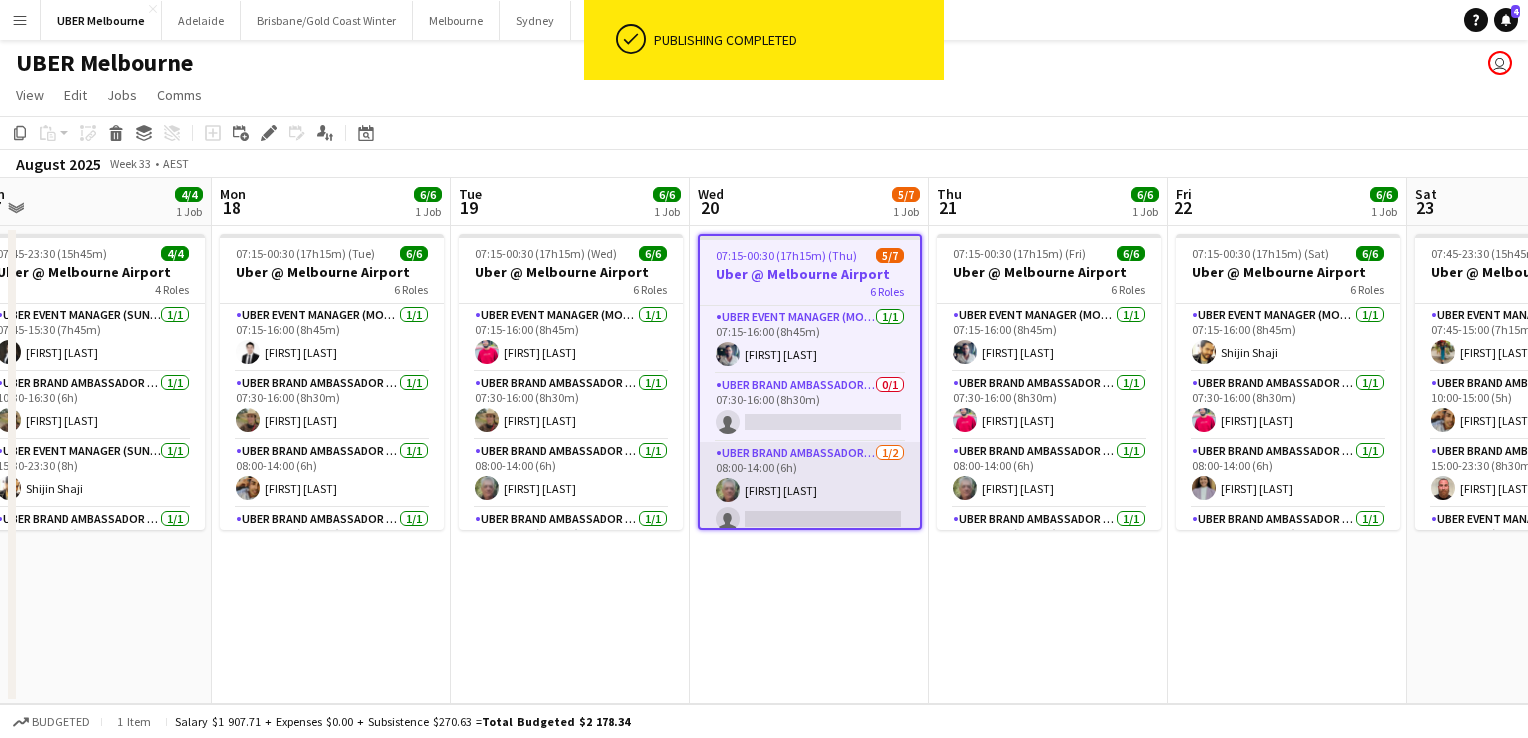 scroll, scrollTop: 100, scrollLeft: 0, axis: vertical 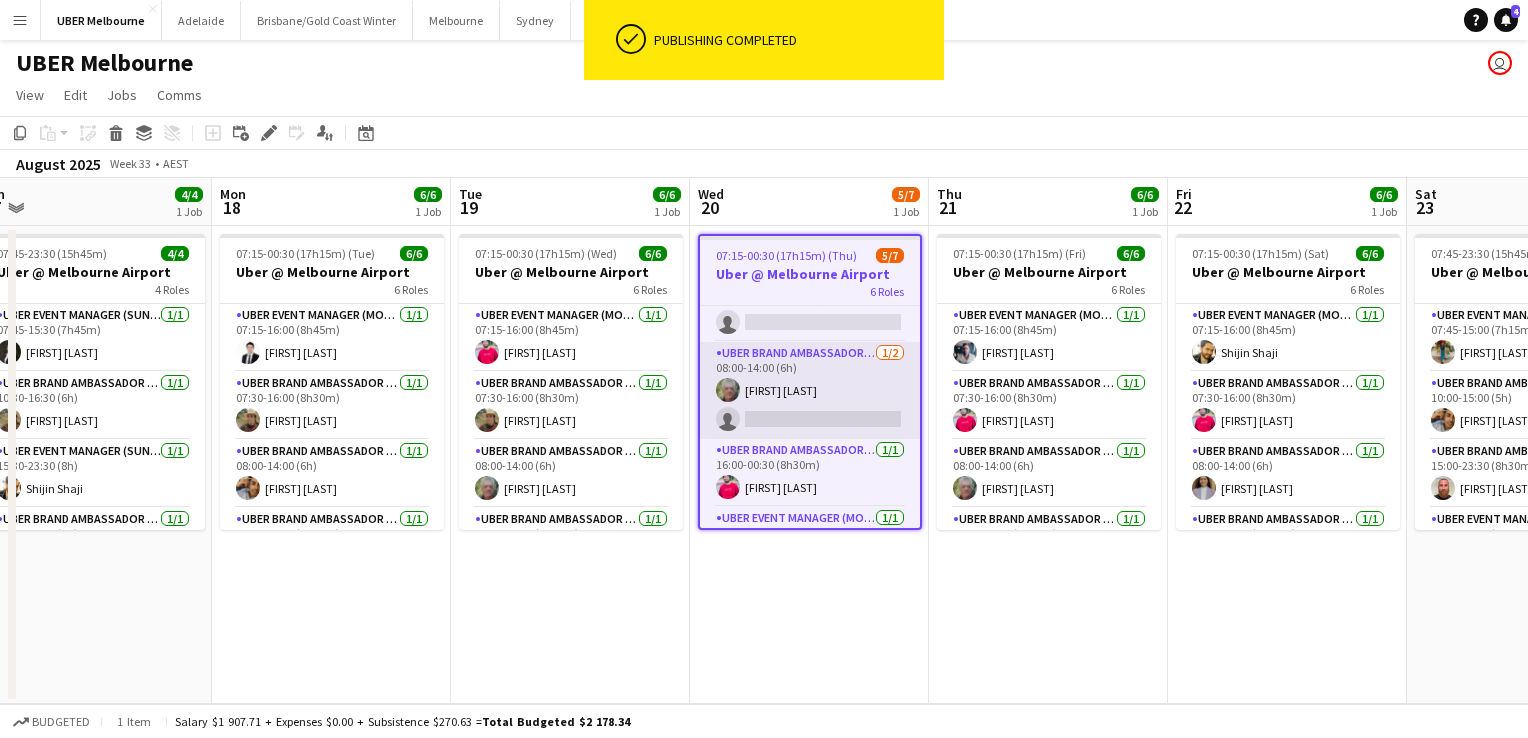 click on "[FIRST] [LAST]
single-neutral-actions" at bounding box center [810, 390] 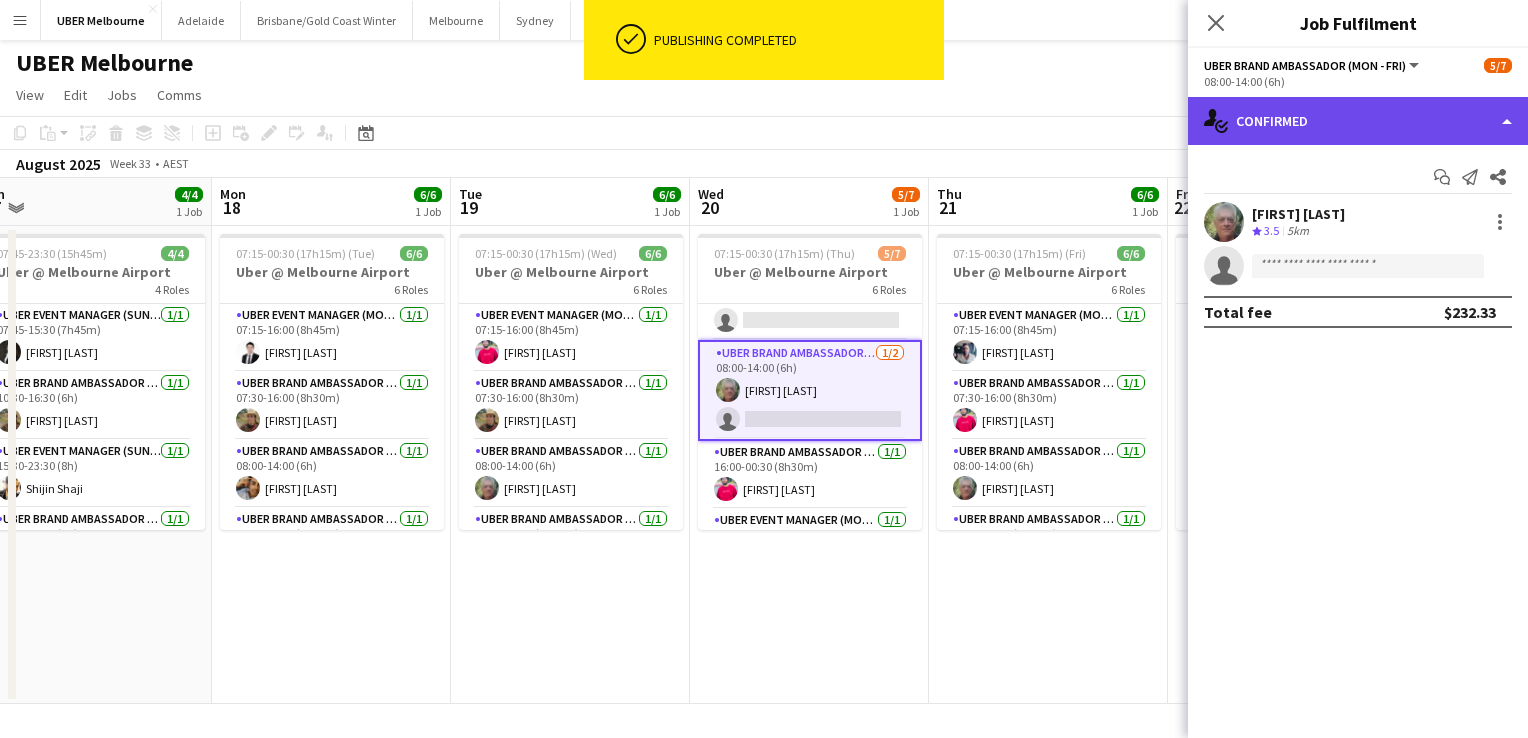 click on "single-neutral-actions-check-2
Confirmed" 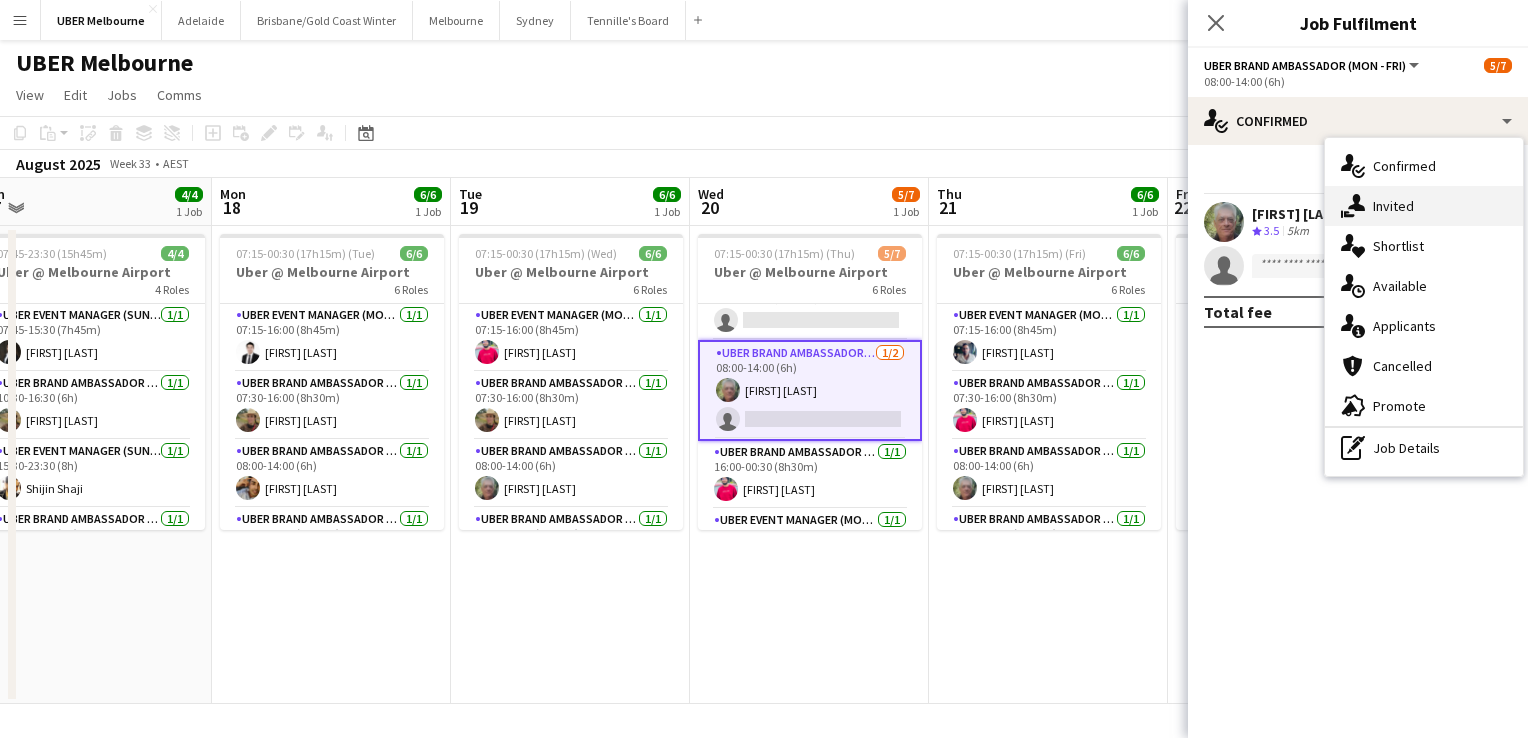 click on "single-neutral-actions-share-1
Invited" at bounding box center [1424, 206] 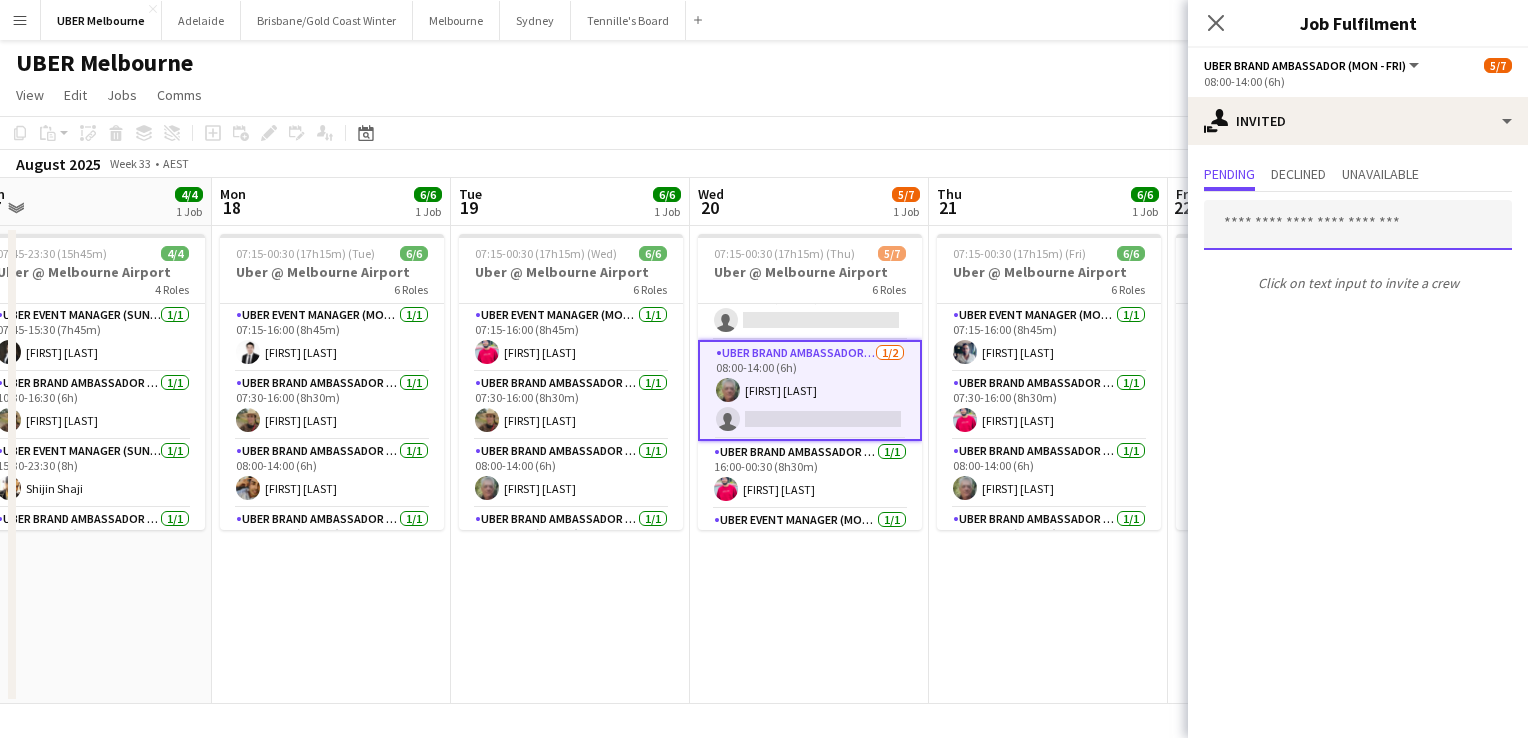 click at bounding box center (1358, 225) 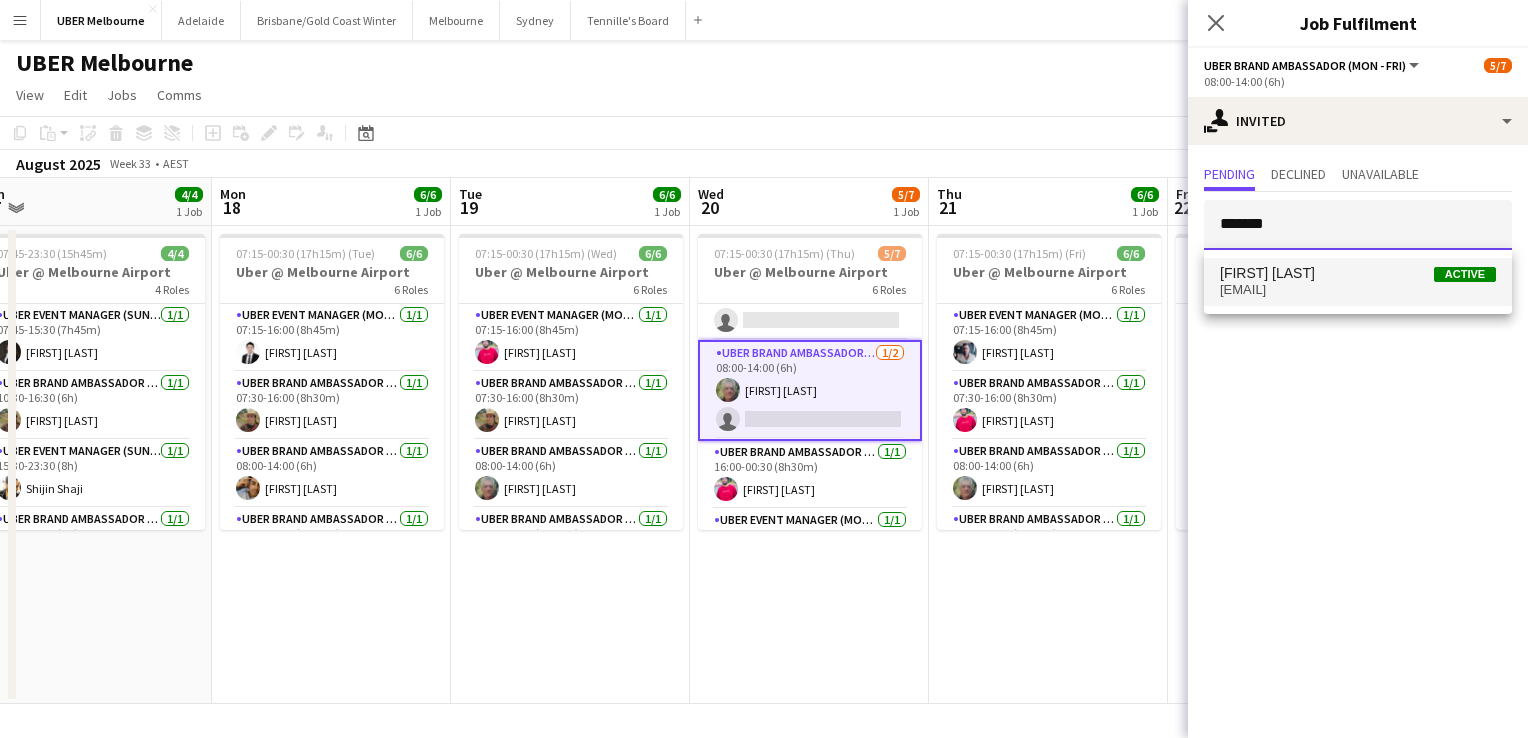 type on "*******" 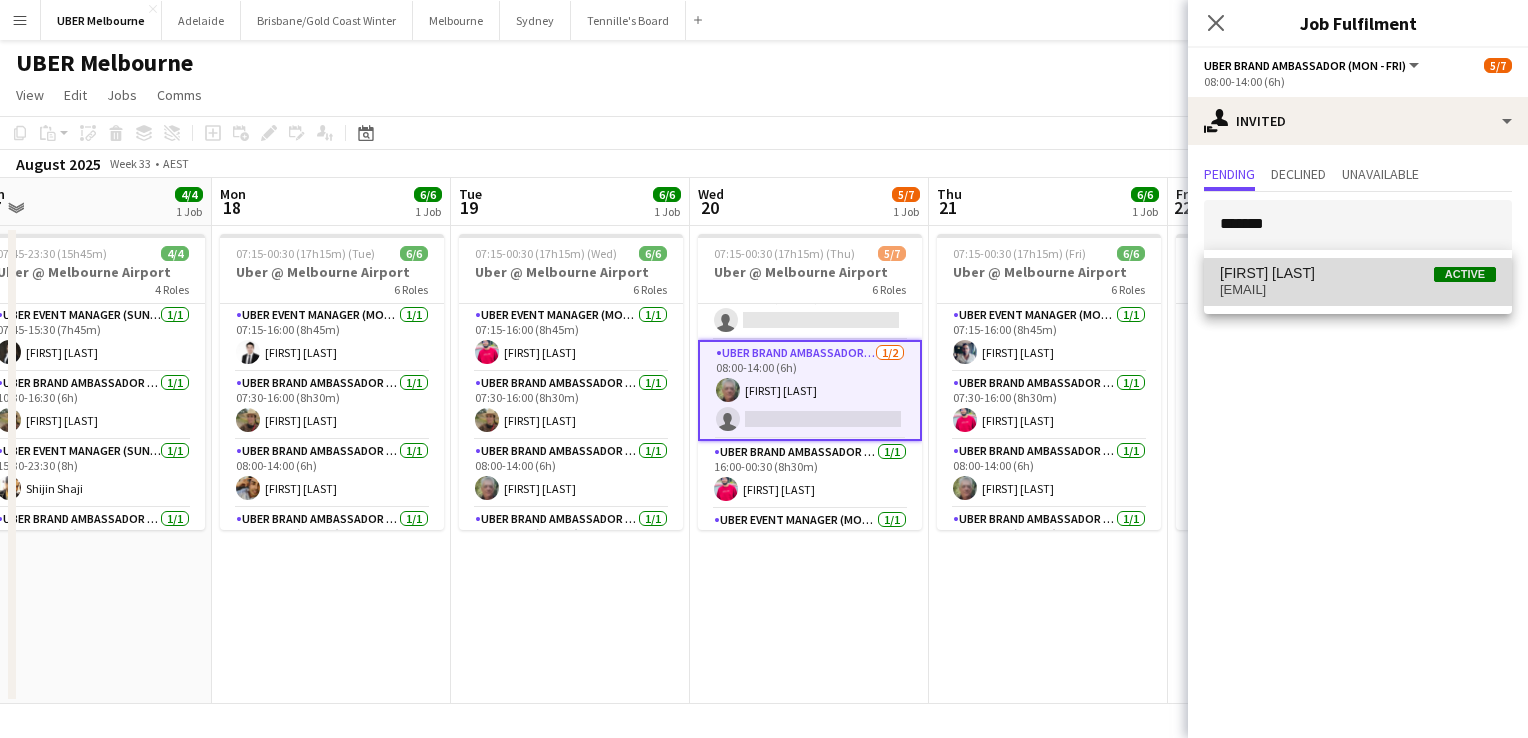 click on "[EMAIL]" at bounding box center [1358, 290] 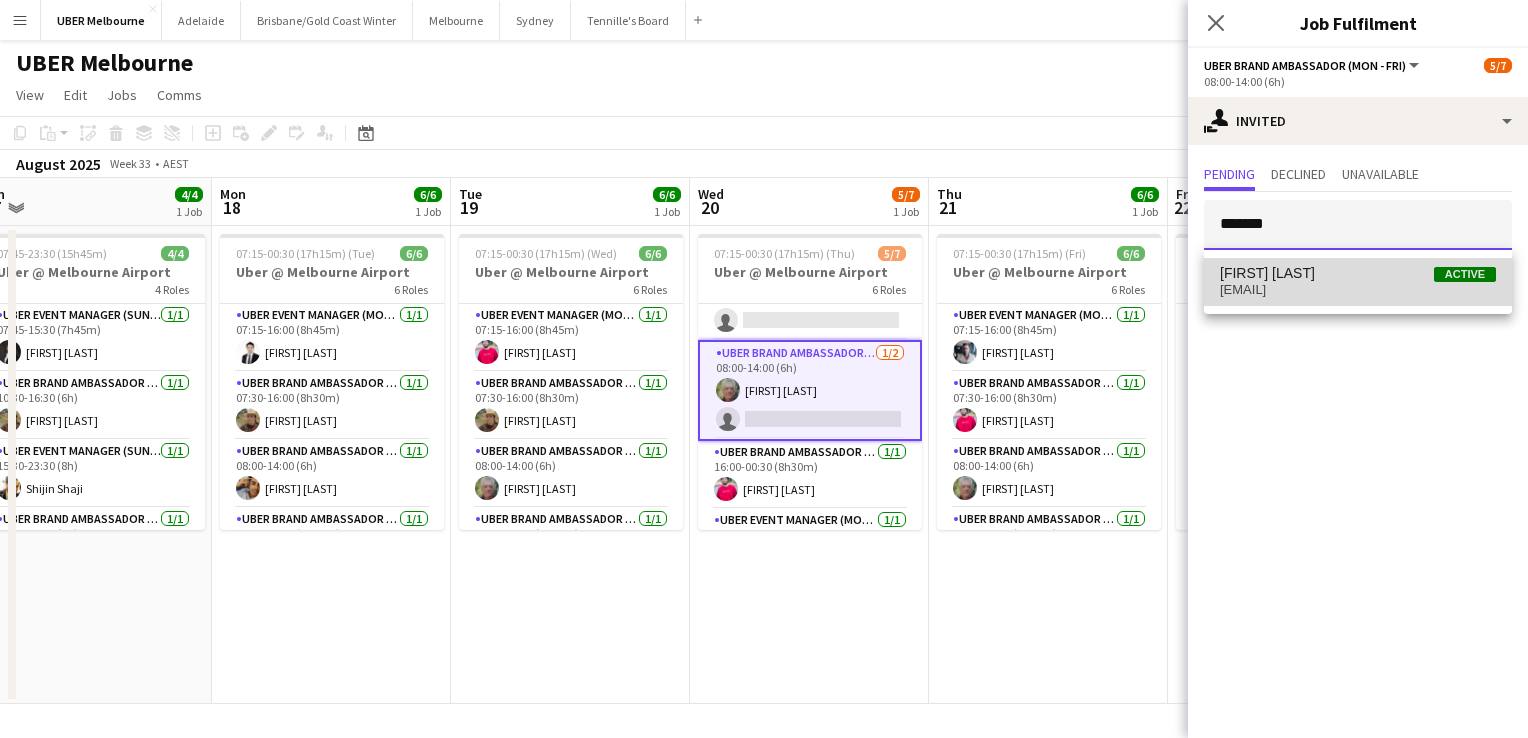 type 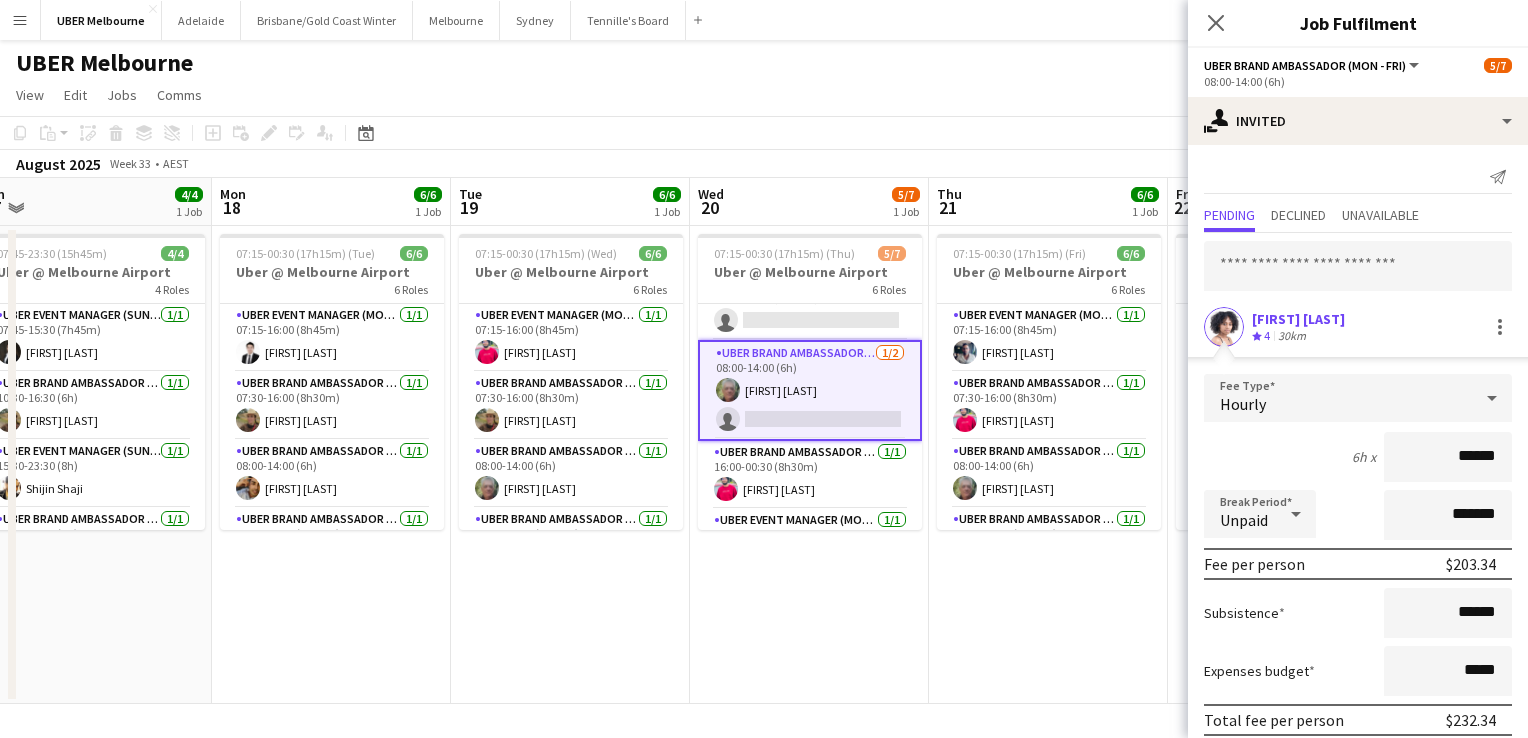 scroll, scrollTop: 79, scrollLeft: 0, axis: vertical 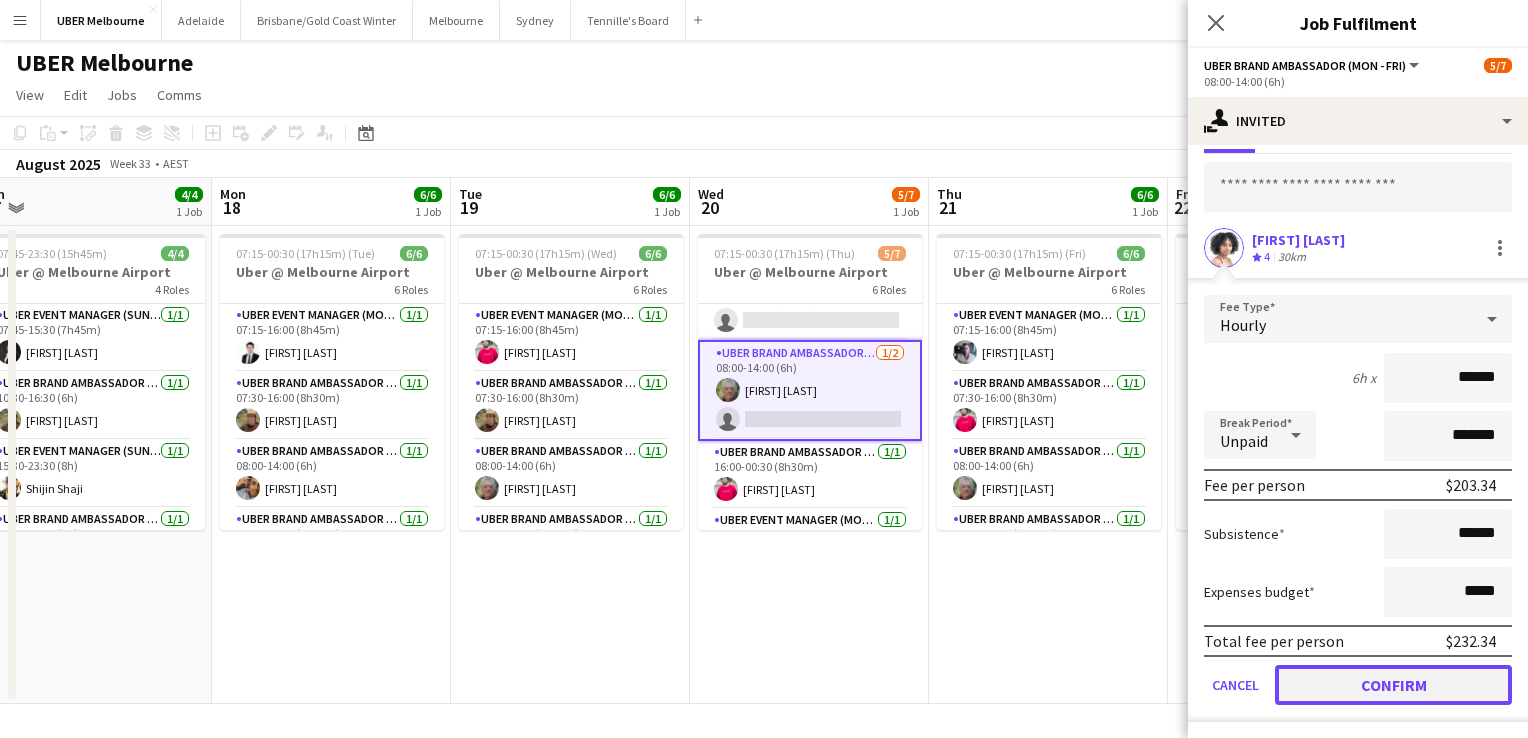 click on "Confirm" 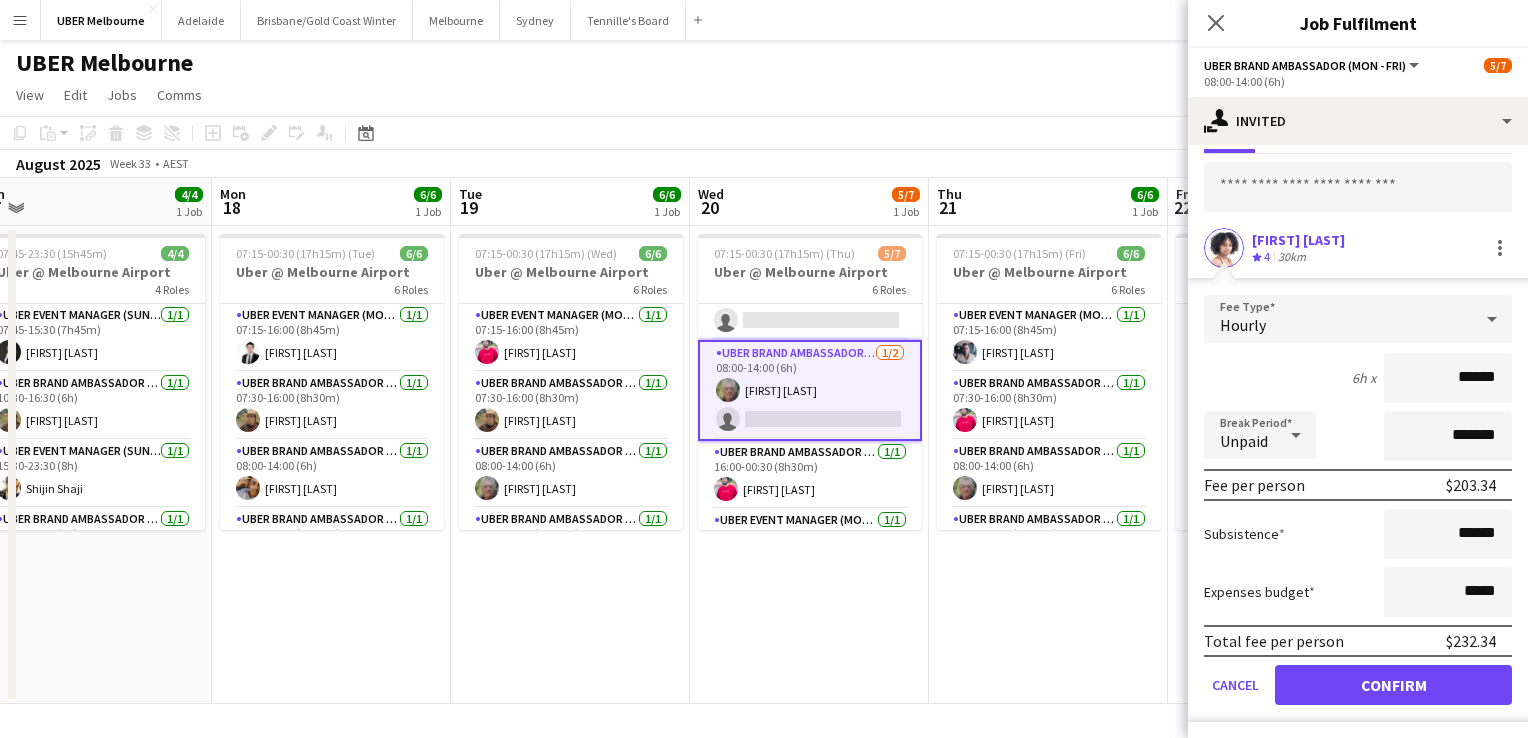 scroll, scrollTop: 0, scrollLeft: 0, axis: both 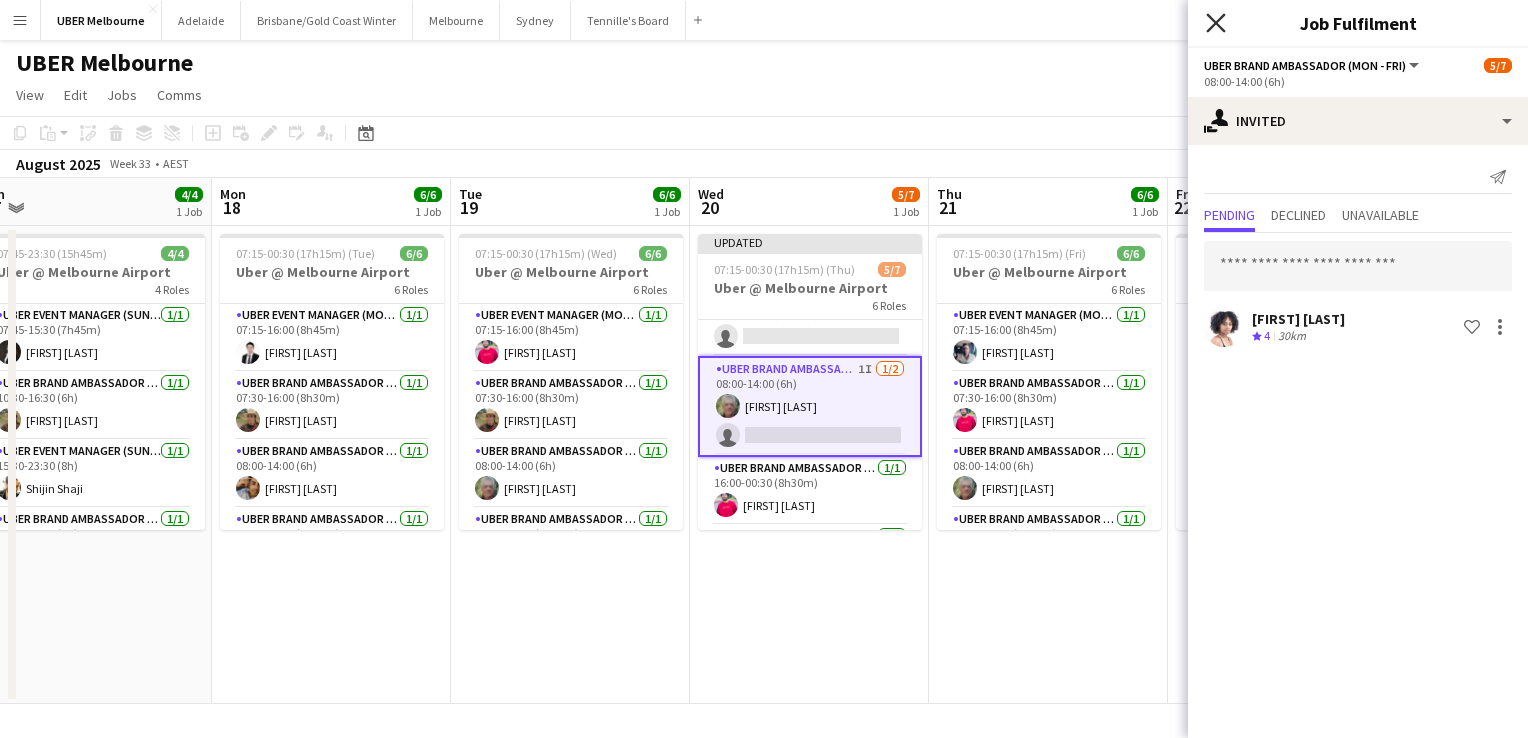 click on "Close pop-in" 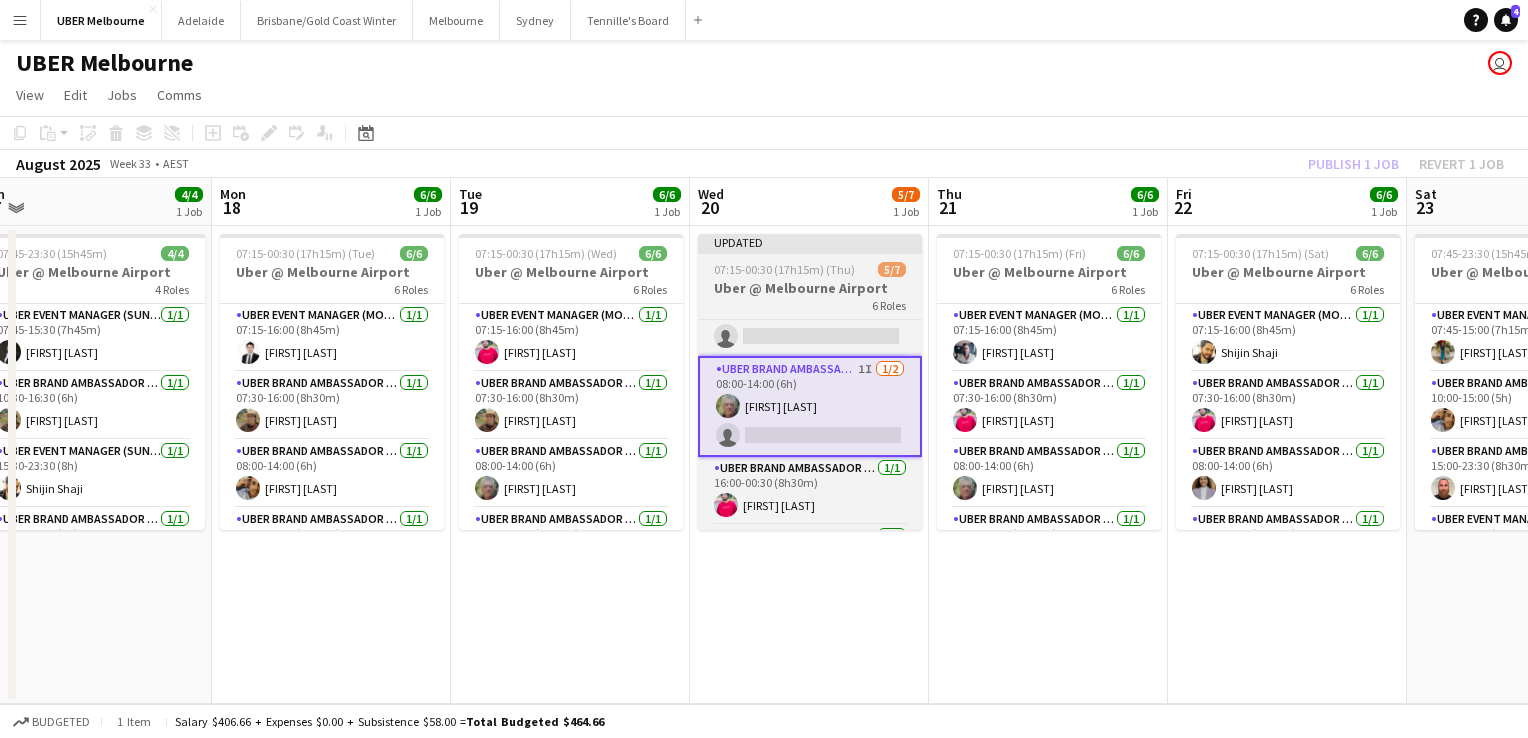 click on "07:15-00:30 (17h15m) (Thu)" at bounding box center [784, 269] 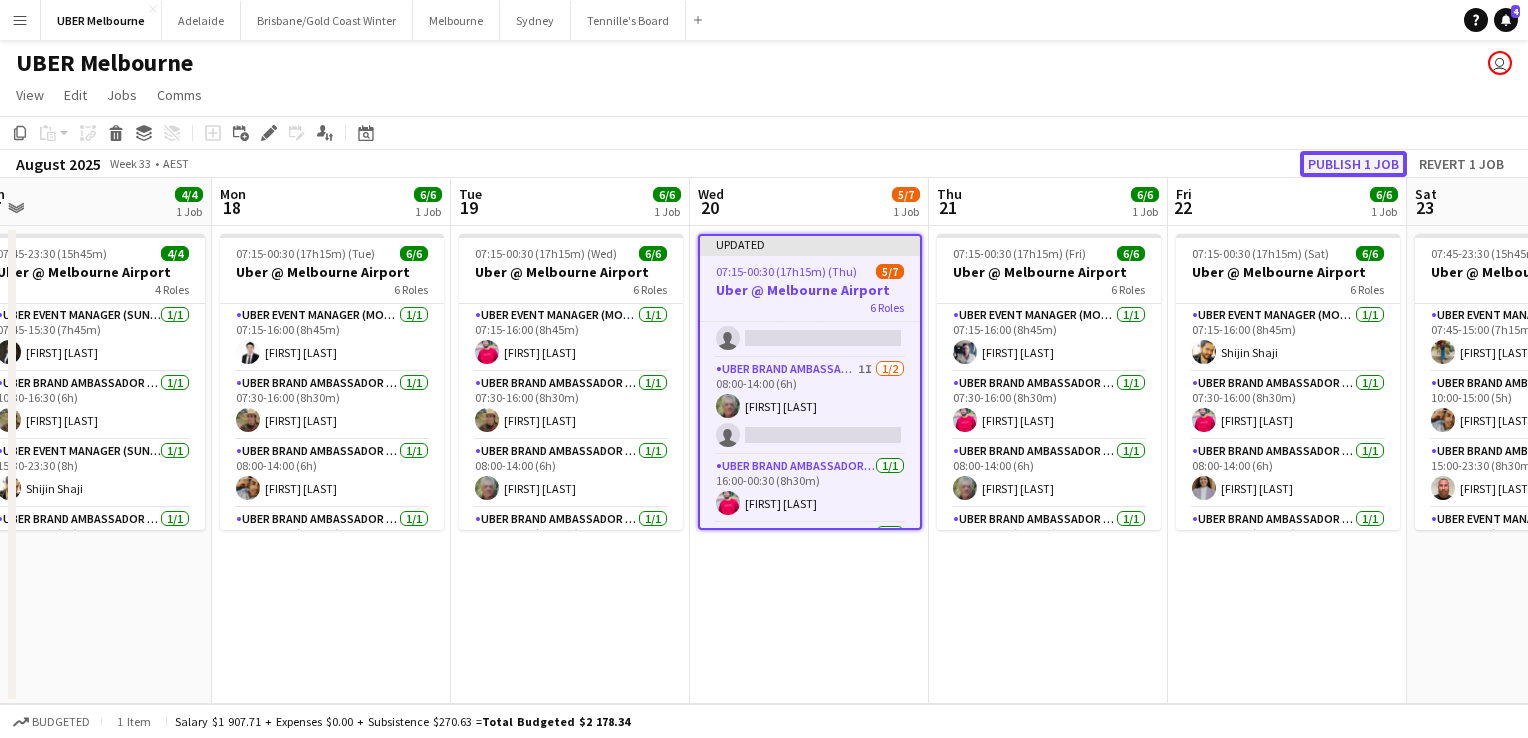 click on "Publish 1 job" 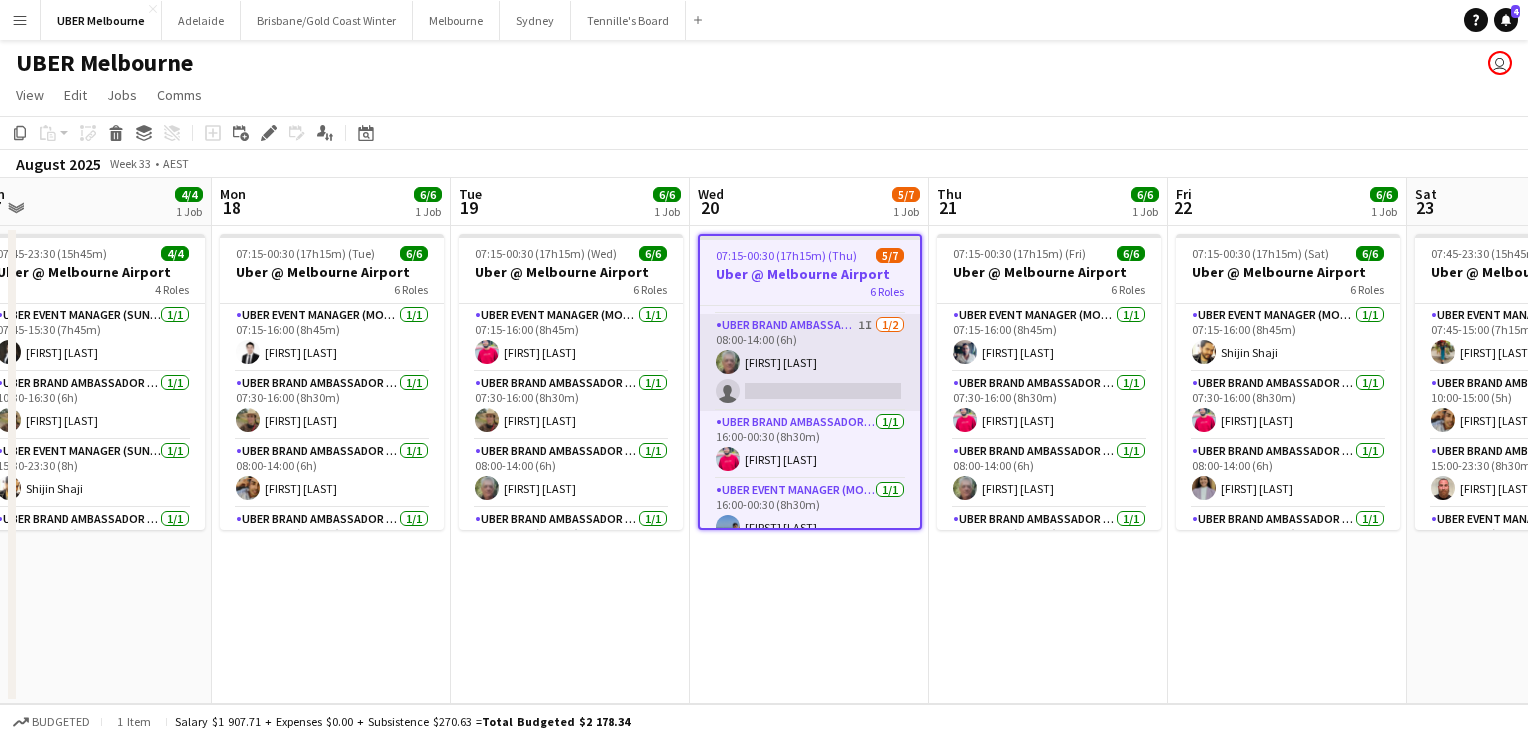 scroll, scrollTop: 0, scrollLeft: 0, axis: both 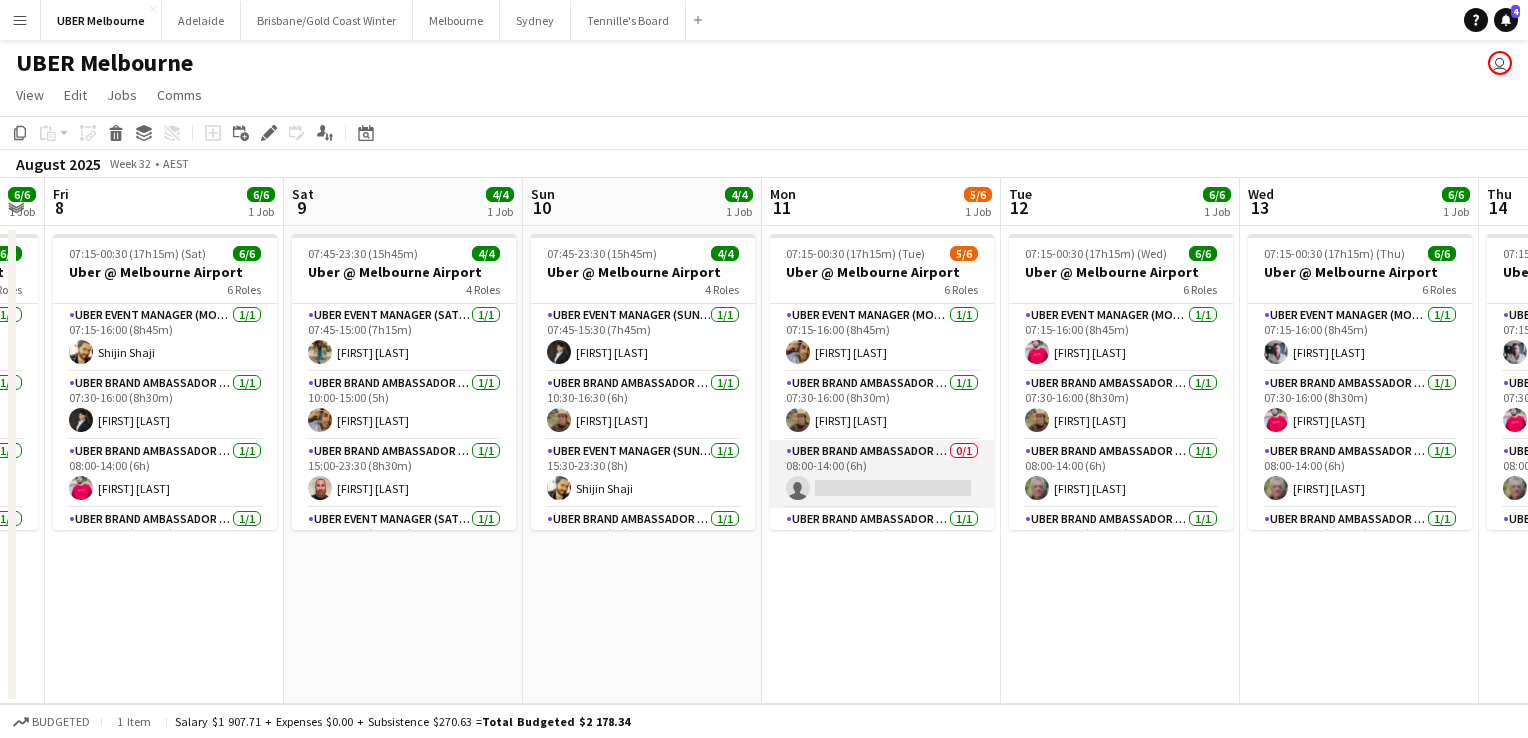 click at bounding box center (882, 474) 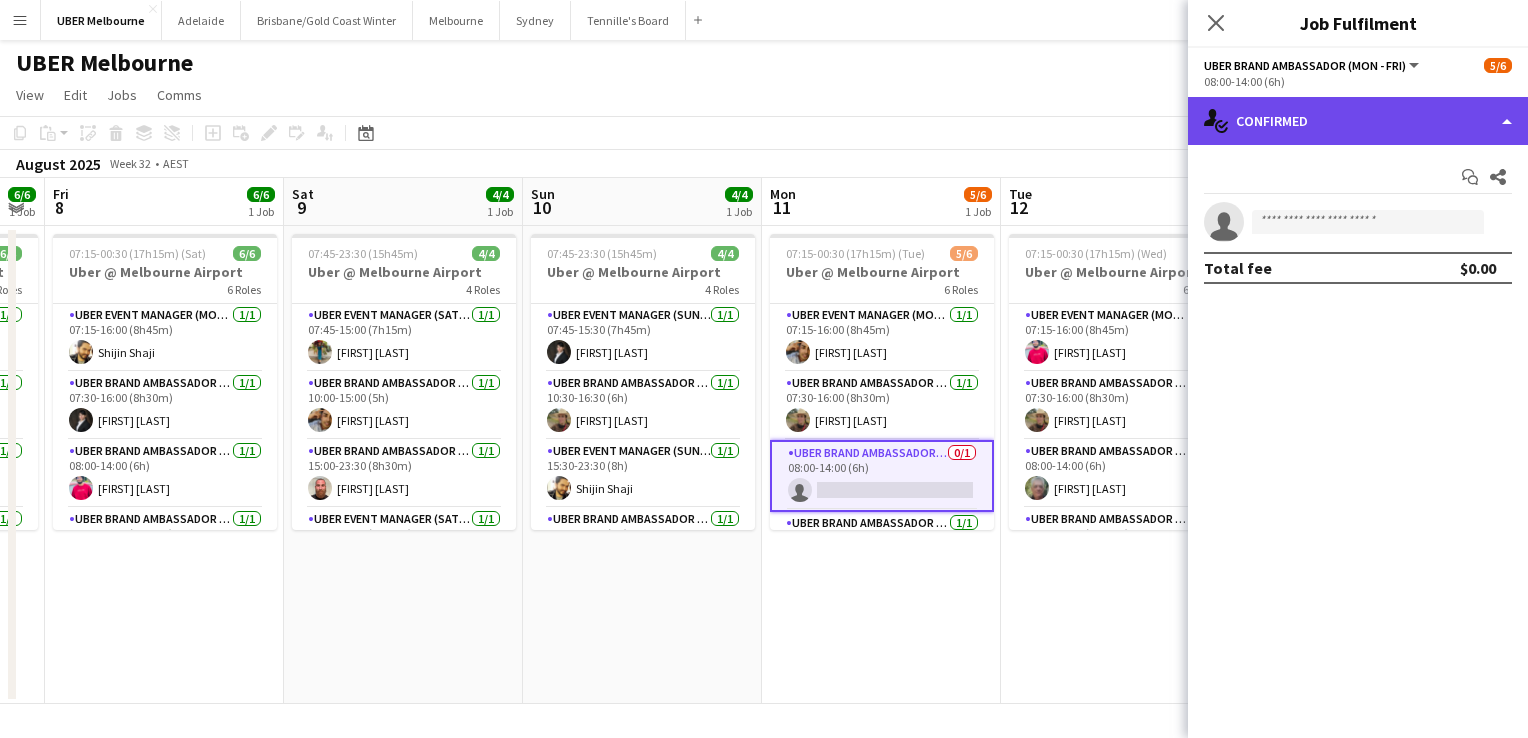 click on "single-neutral-actions-check-2
Confirmed" 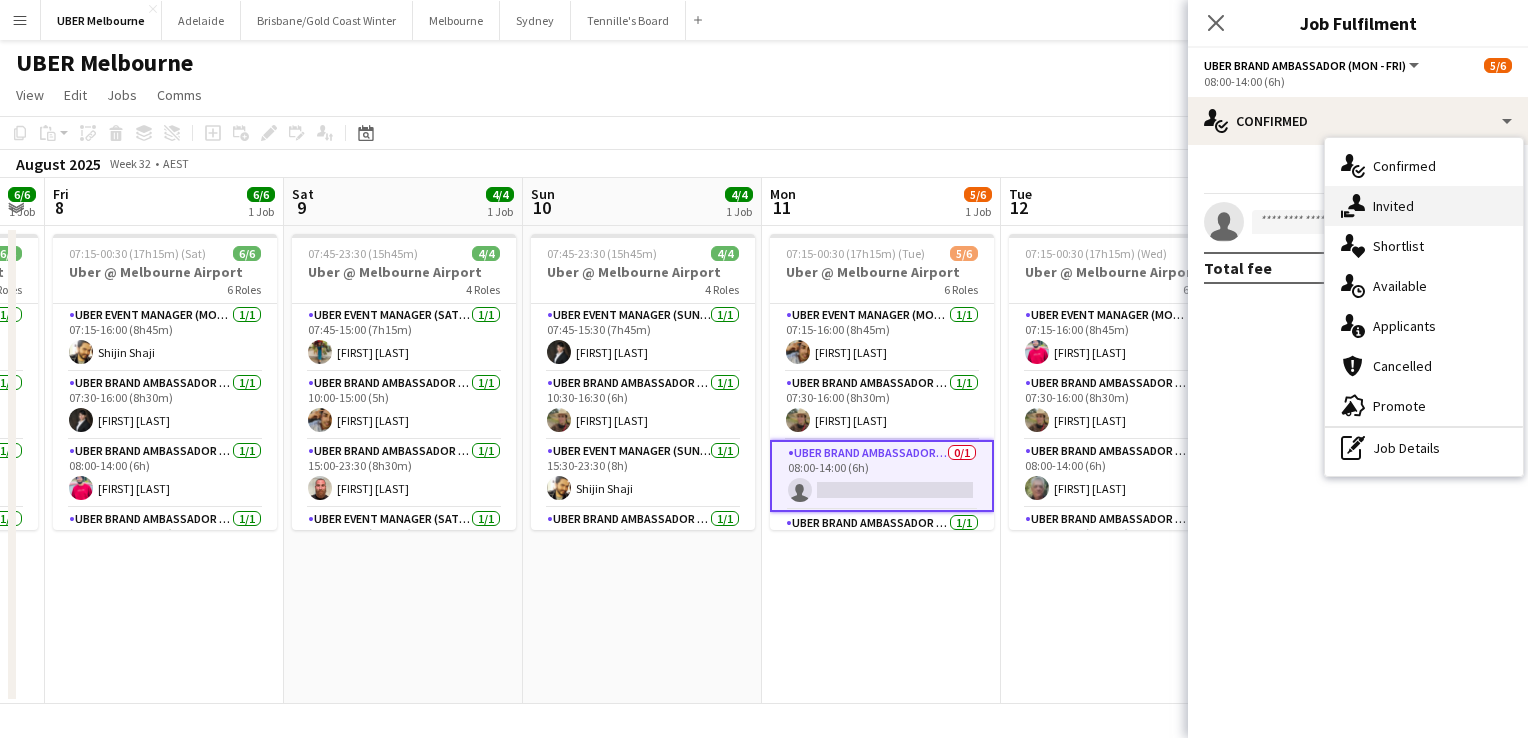 click on "single-neutral-actions-share-1
Invited" at bounding box center [1424, 206] 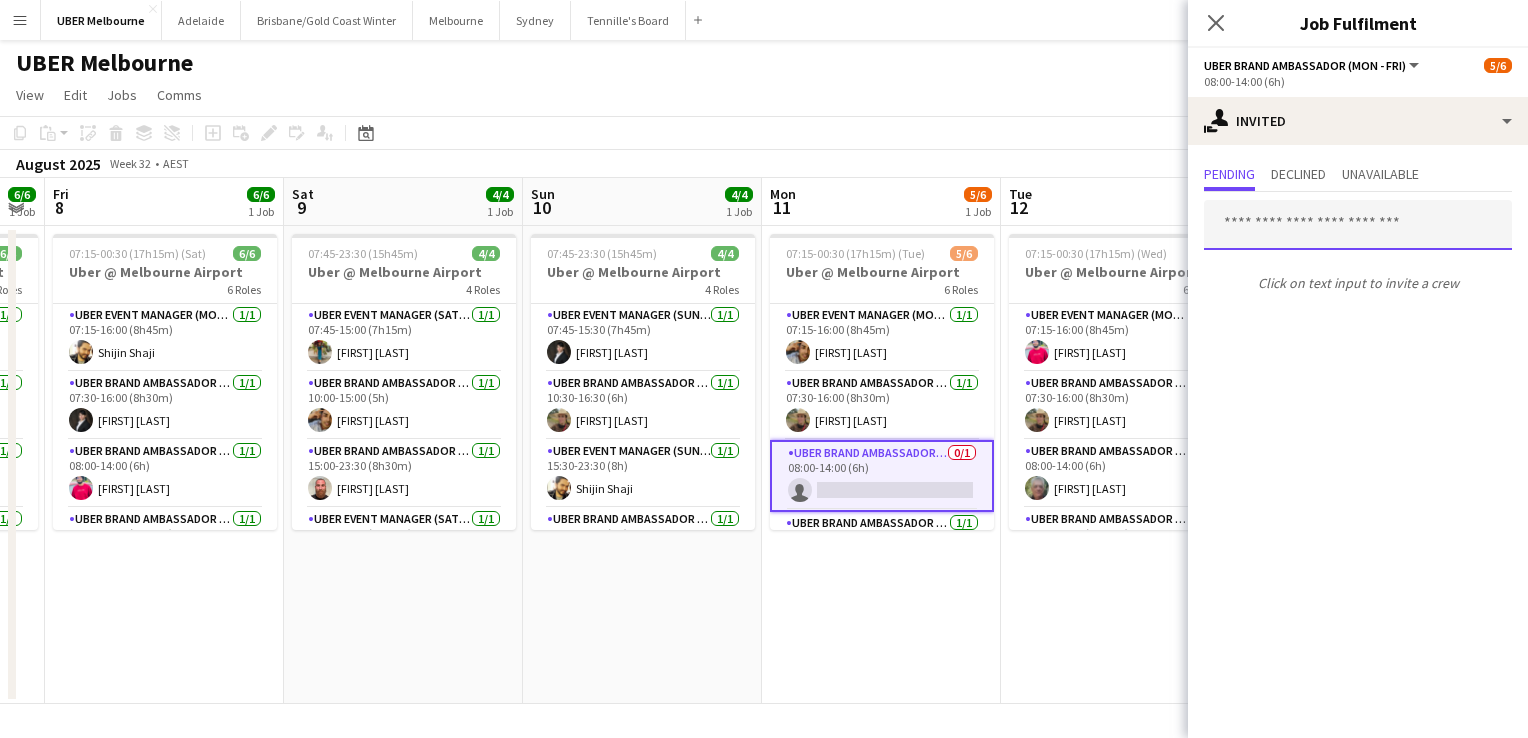 click at bounding box center [1358, 225] 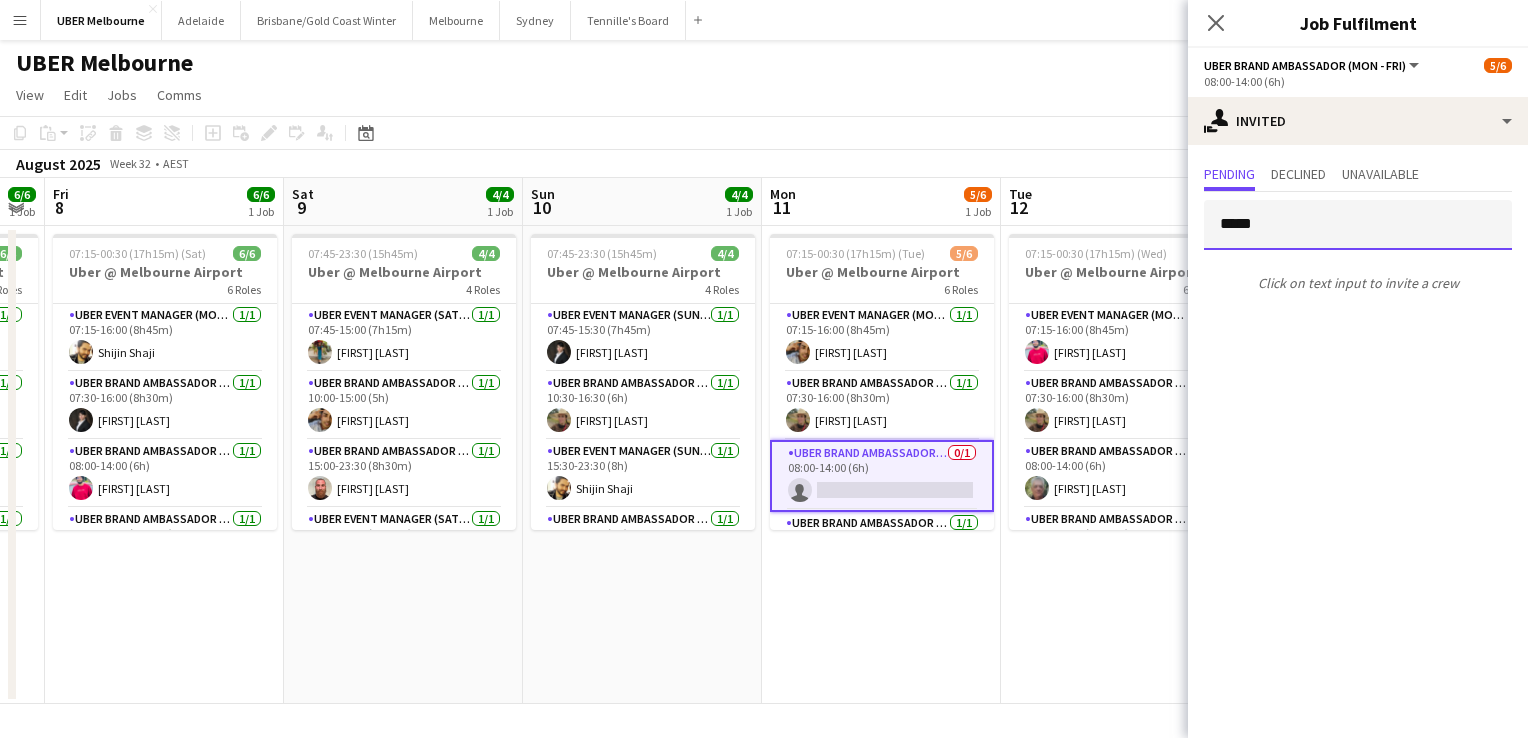 type on "******" 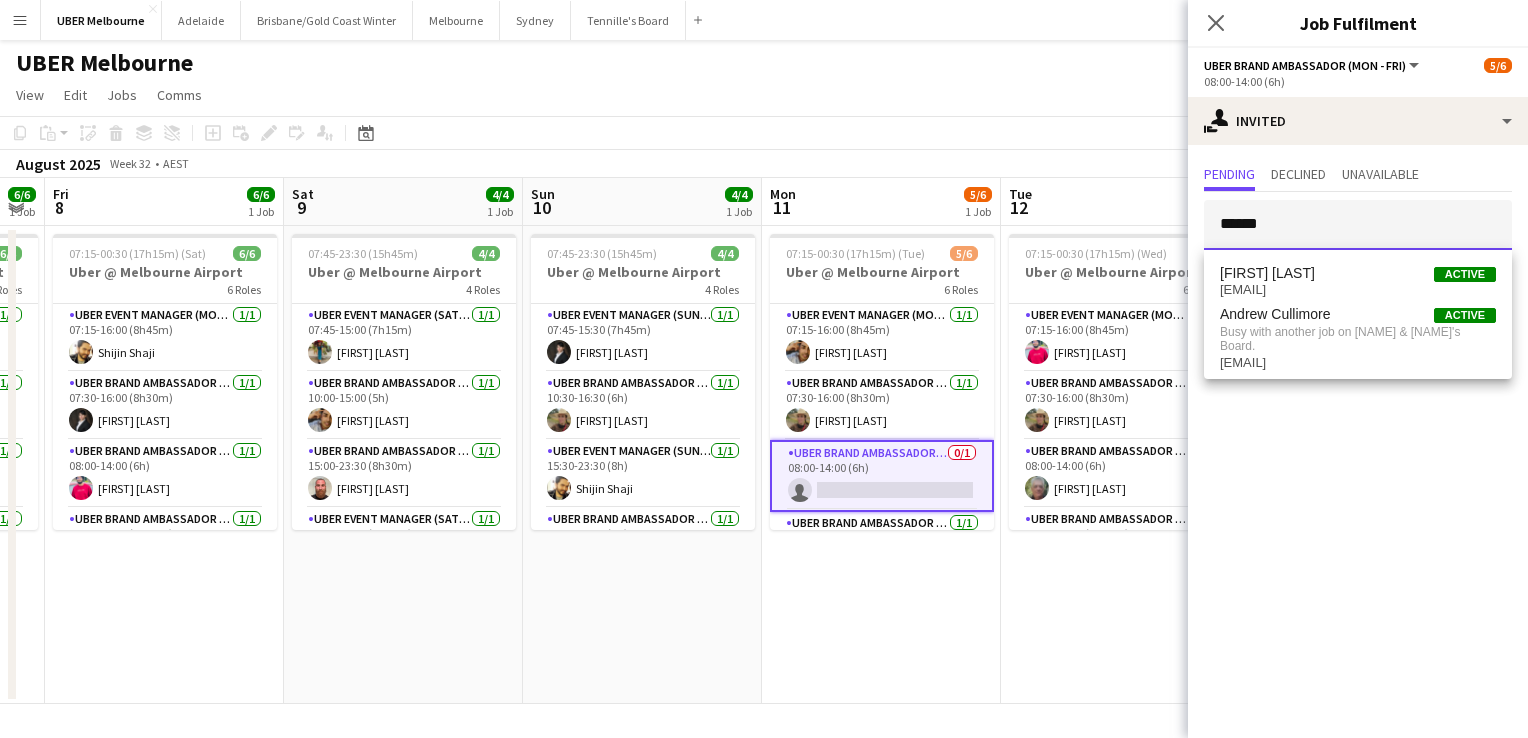drag, startPoint x: 1298, startPoint y: 230, endPoint x: 1224, endPoint y: 231, distance: 74.00676 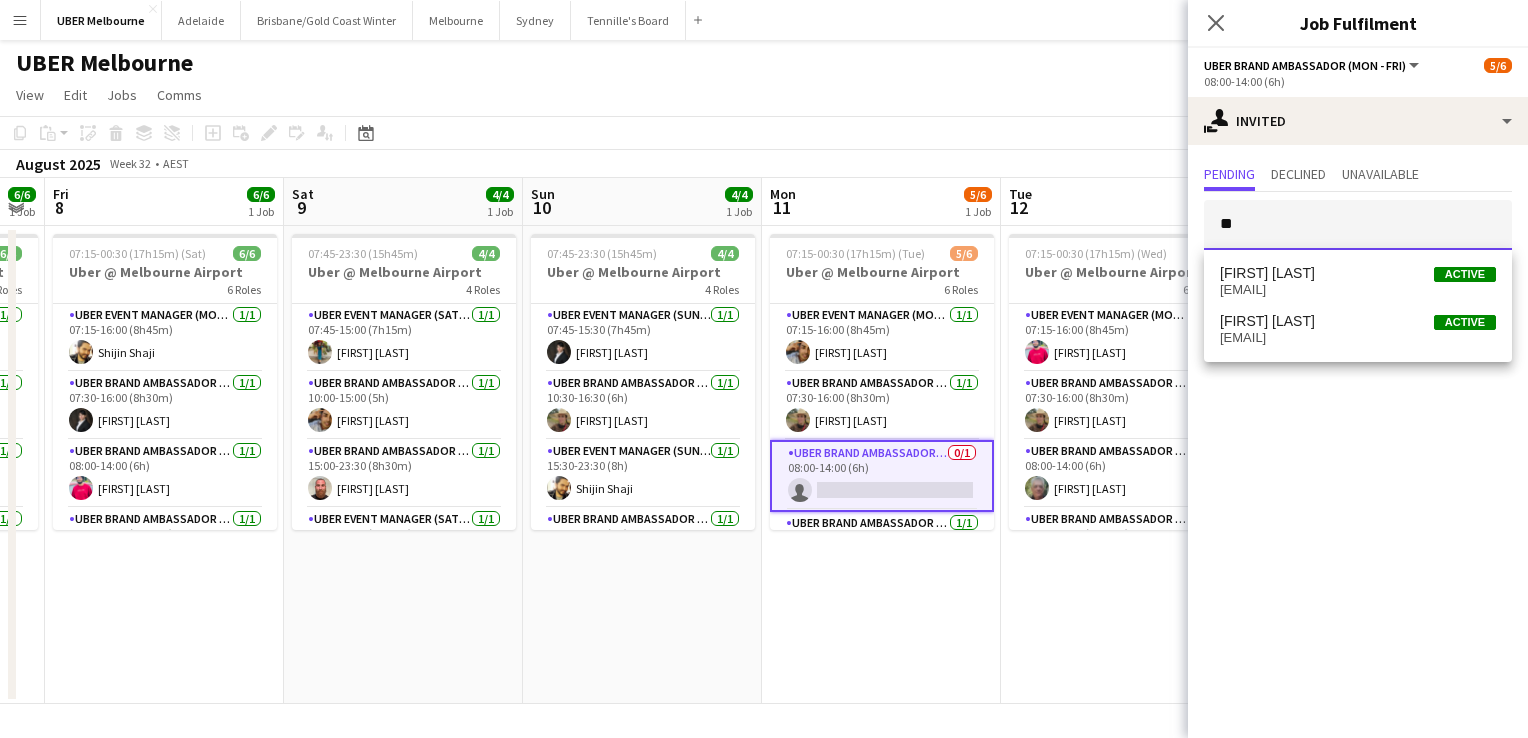type on "*" 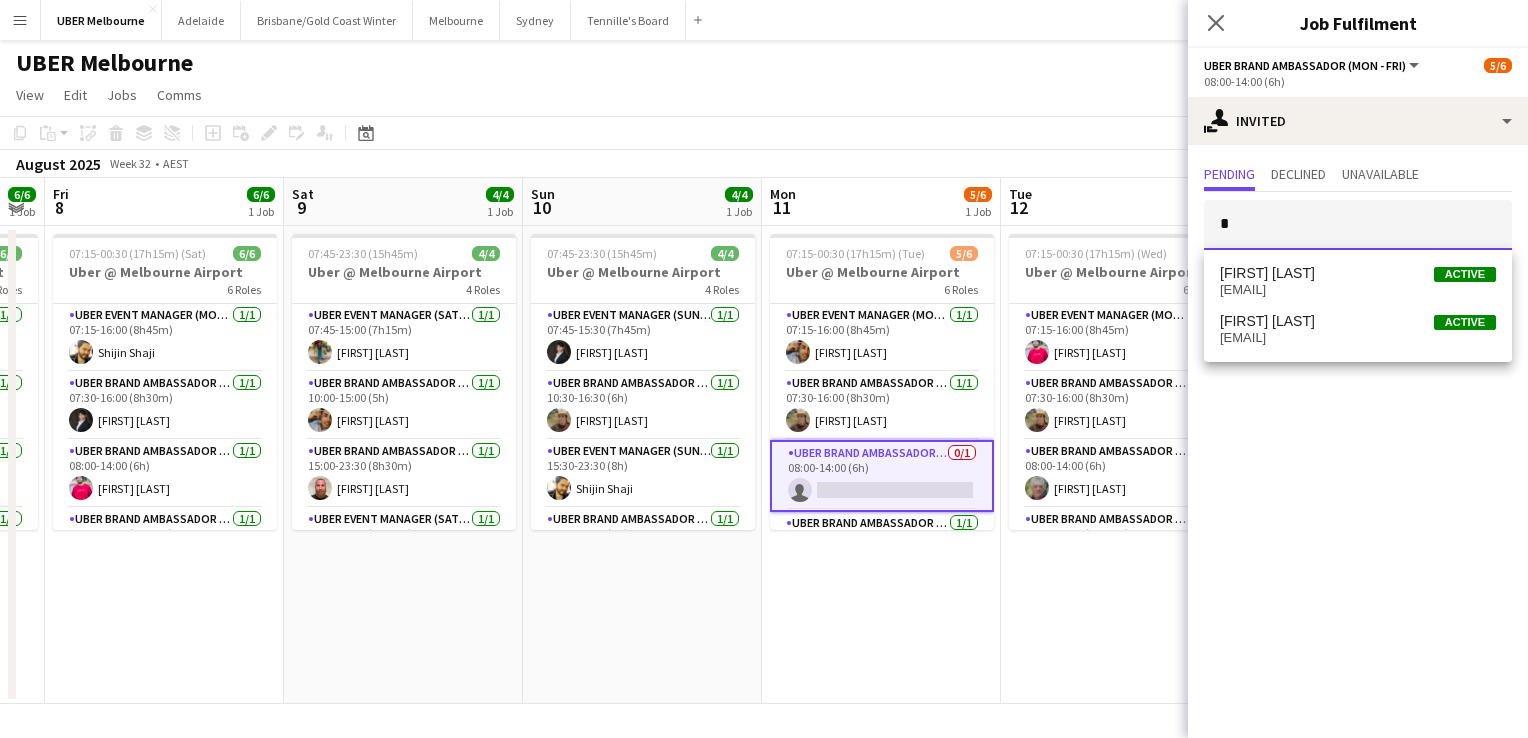 type 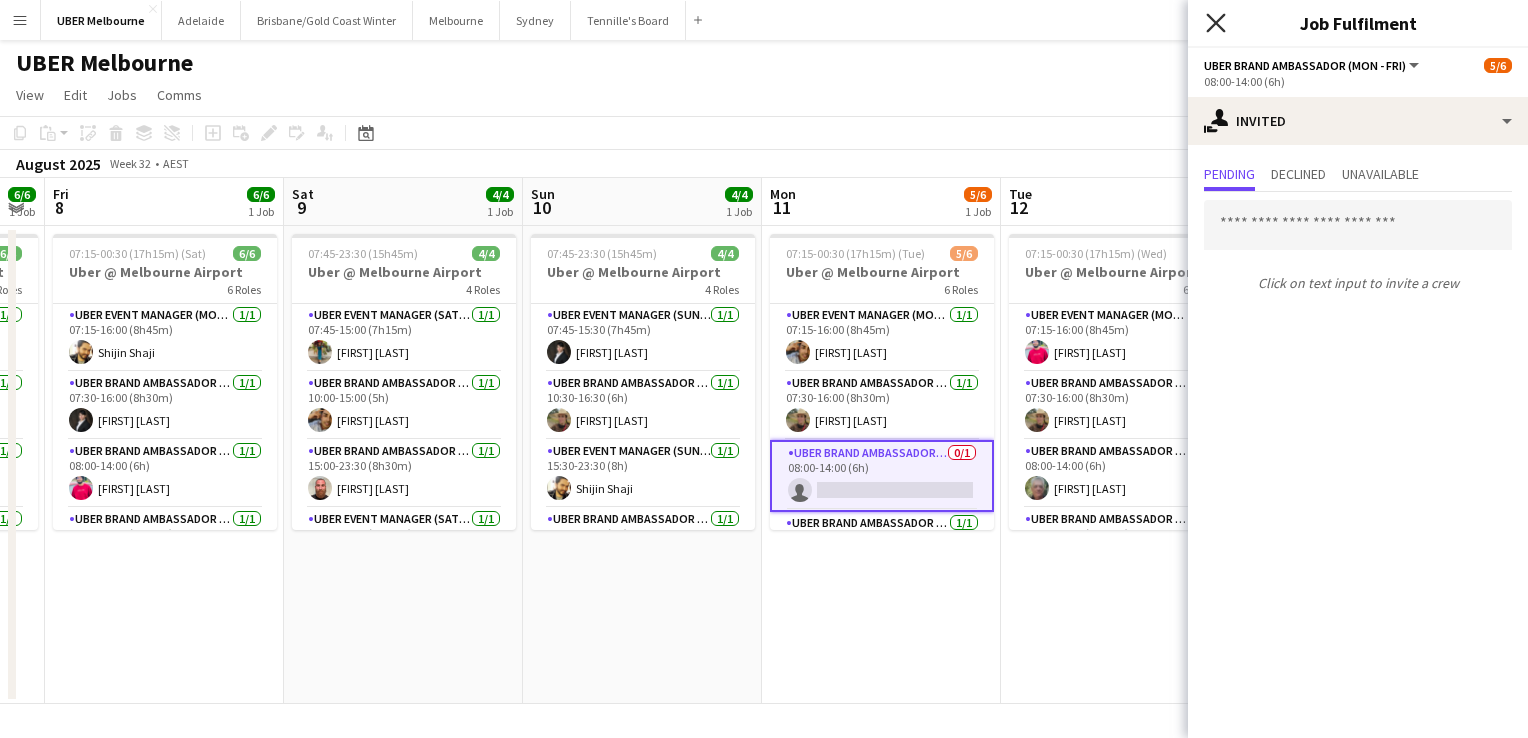 click on "Close pop-in" 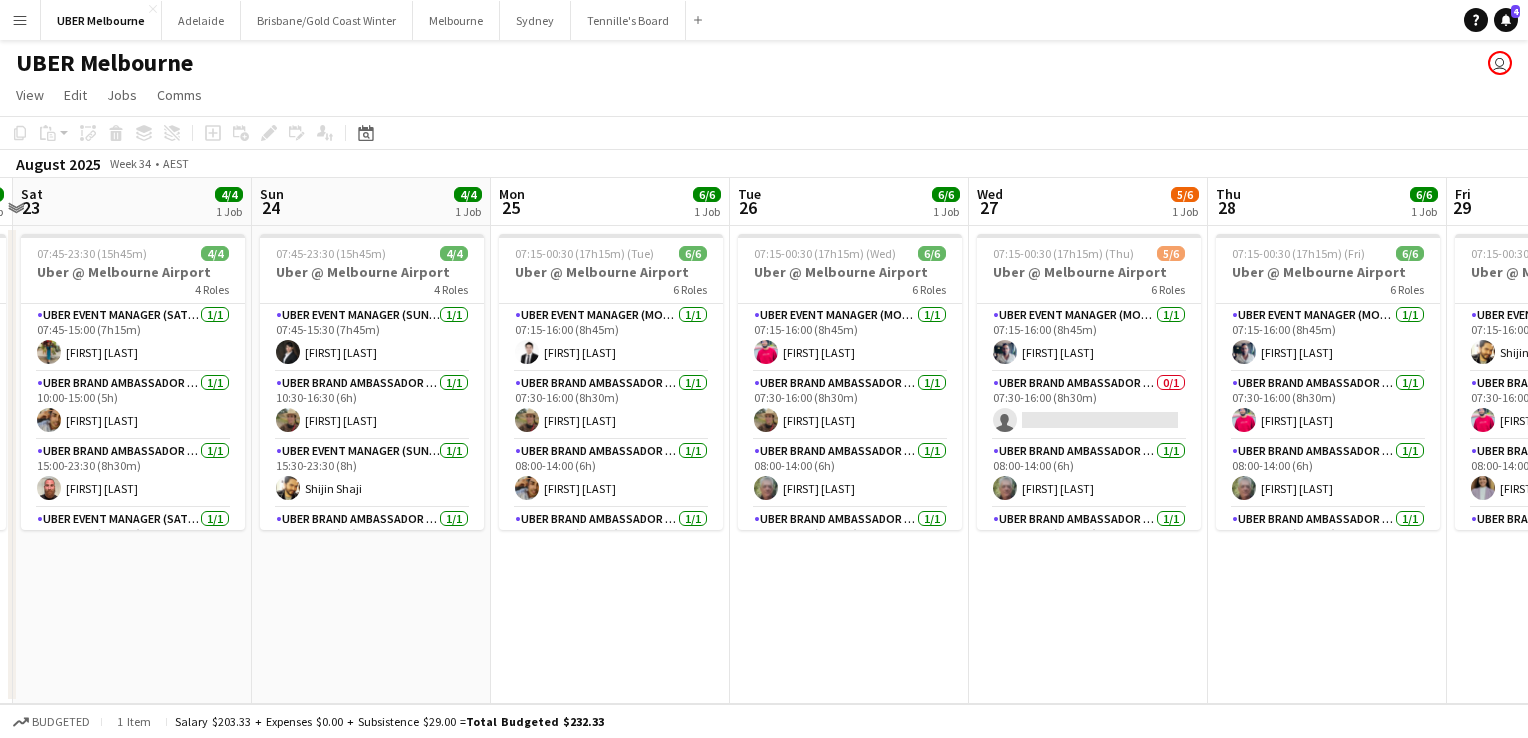 scroll, scrollTop: 0, scrollLeft: 487, axis: horizontal 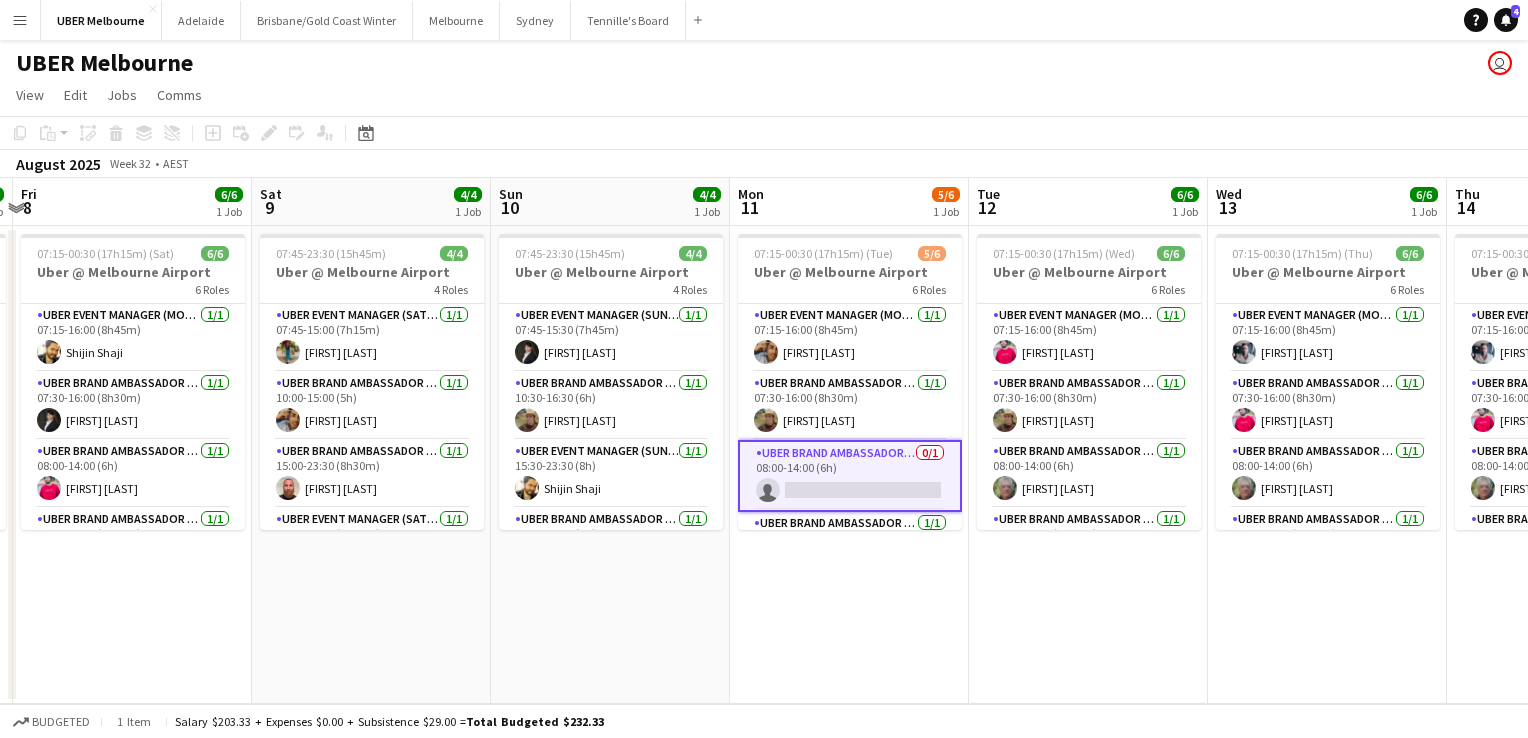 click at bounding box center [850, 476] 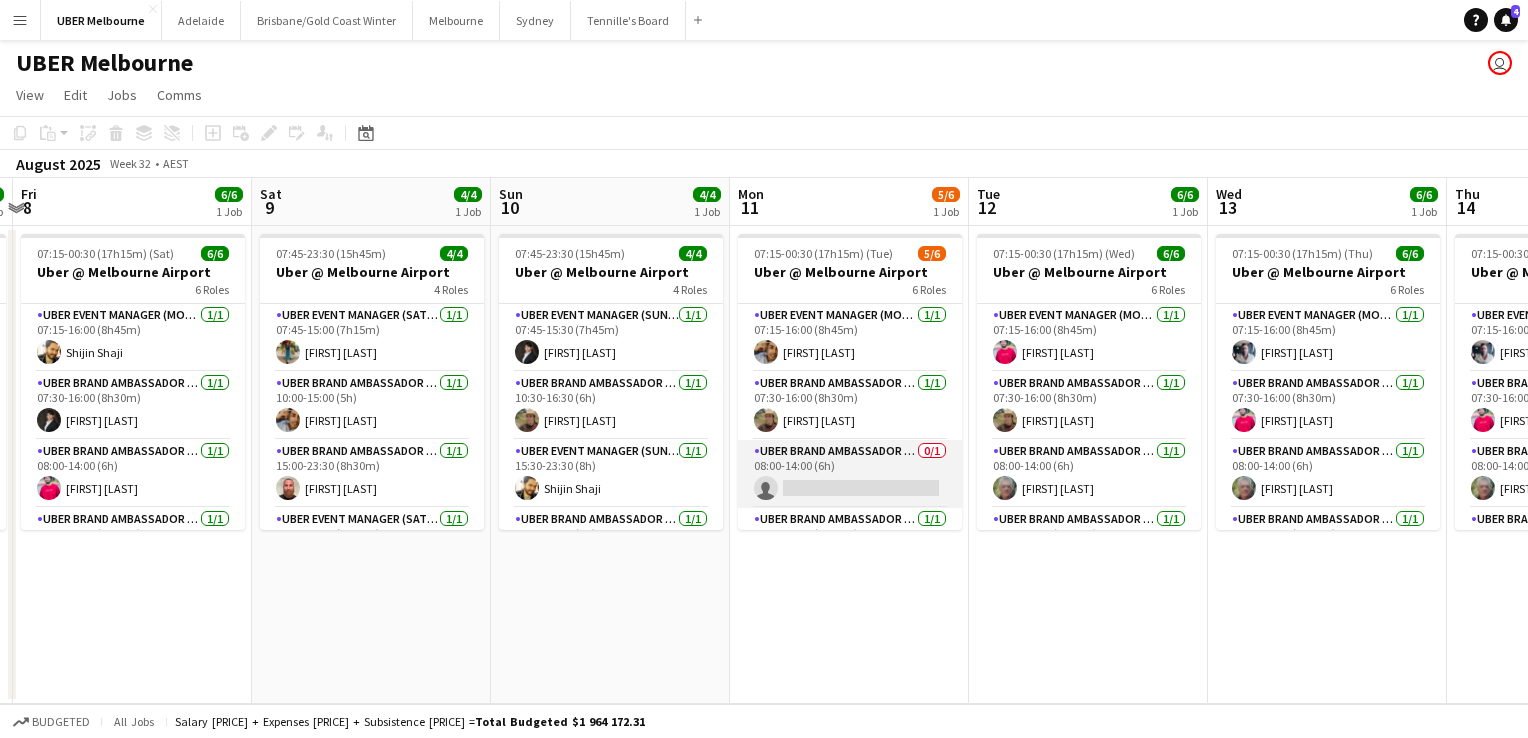 click at bounding box center [850, 474] 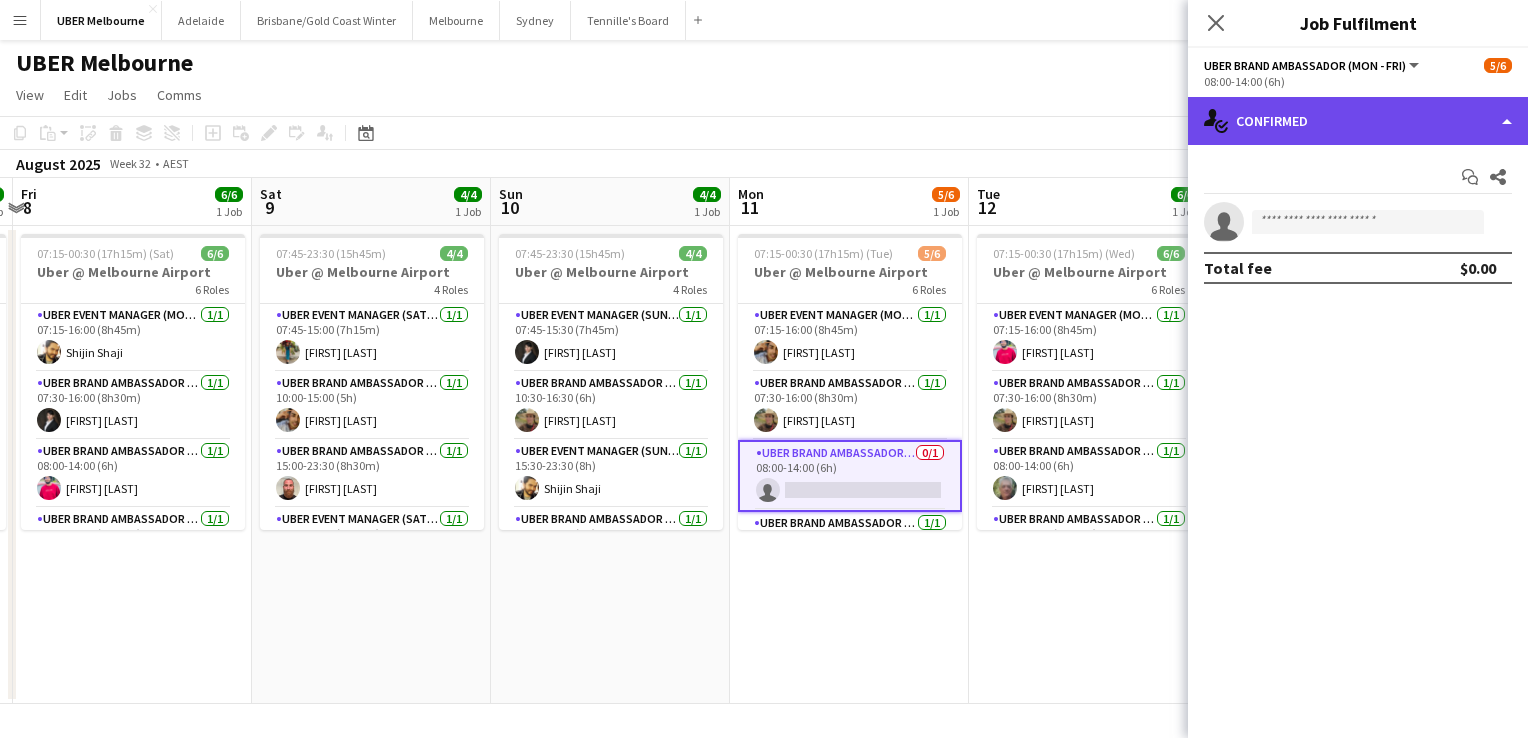 click on "single-neutral-actions-check-2
Confirmed" 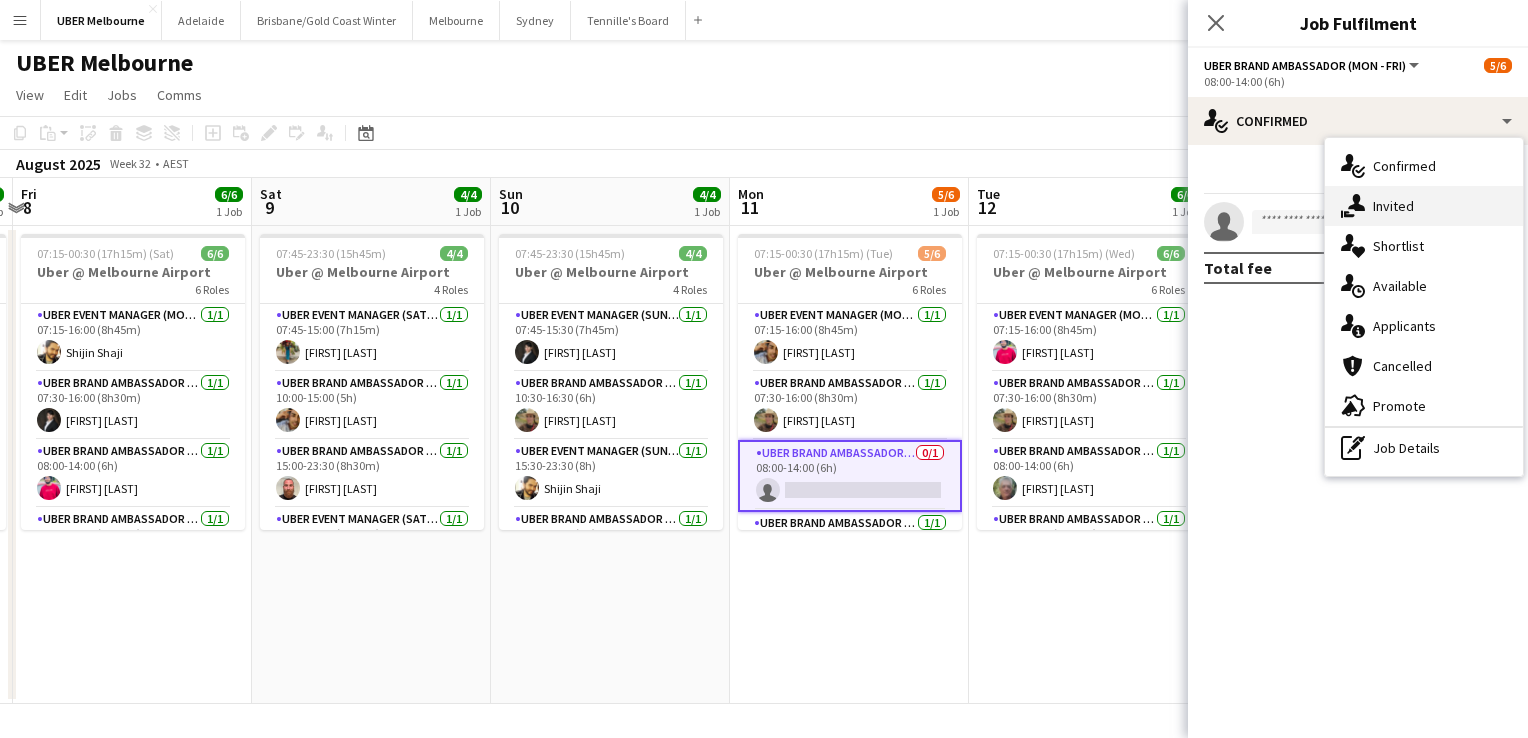 click on "single-neutral-actions-share-1
Invited" at bounding box center (1424, 206) 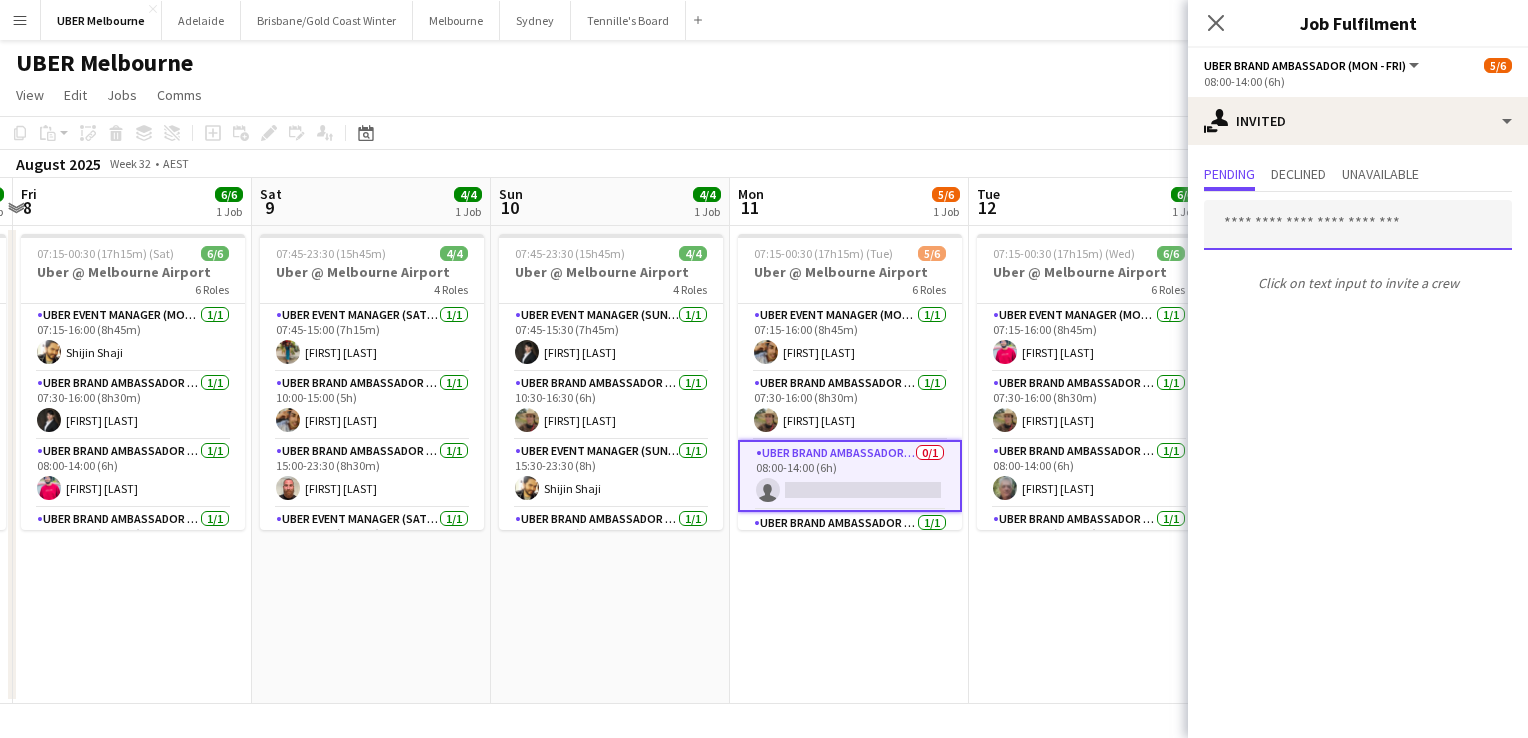 click at bounding box center [1358, 225] 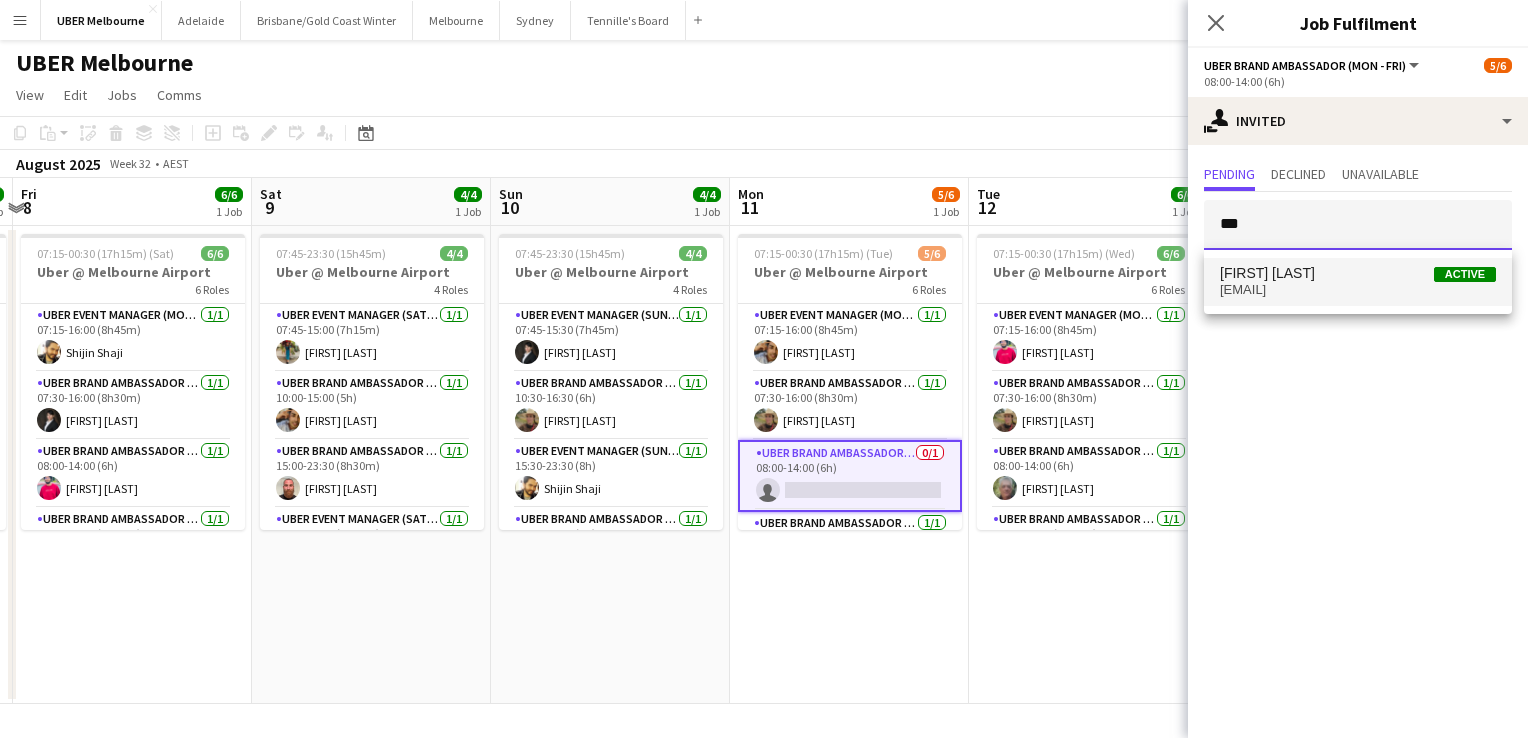 type on "***" 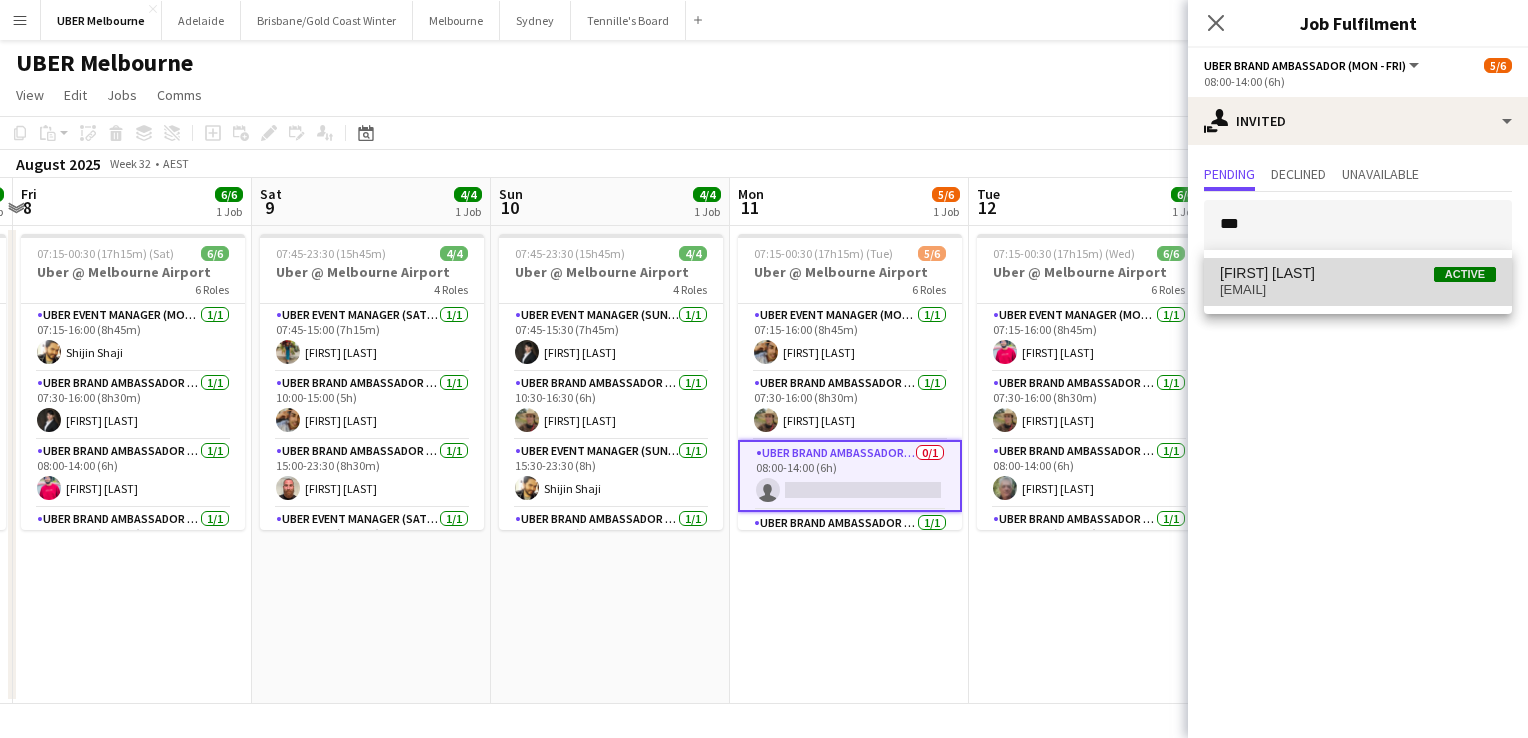 click on "[EMAIL]" at bounding box center [1358, 290] 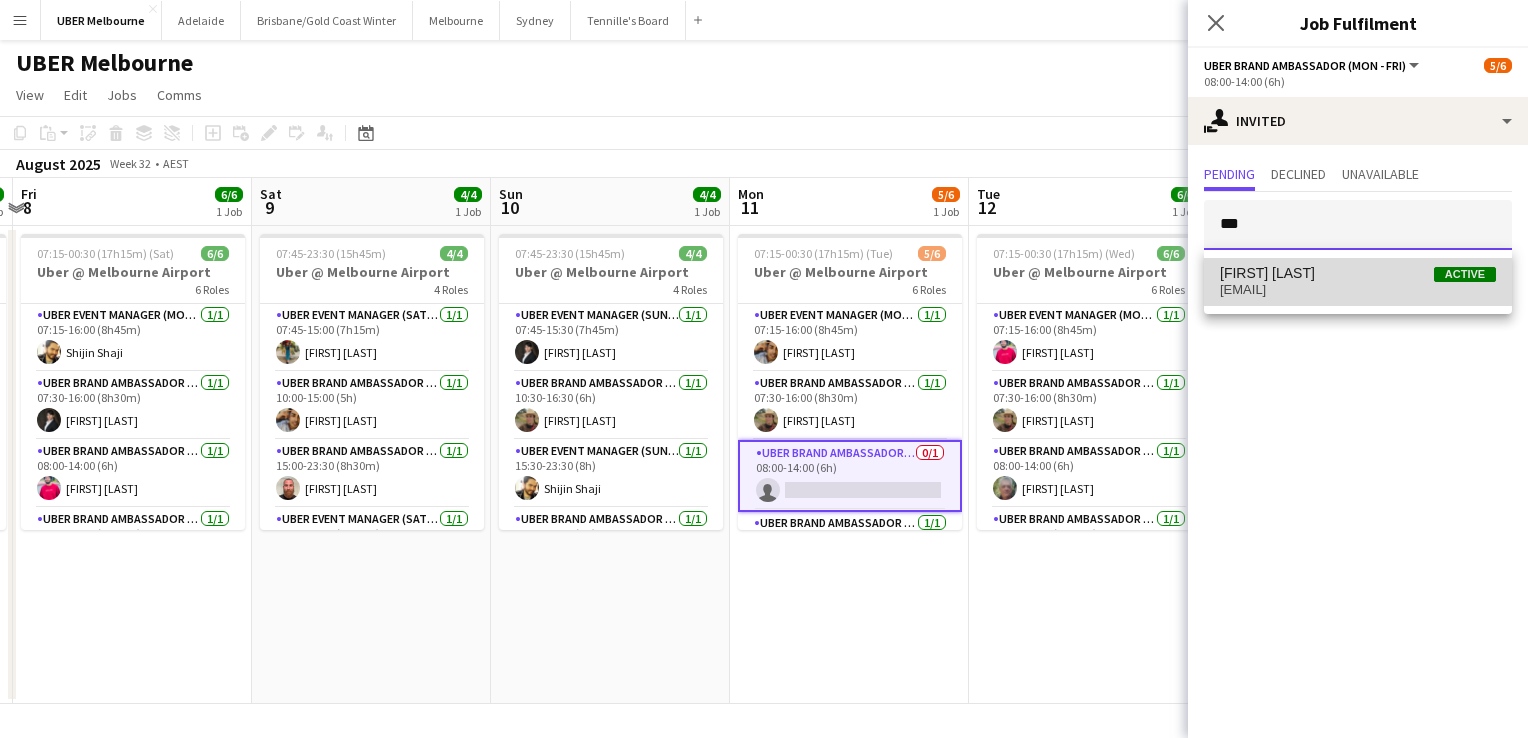 type 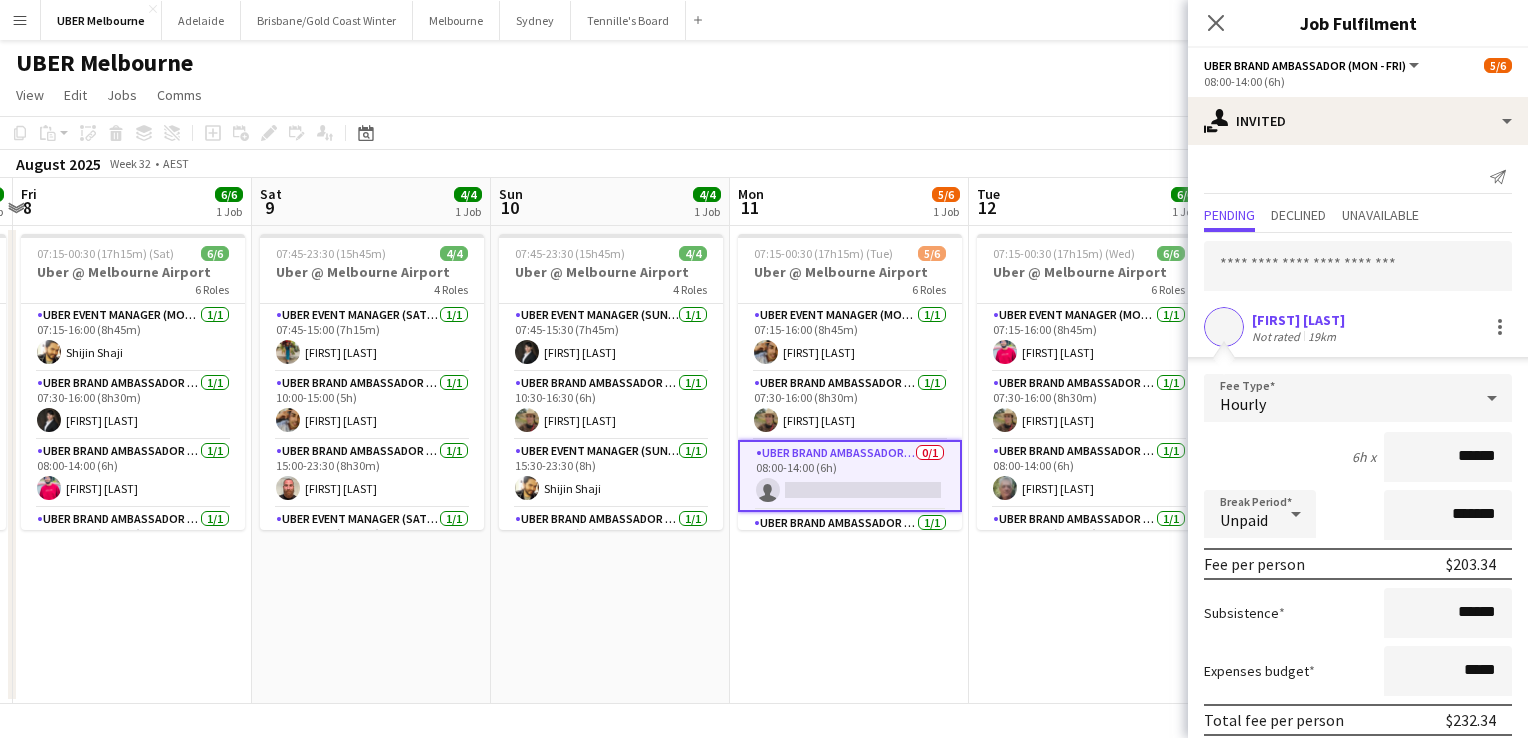 scroll, scrollTop: 79, scrollLeft: 0, axis: vertical 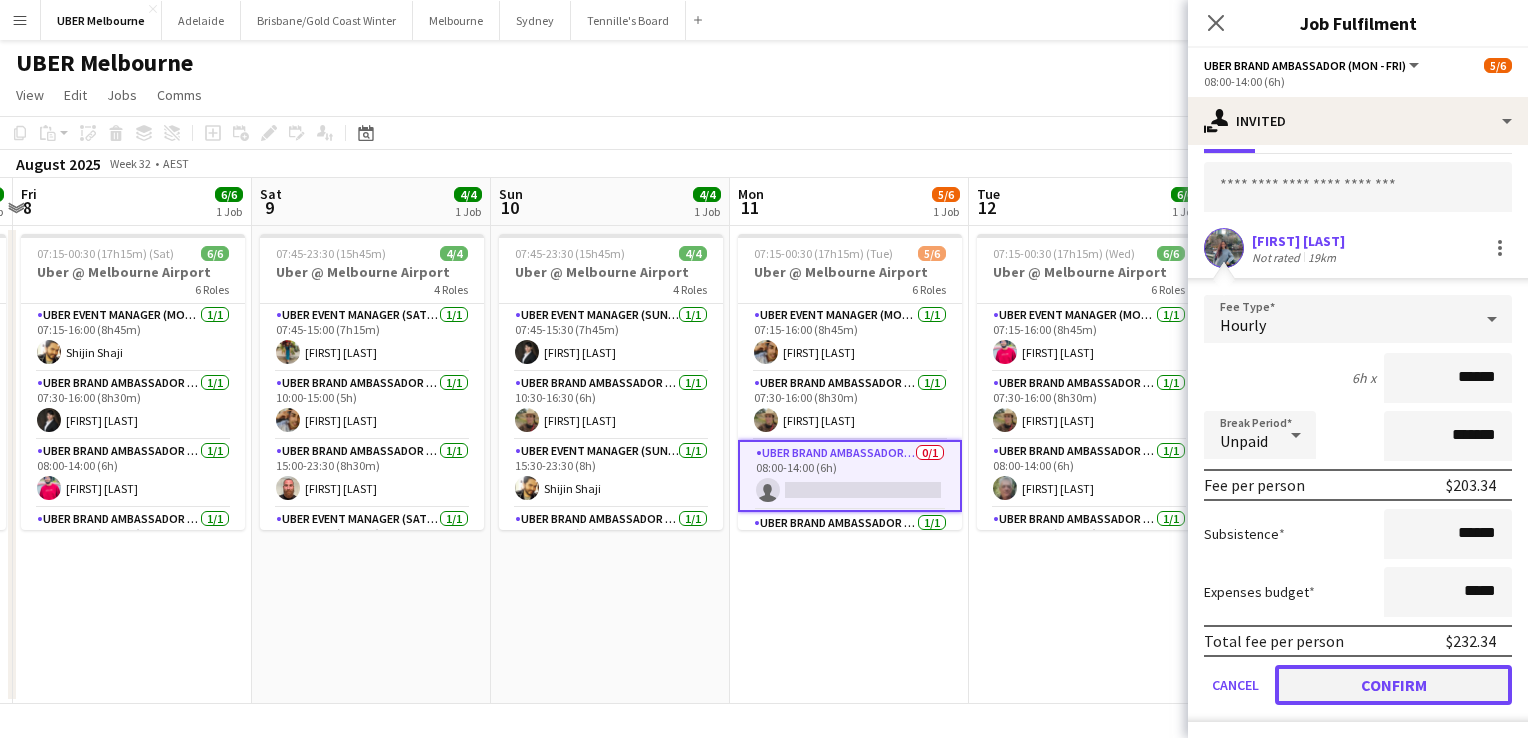 click on "Confirm" 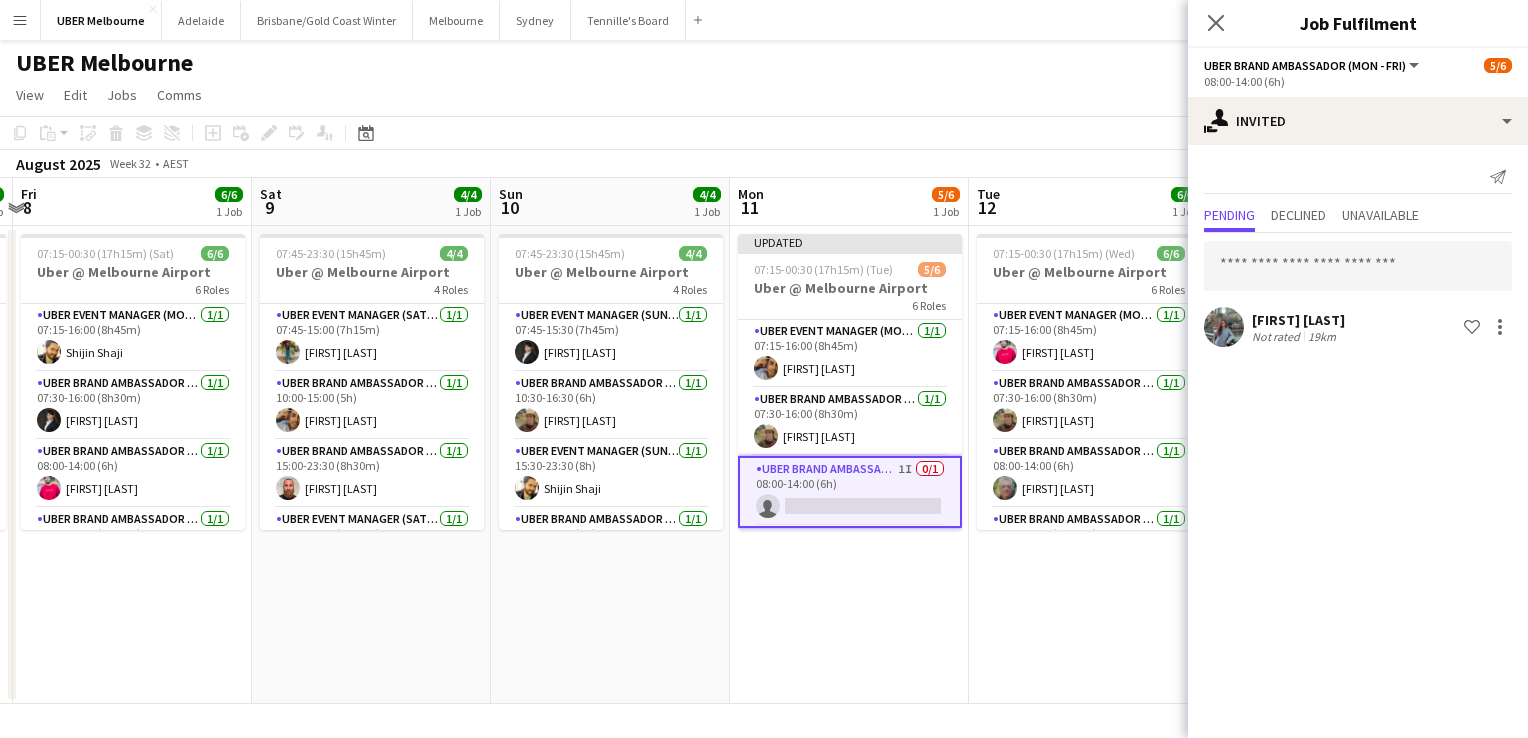 scroll, scrollTop: 0, scrollLeft: 0, axis: both 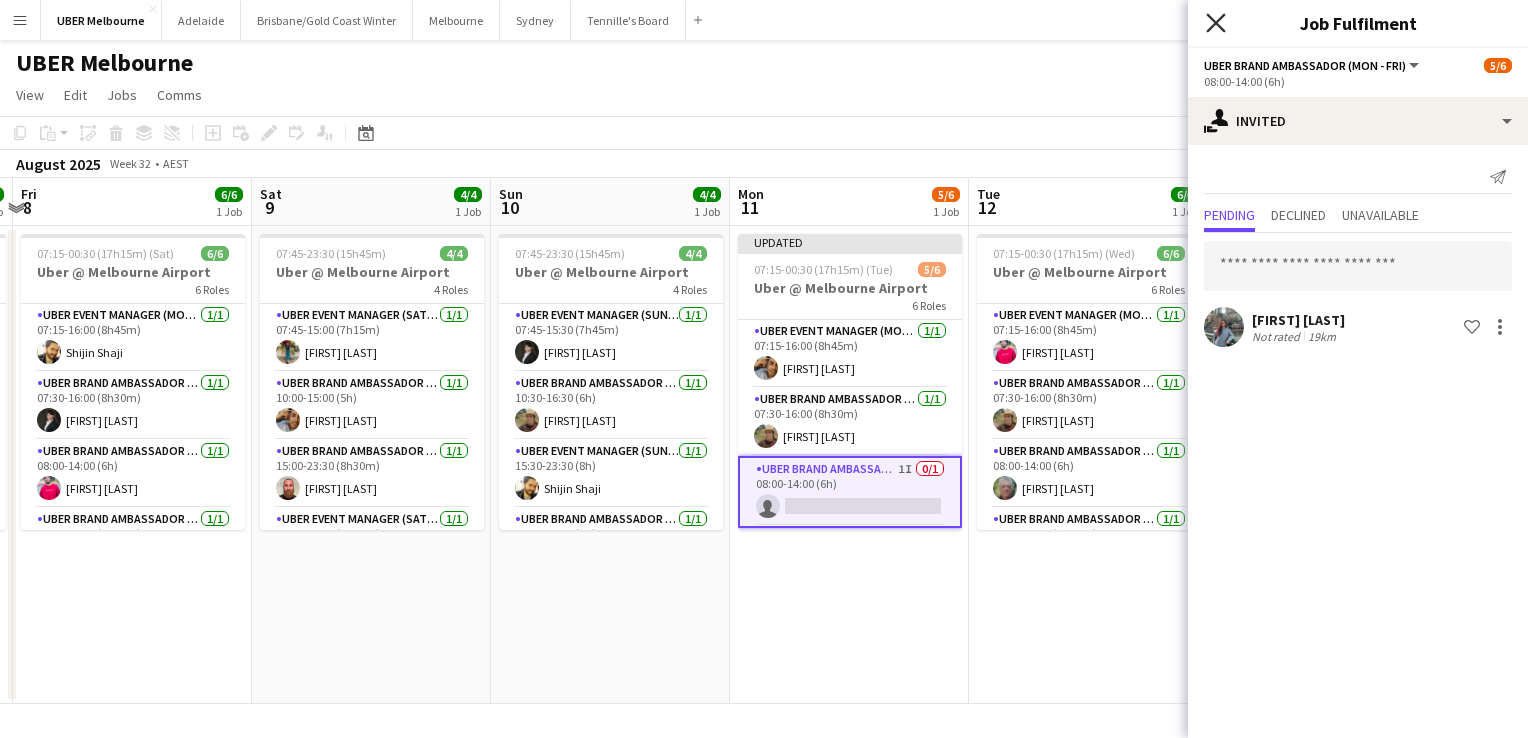 click 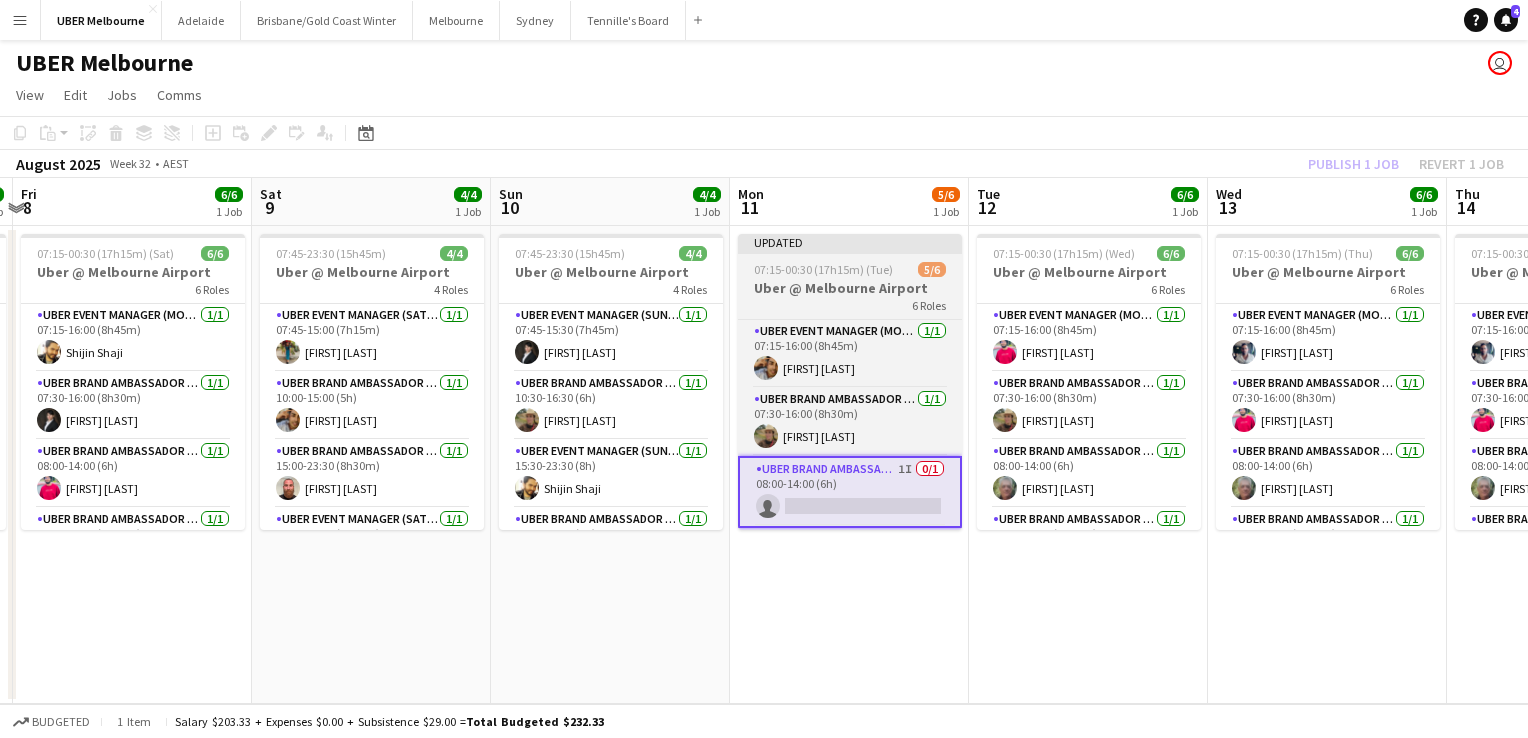 click on "07:15-00:30 (17h15m) (Tue)" at bounding box center (823, 269) 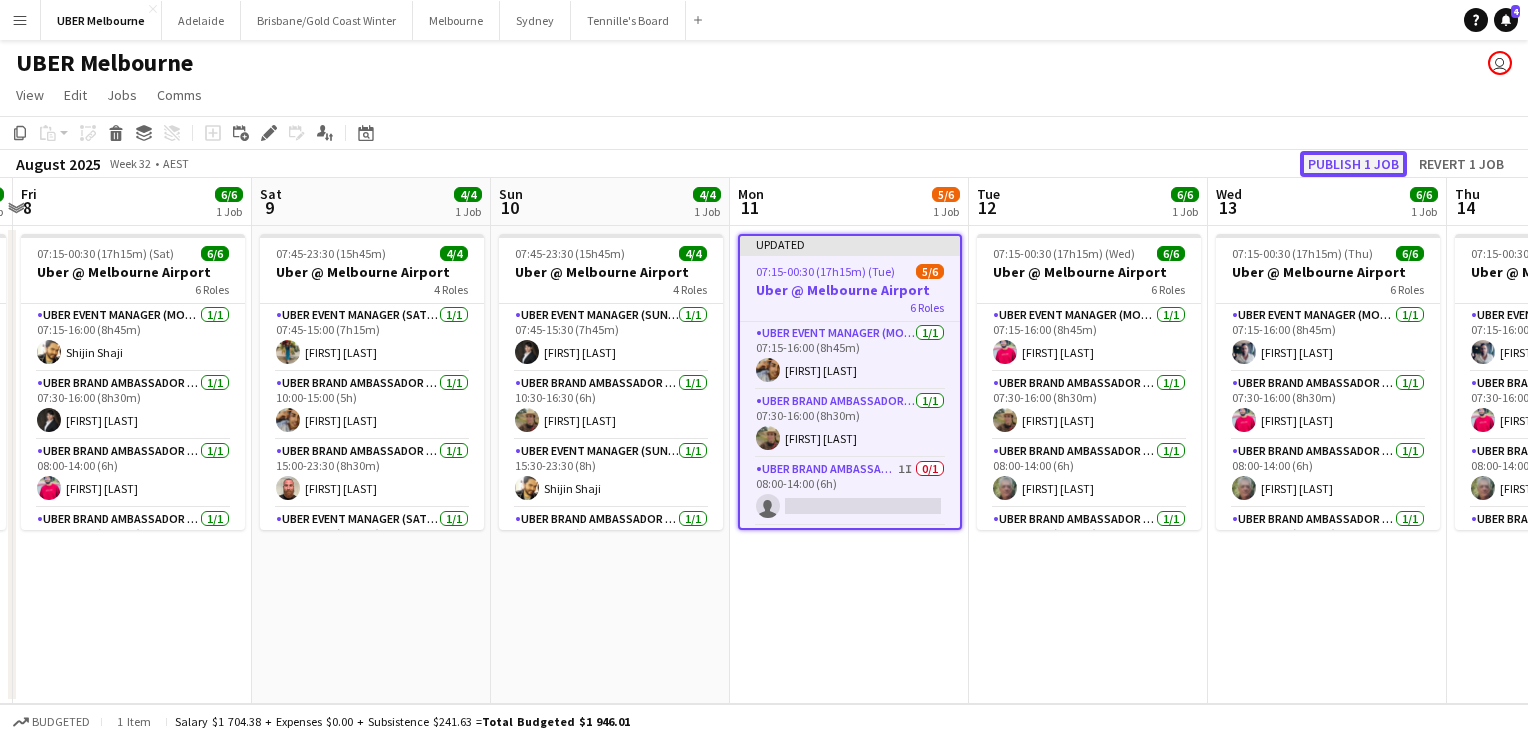click on "Publish 1 job" 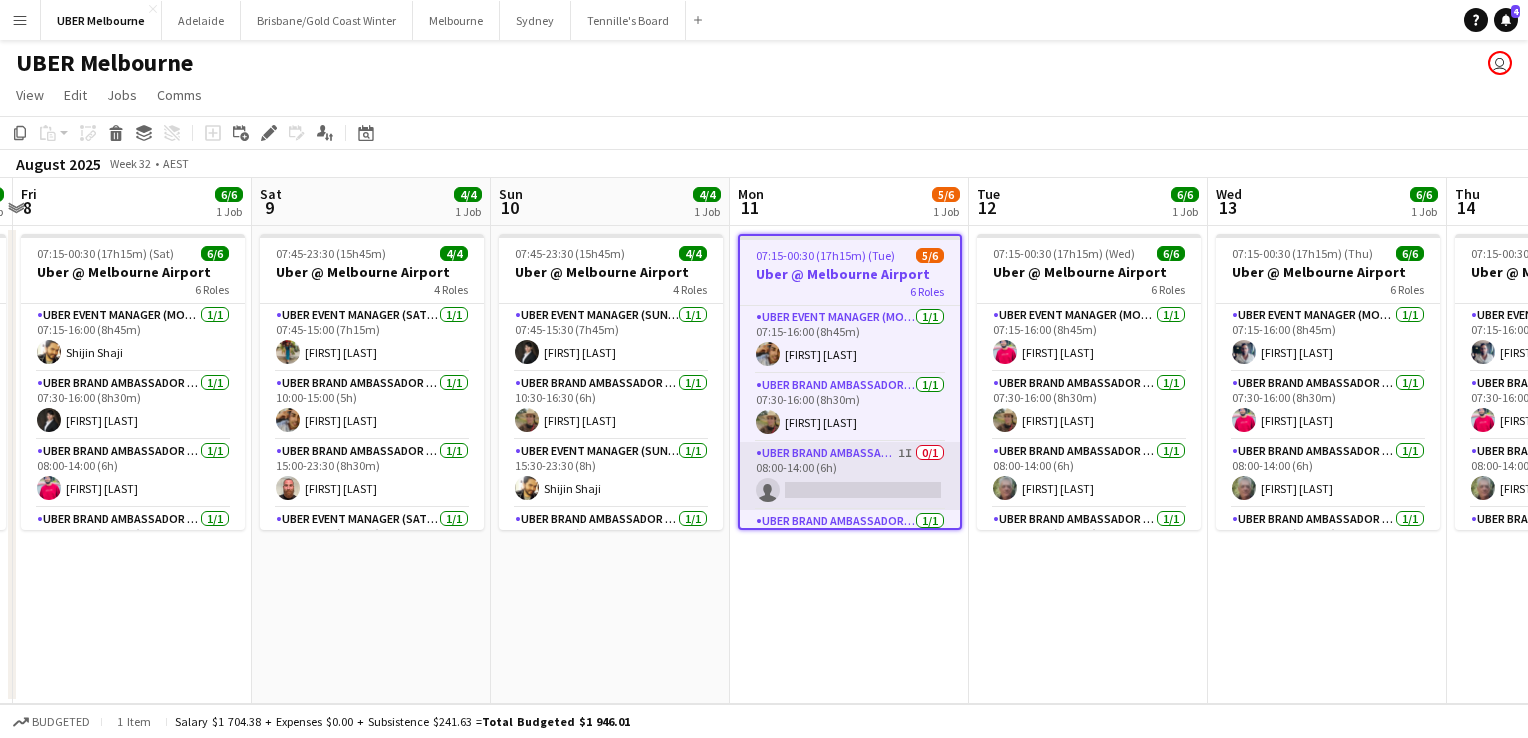 scroll, scrollTop: 0, scrollLeft: 0, axis: both 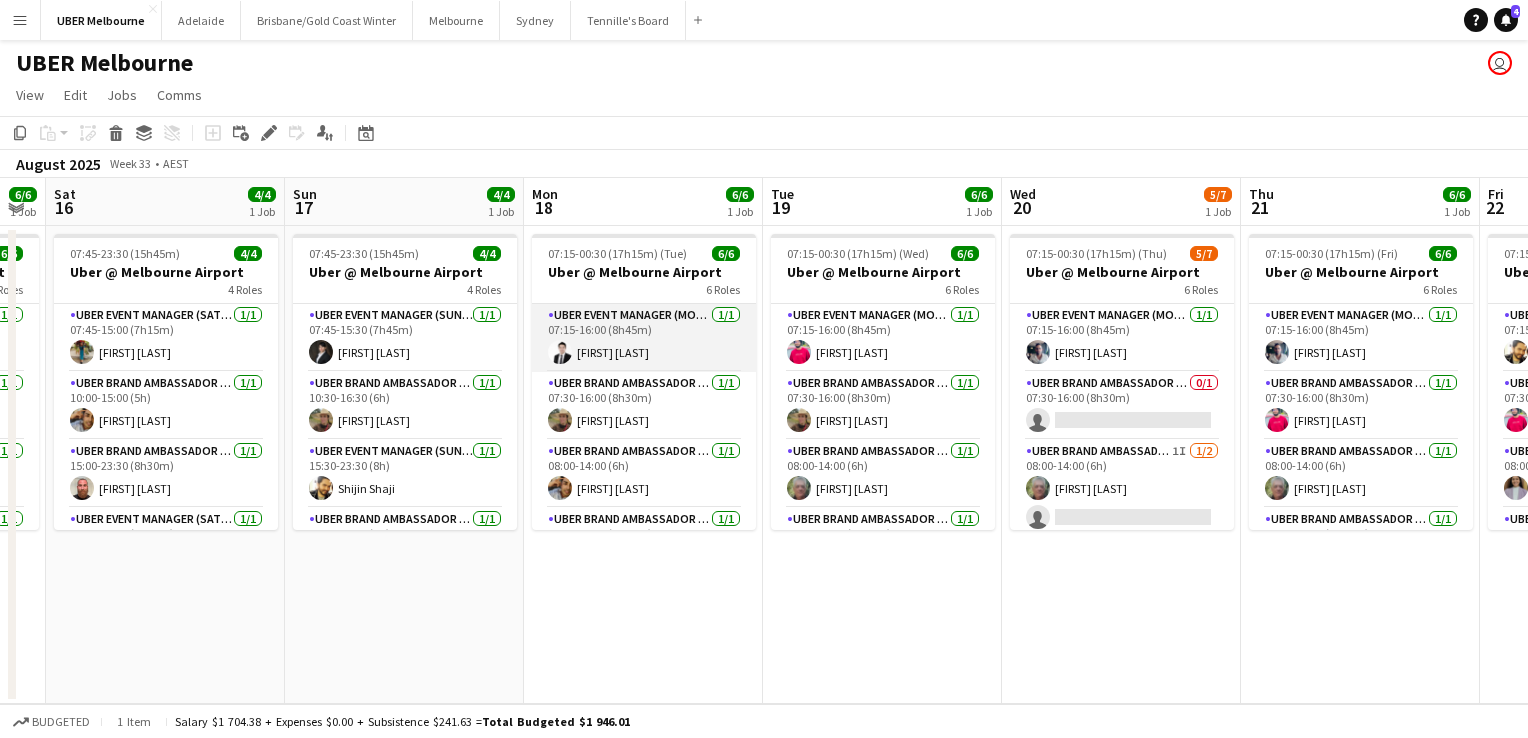 click on "[FIRST] [LAST]" at bounding box center [644, 338] 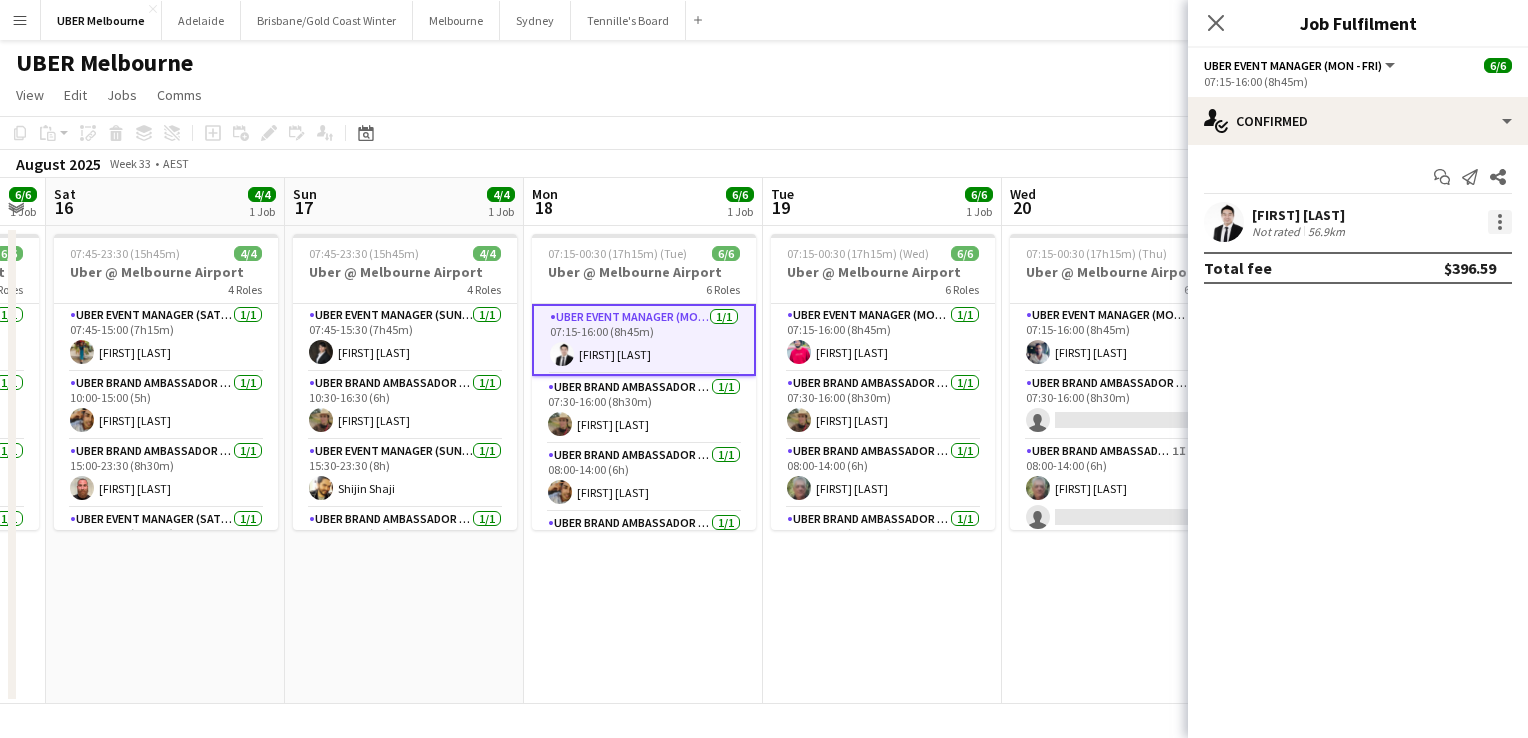 click at bounding box center (1500, 222) 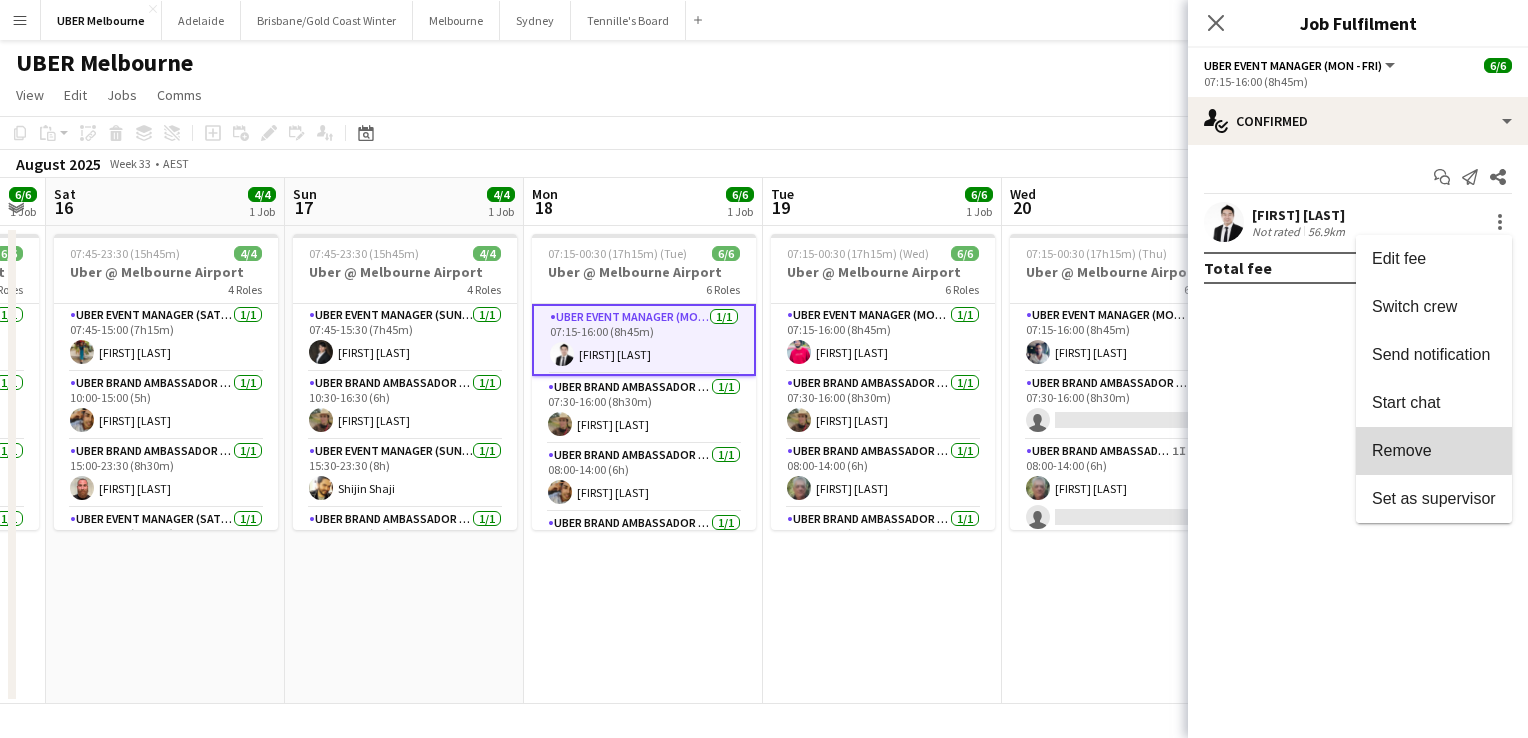 click on "Remove" at bounding box center [1402, 450] 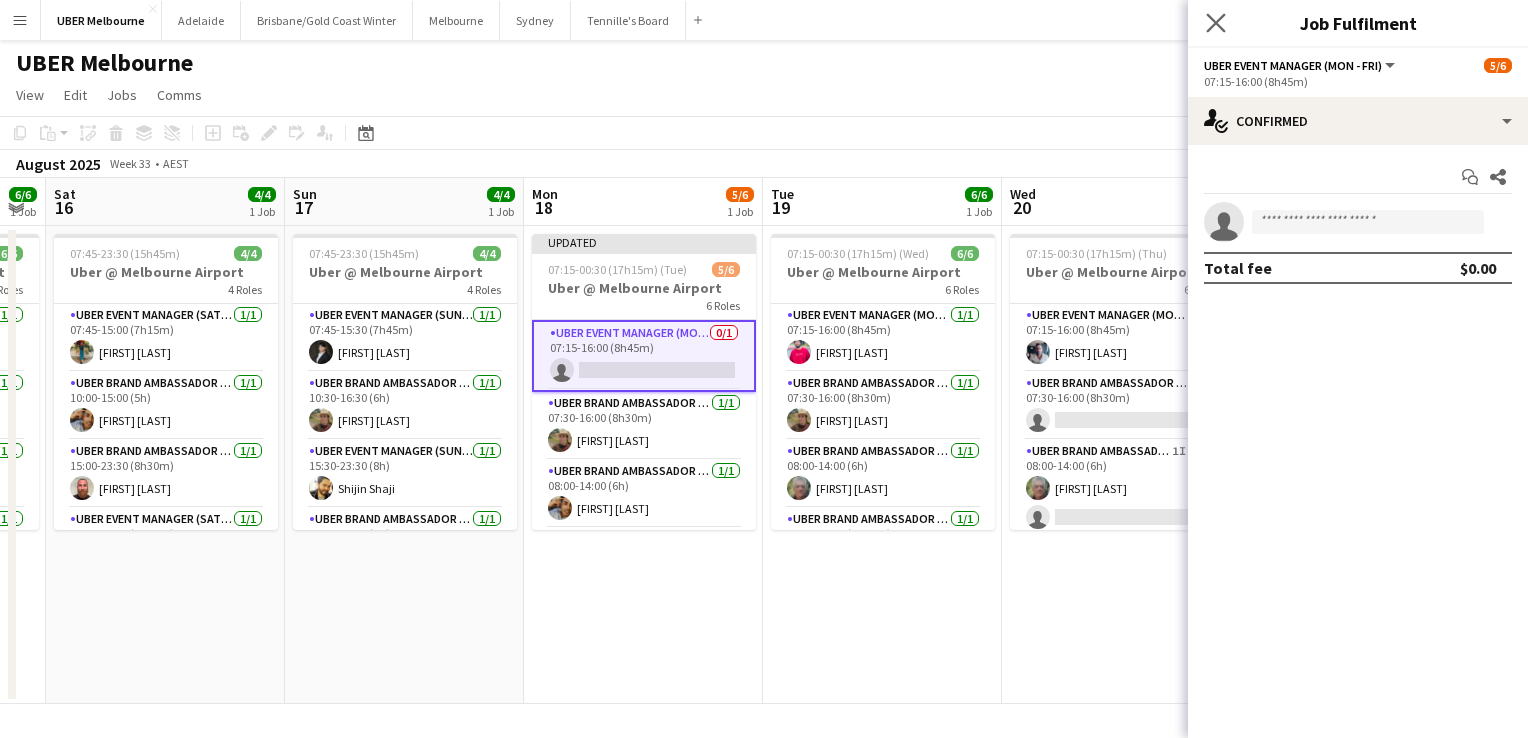 click on "Close pop-in" 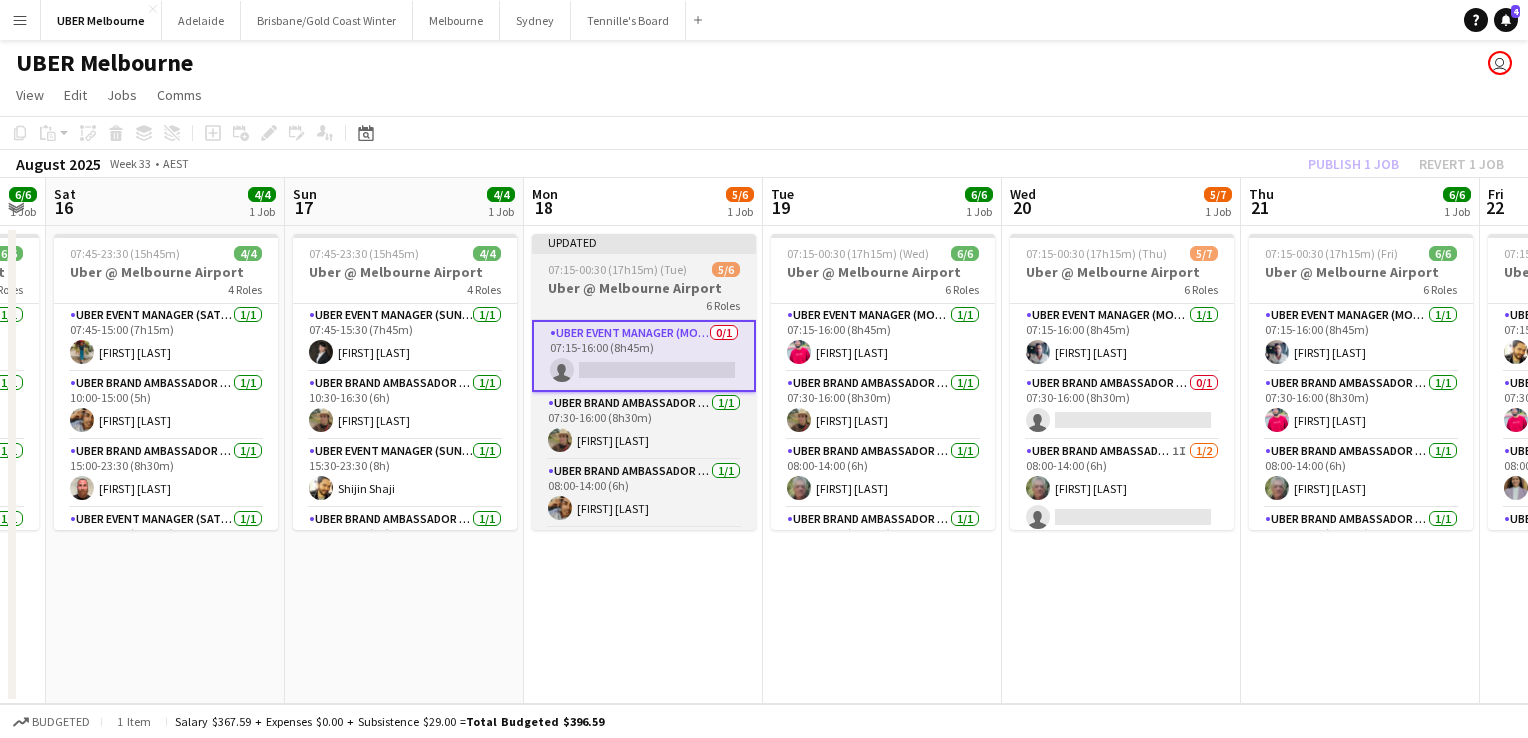 click on "07:15-00:30 (17h15m) (Tue)" at bounding box center [617, 269] 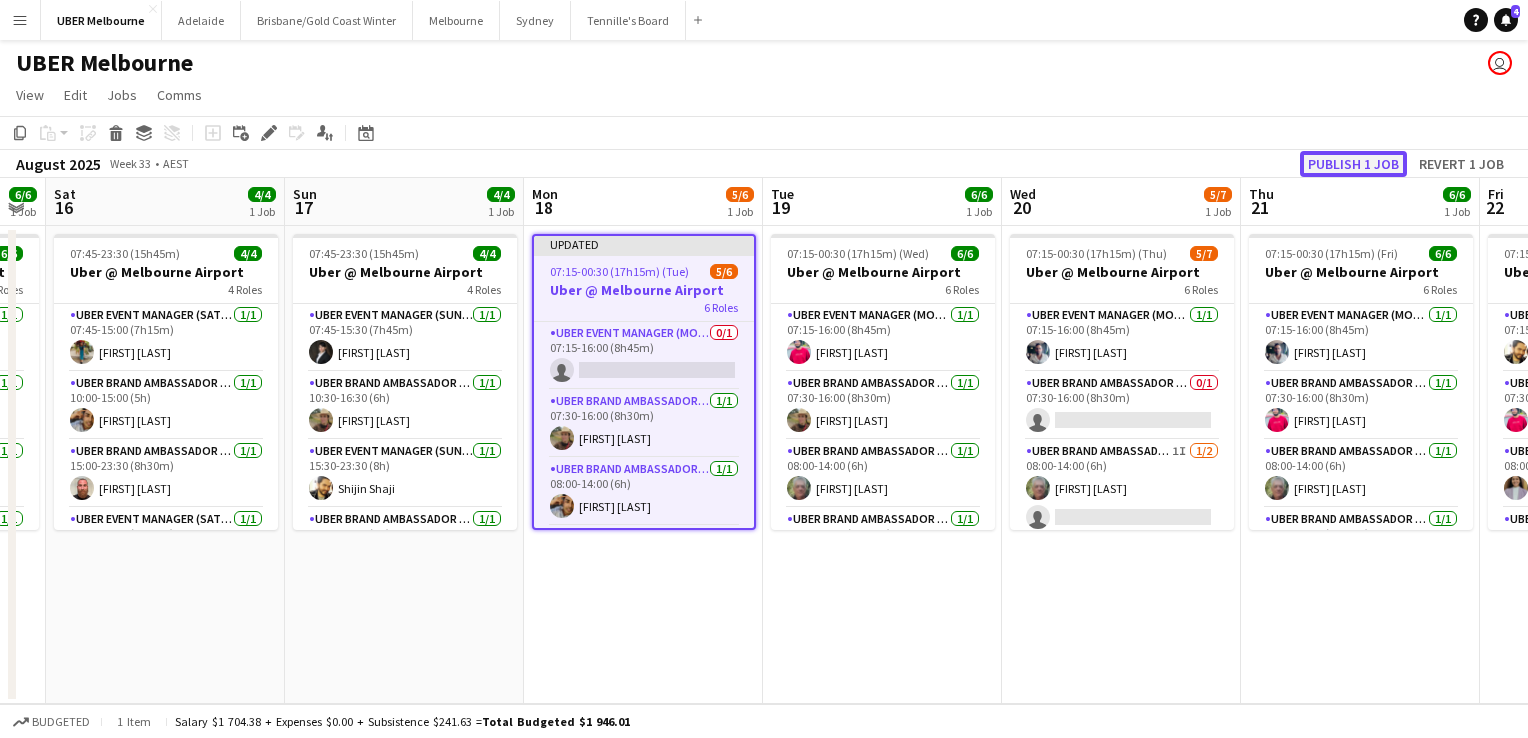 click on "Publish 1 job" 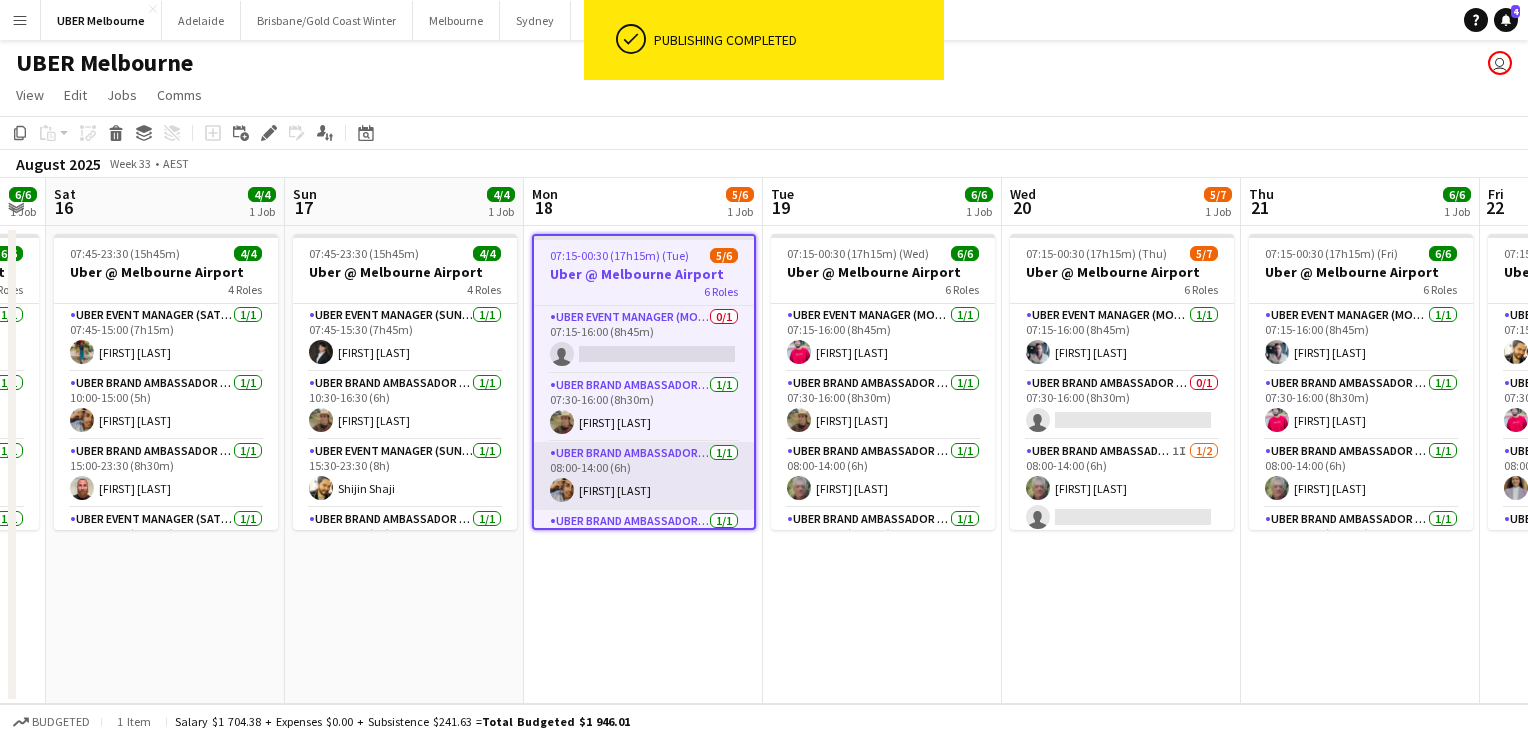 click on "[FIRST] [LAST]" at bounding box center (644, 476) 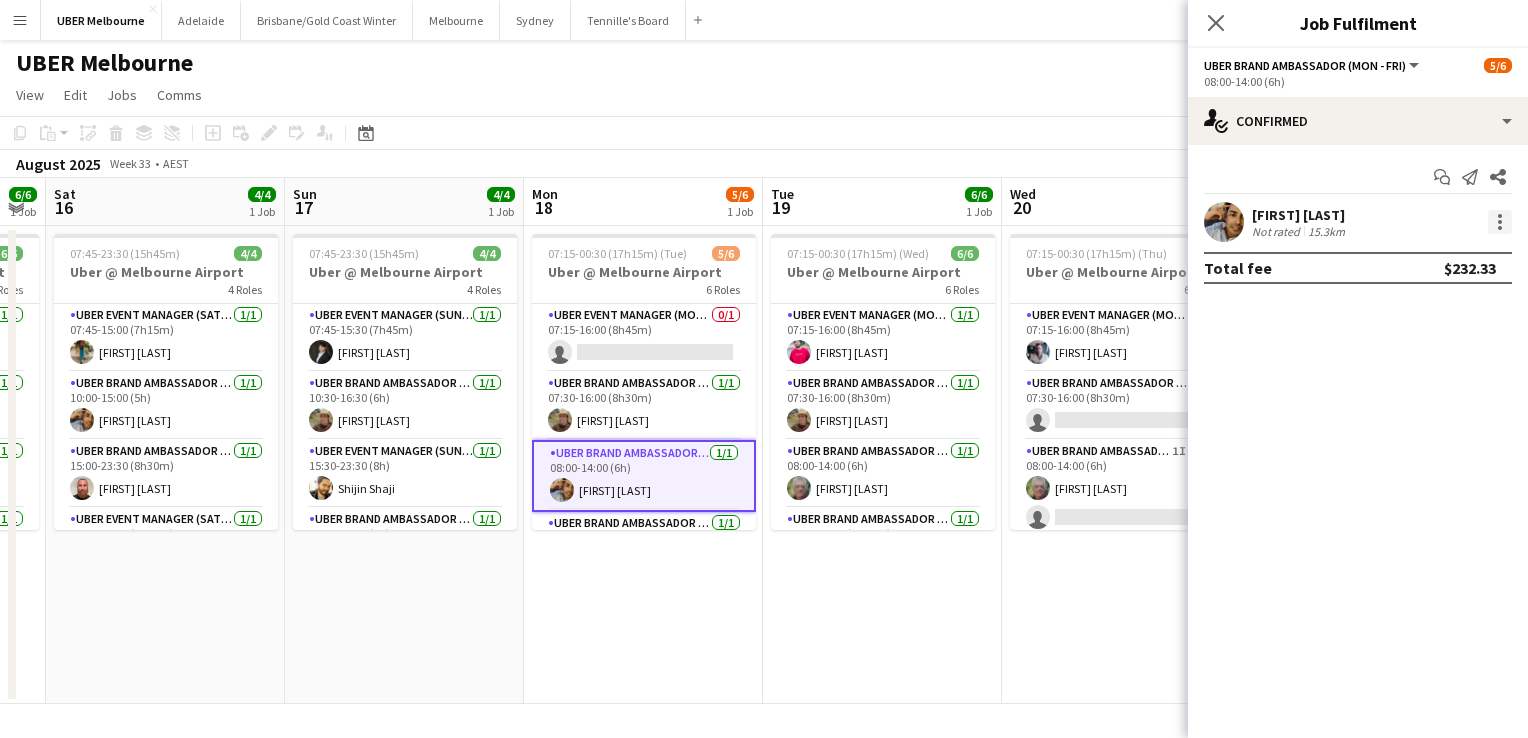 click at bounding box center [1500, 216] 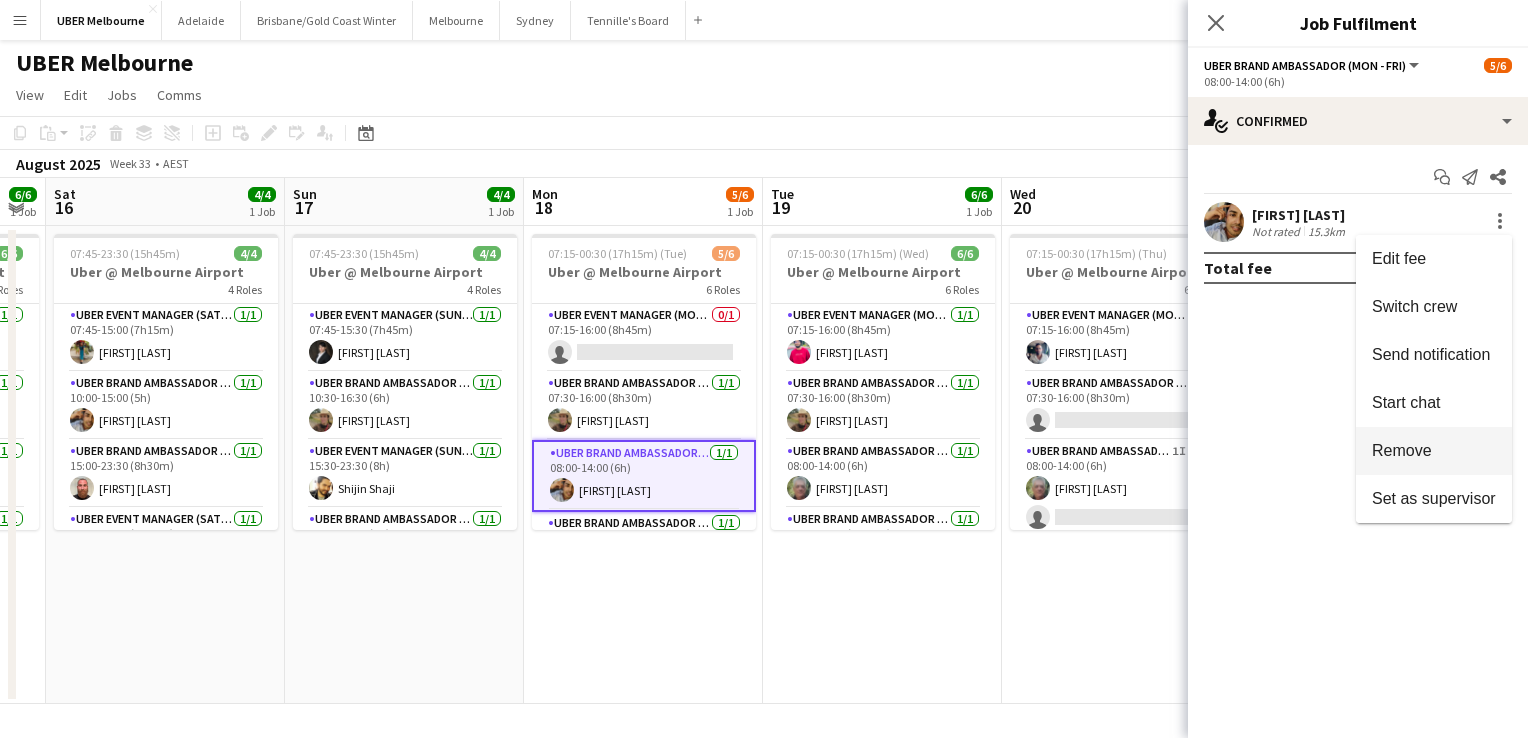 click on "Remove" at bounding box center (1402, 450) 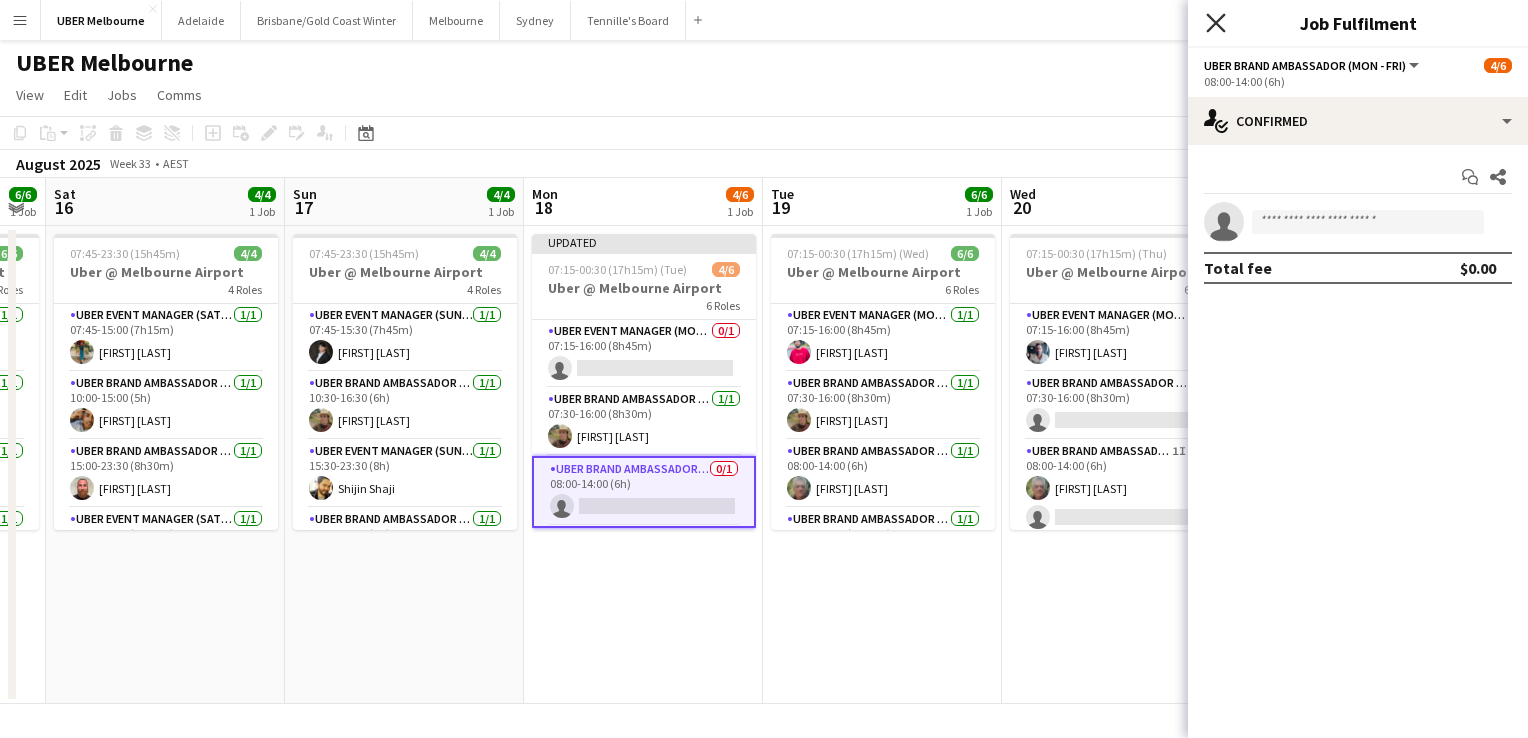 click 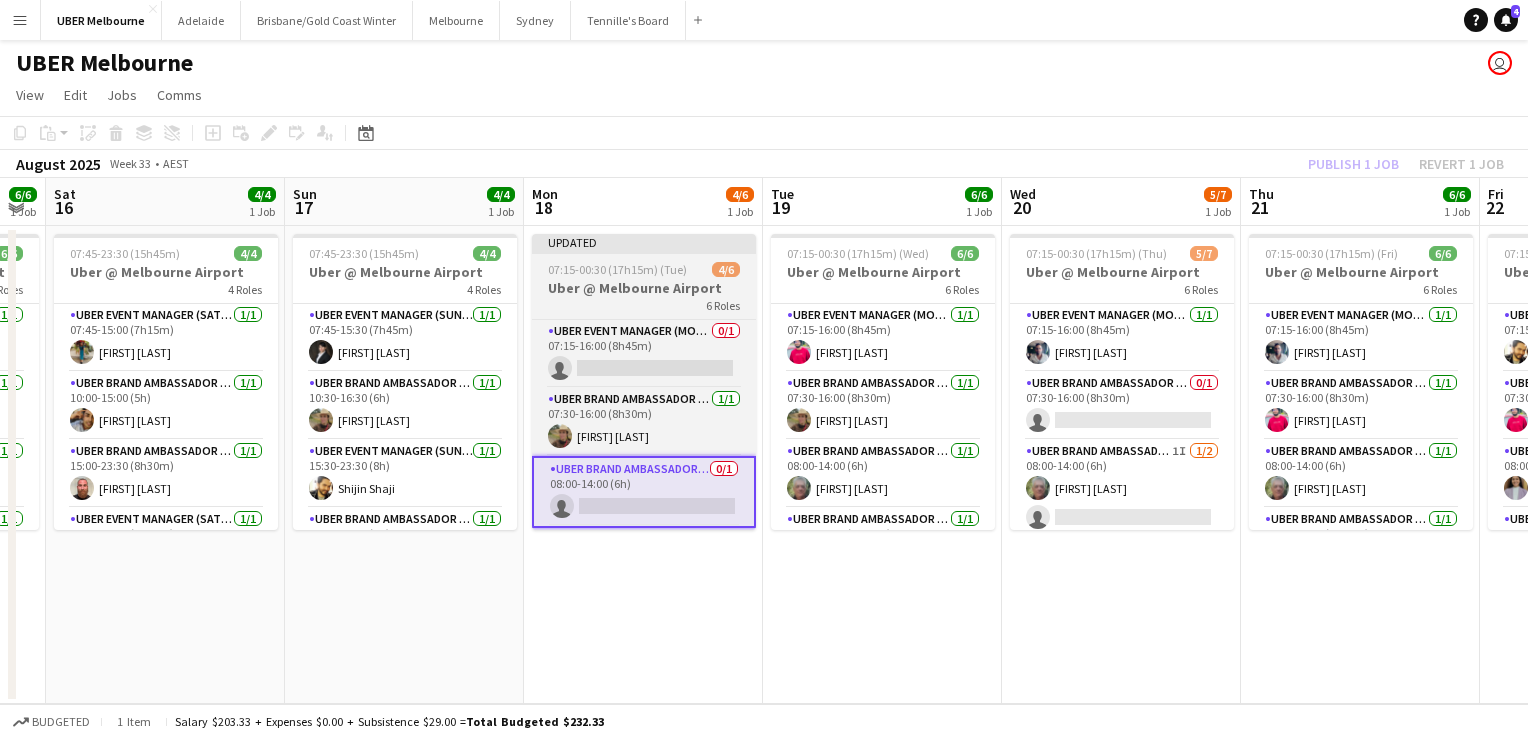 click on "07:15-00:30 (17h15m) (Tue)" at bounding box center (617, 269) 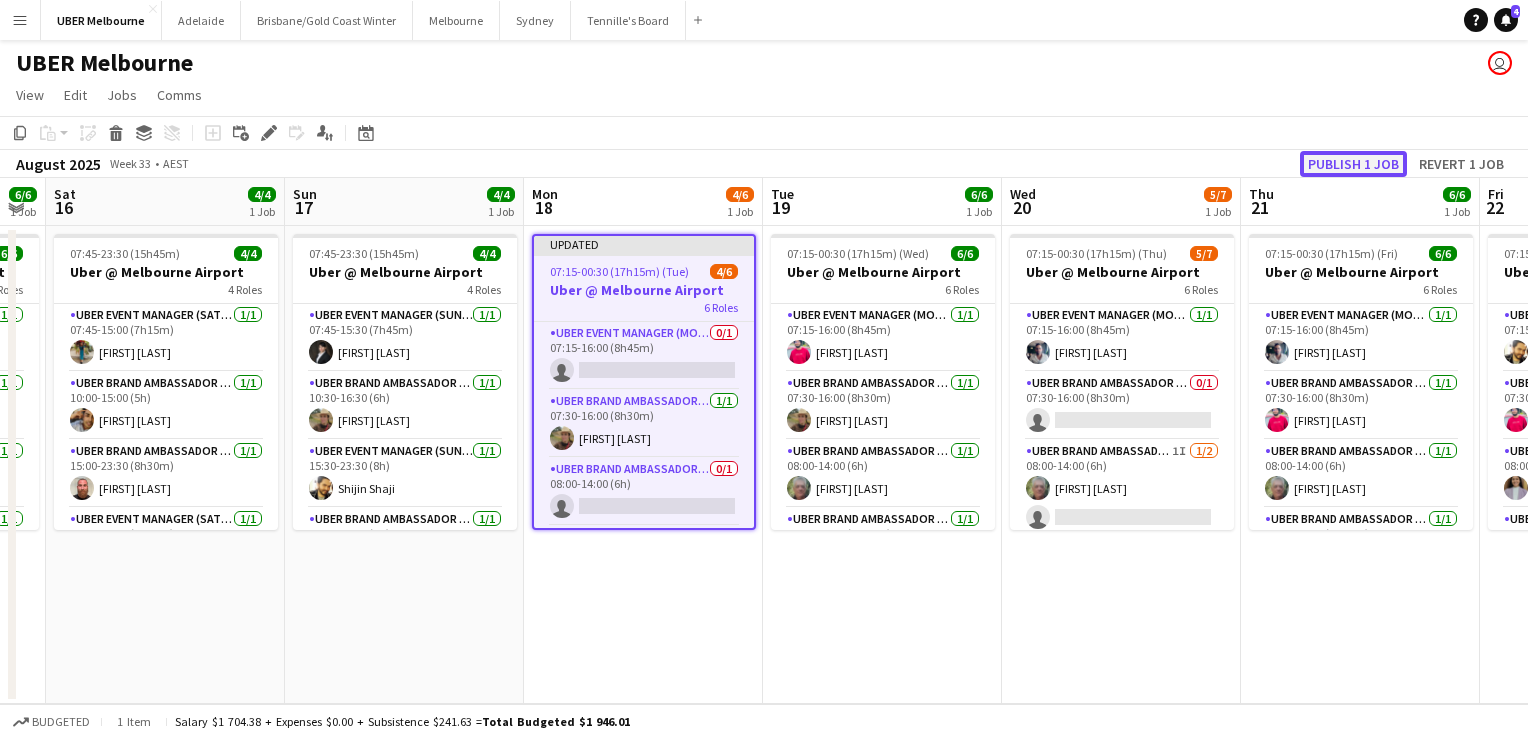 click on "Publish 1 job" 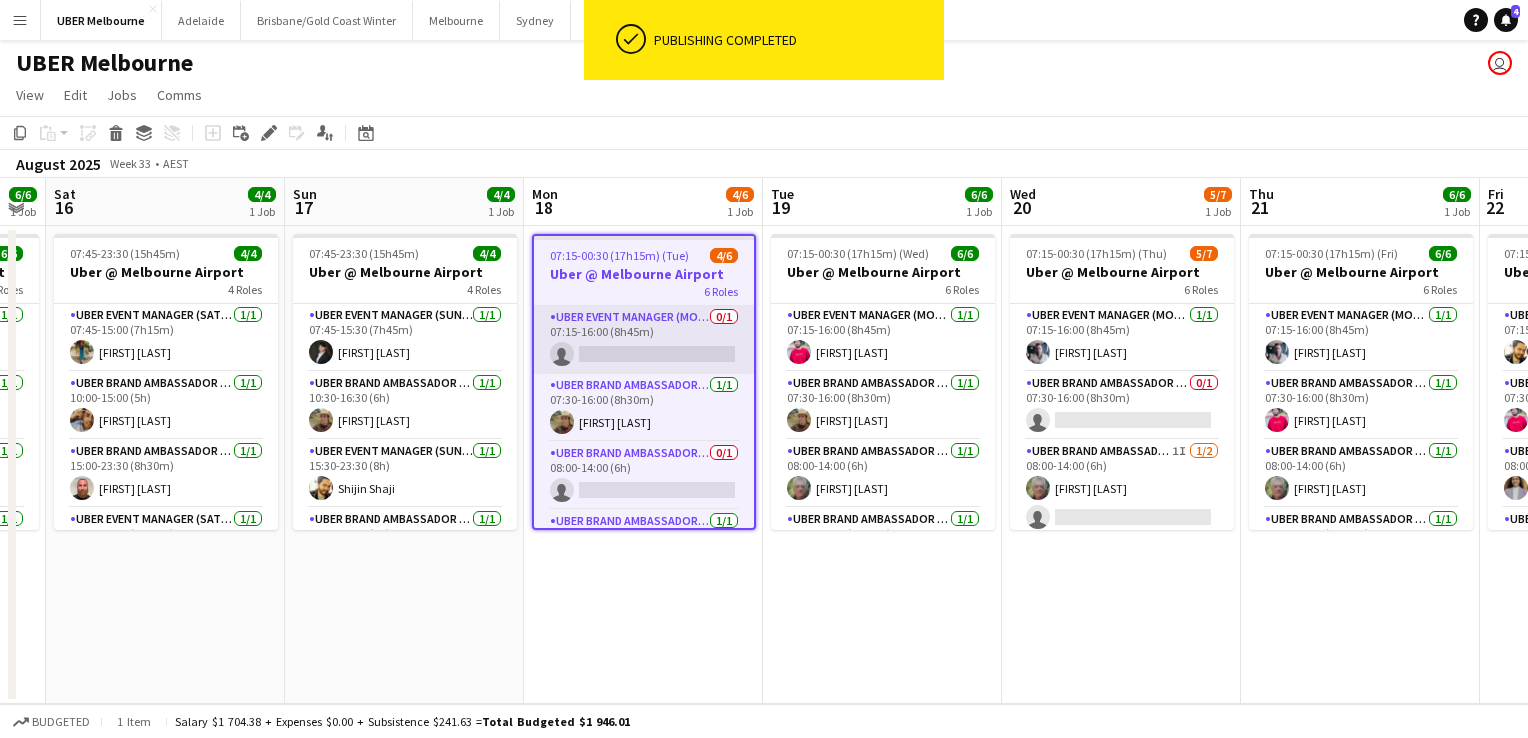 click at bounding box center [644, 340] 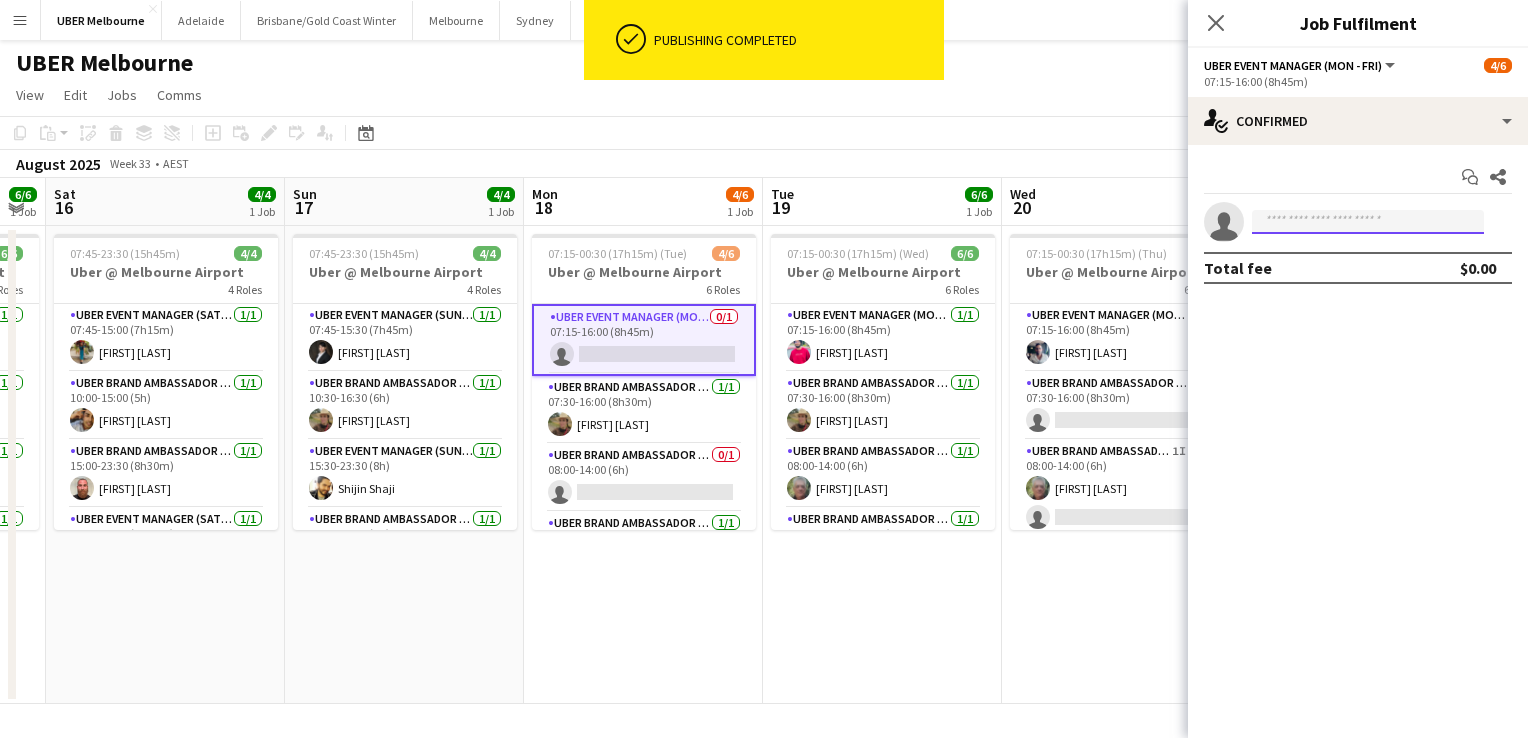 click at bounding box center [1368, 222] 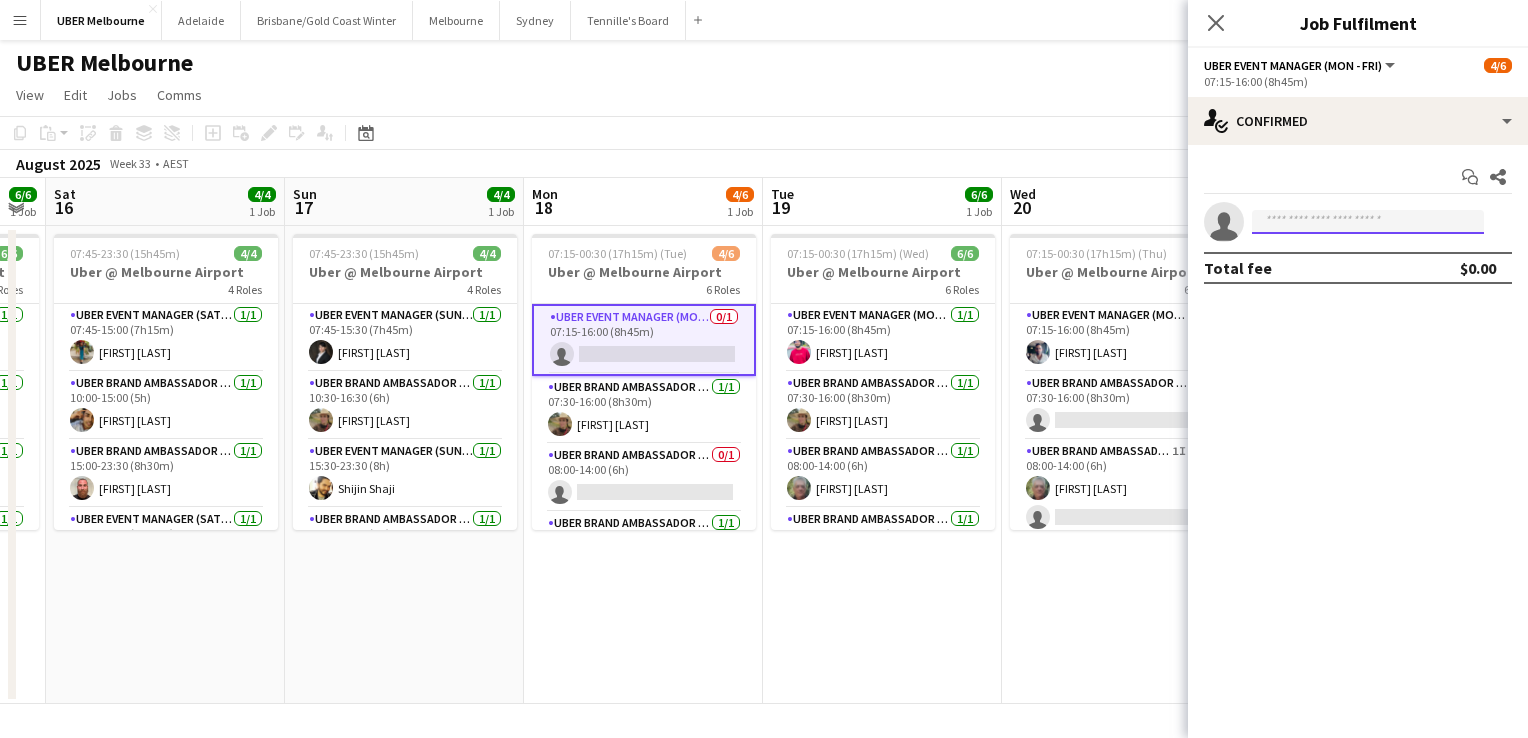 click at bounding box center (1368, 222) 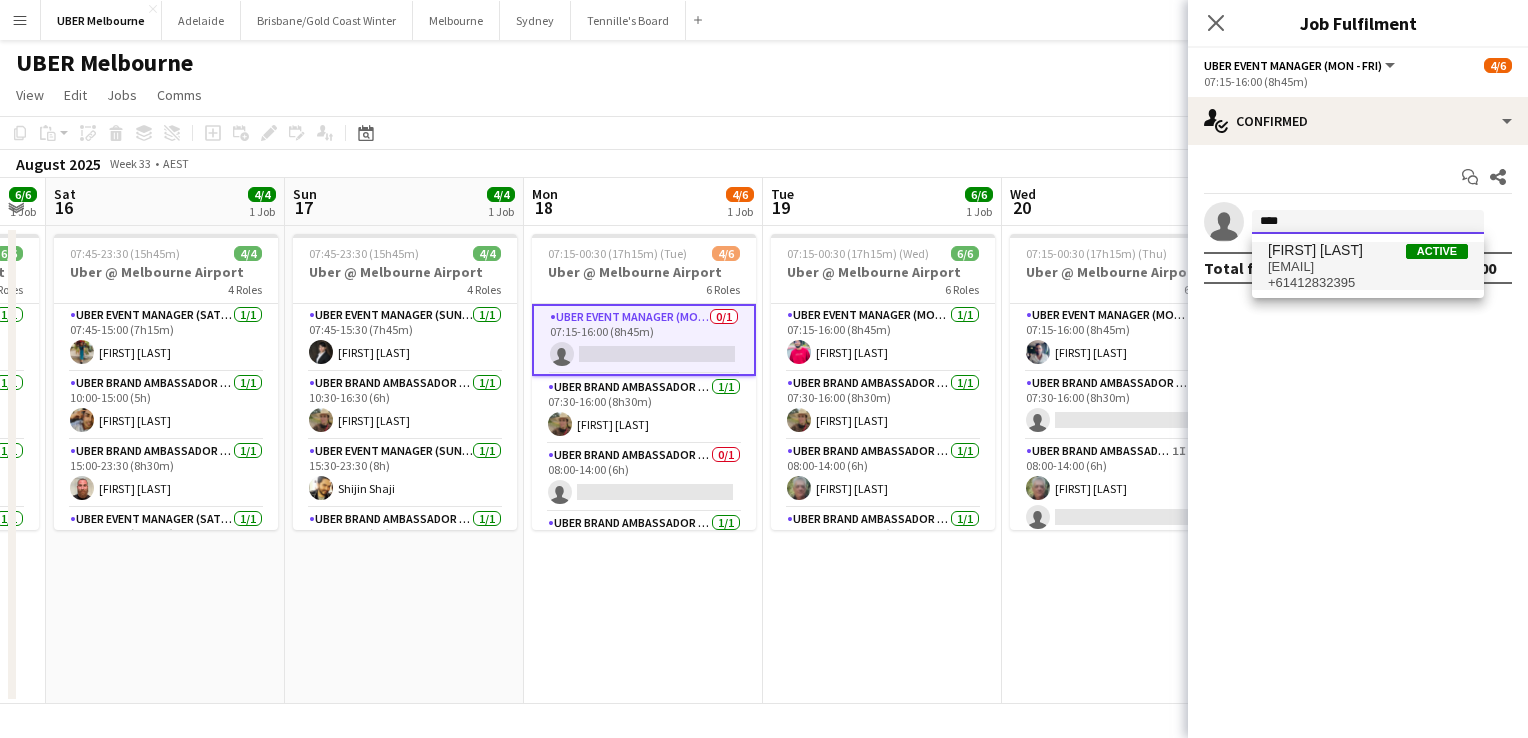 type on "****" 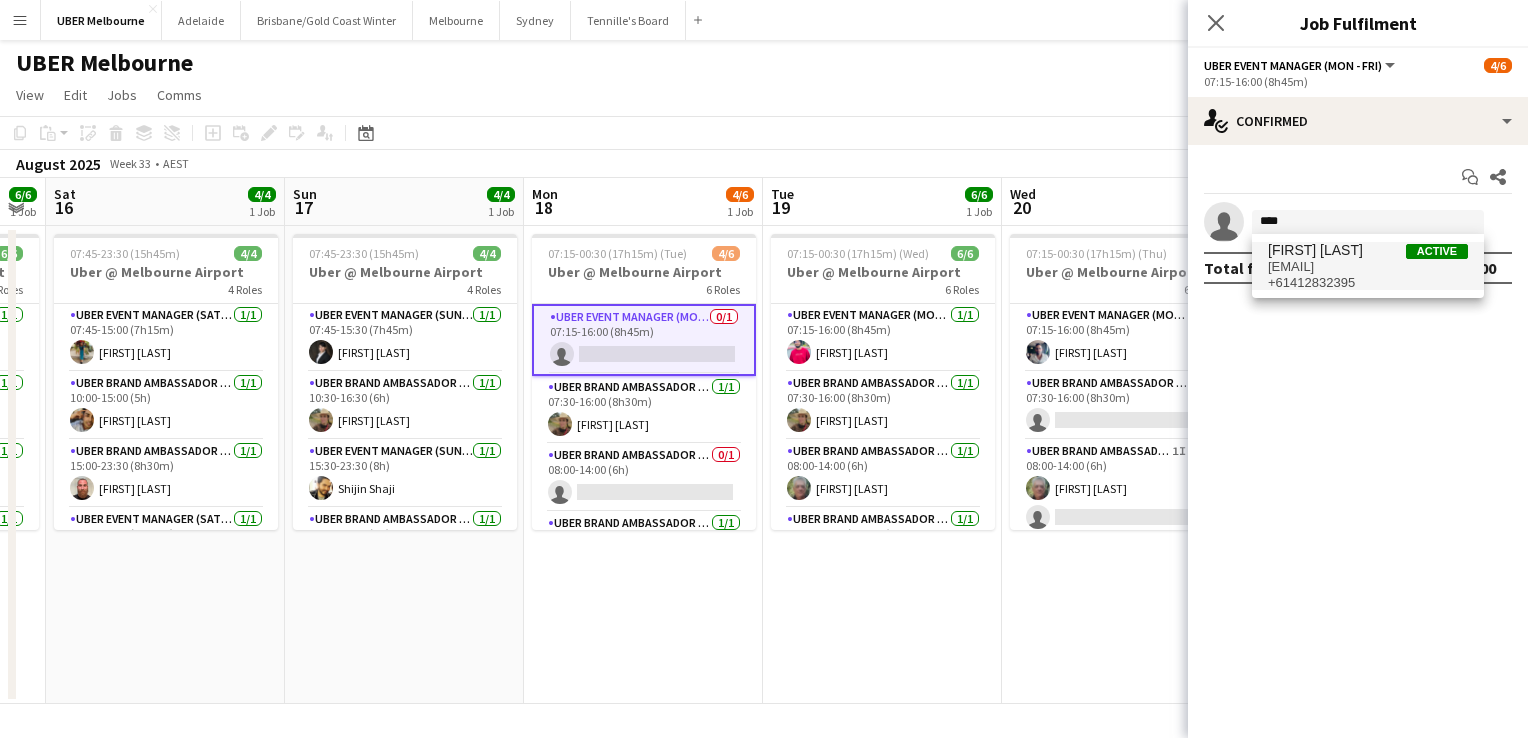 click on "+61412832395" at bounding box center [1368, 283] 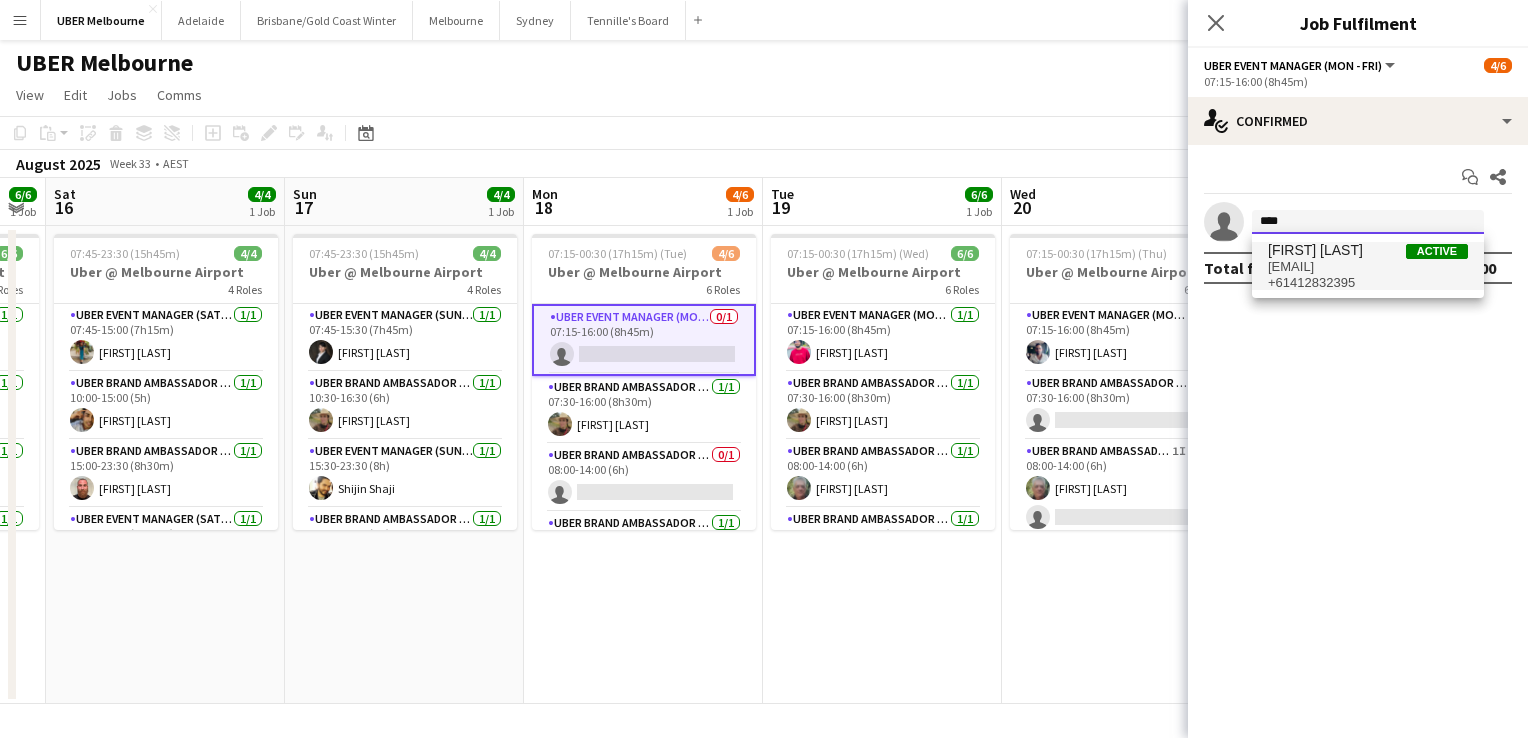 type 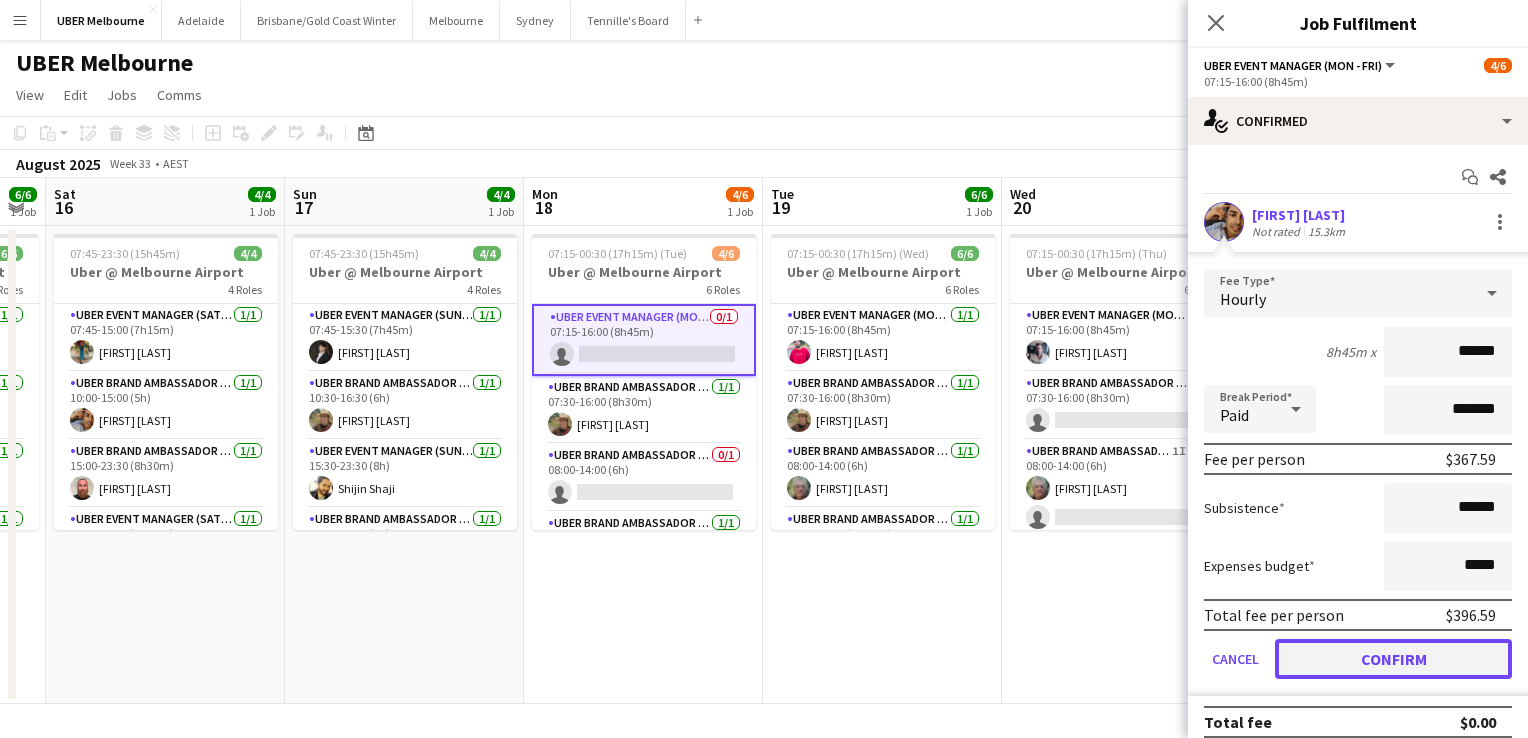 click on "Confirm" at bounding box center (1393, 659) 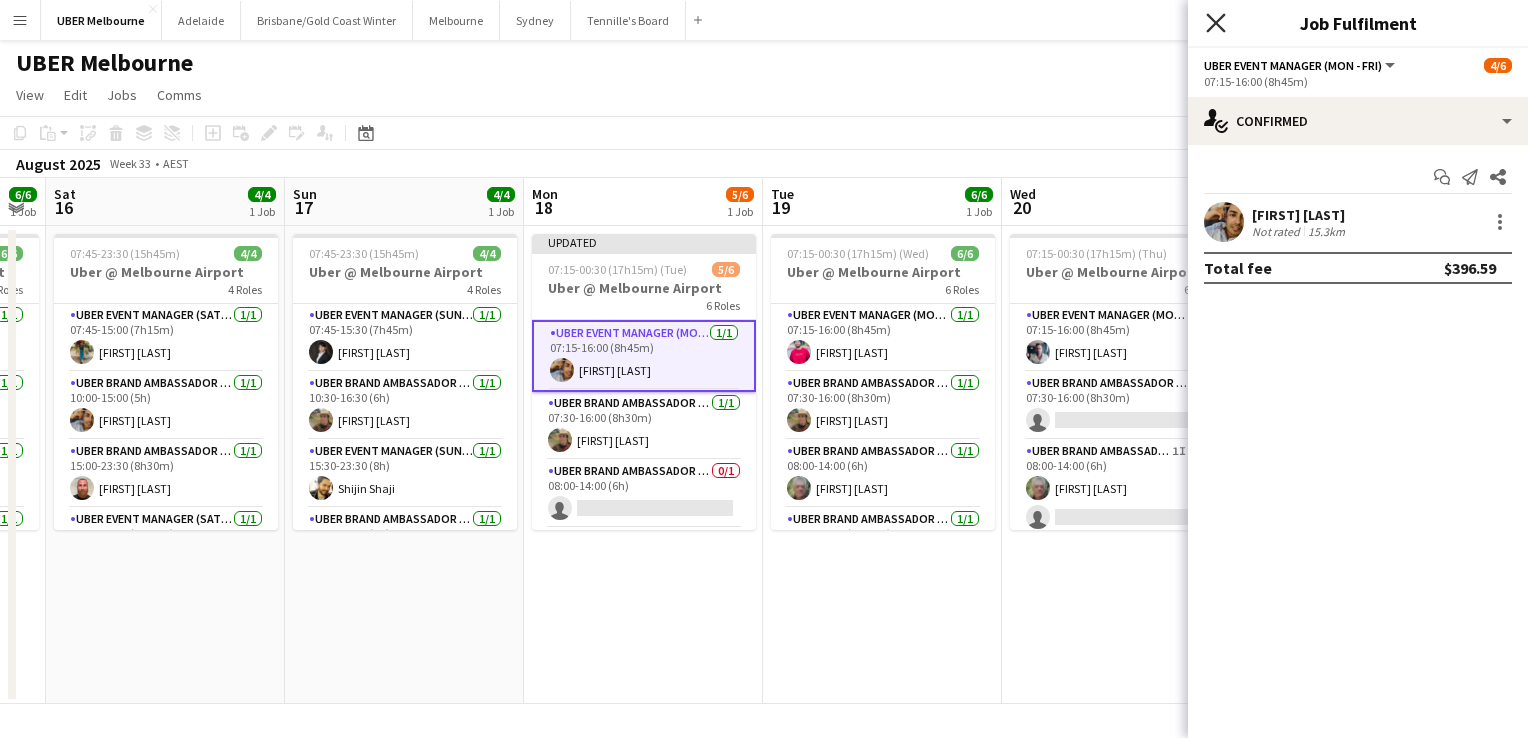 click on "Close pop-in" 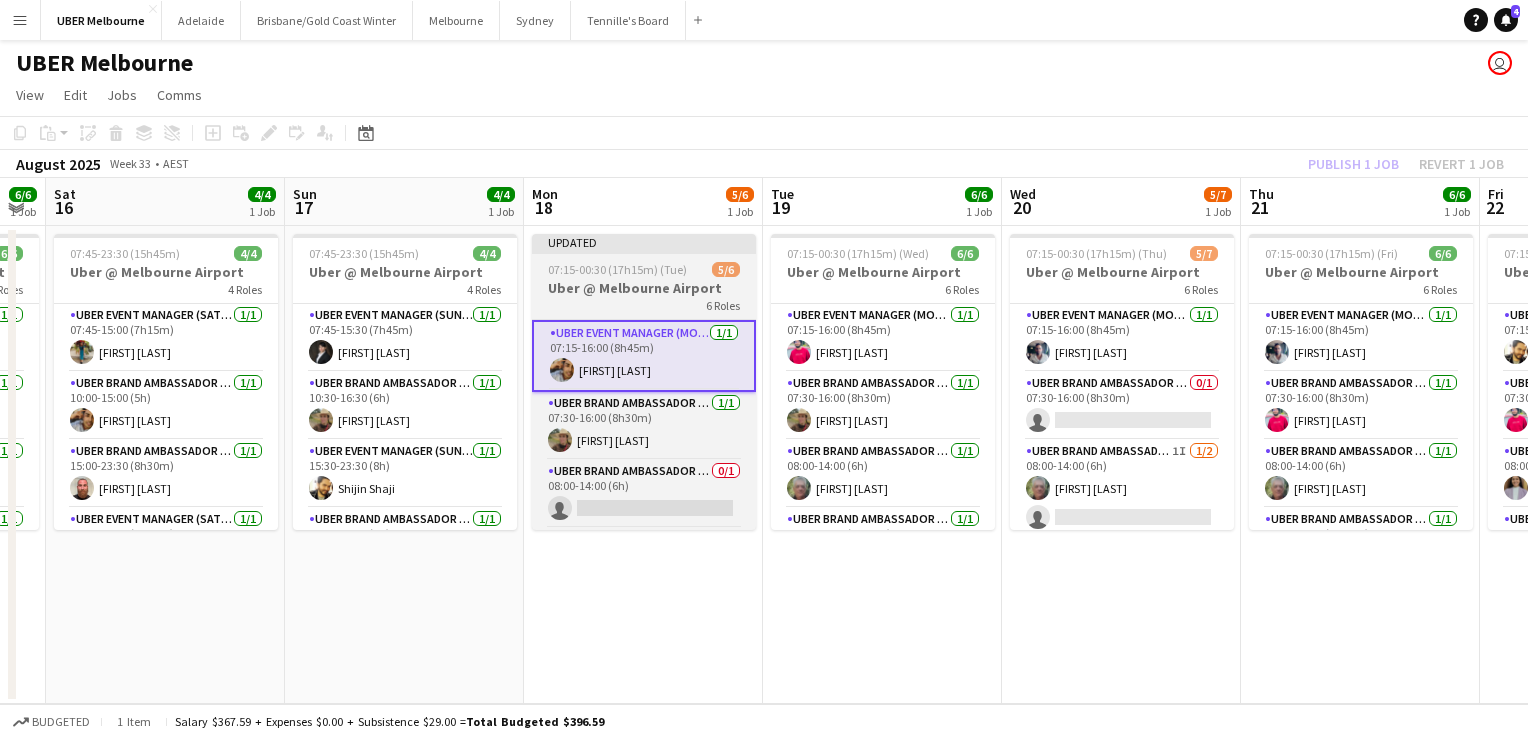 click on "07:15-00:30 (17h15m) (Tue)" at bounding box center [617, 269] 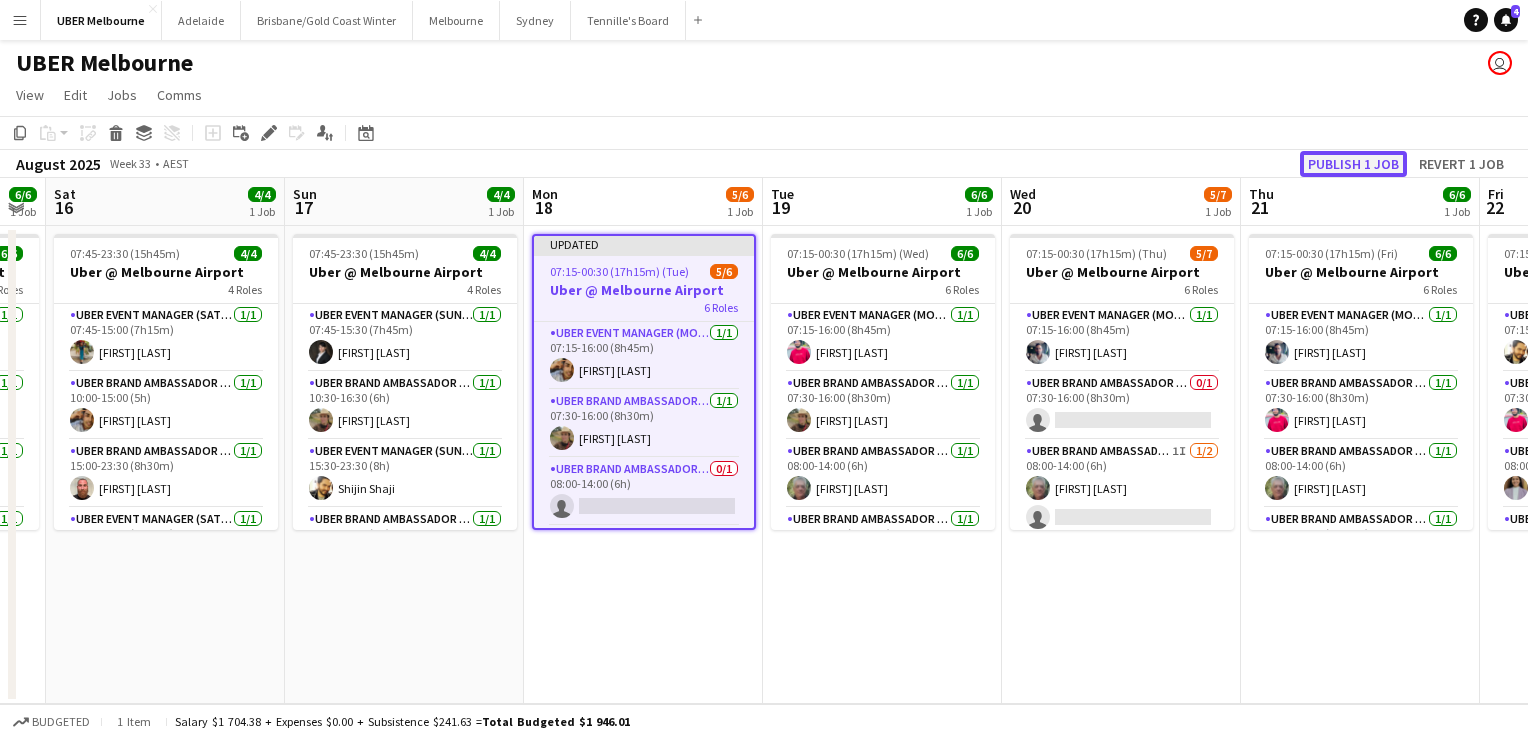 click on "Publish 1 job" 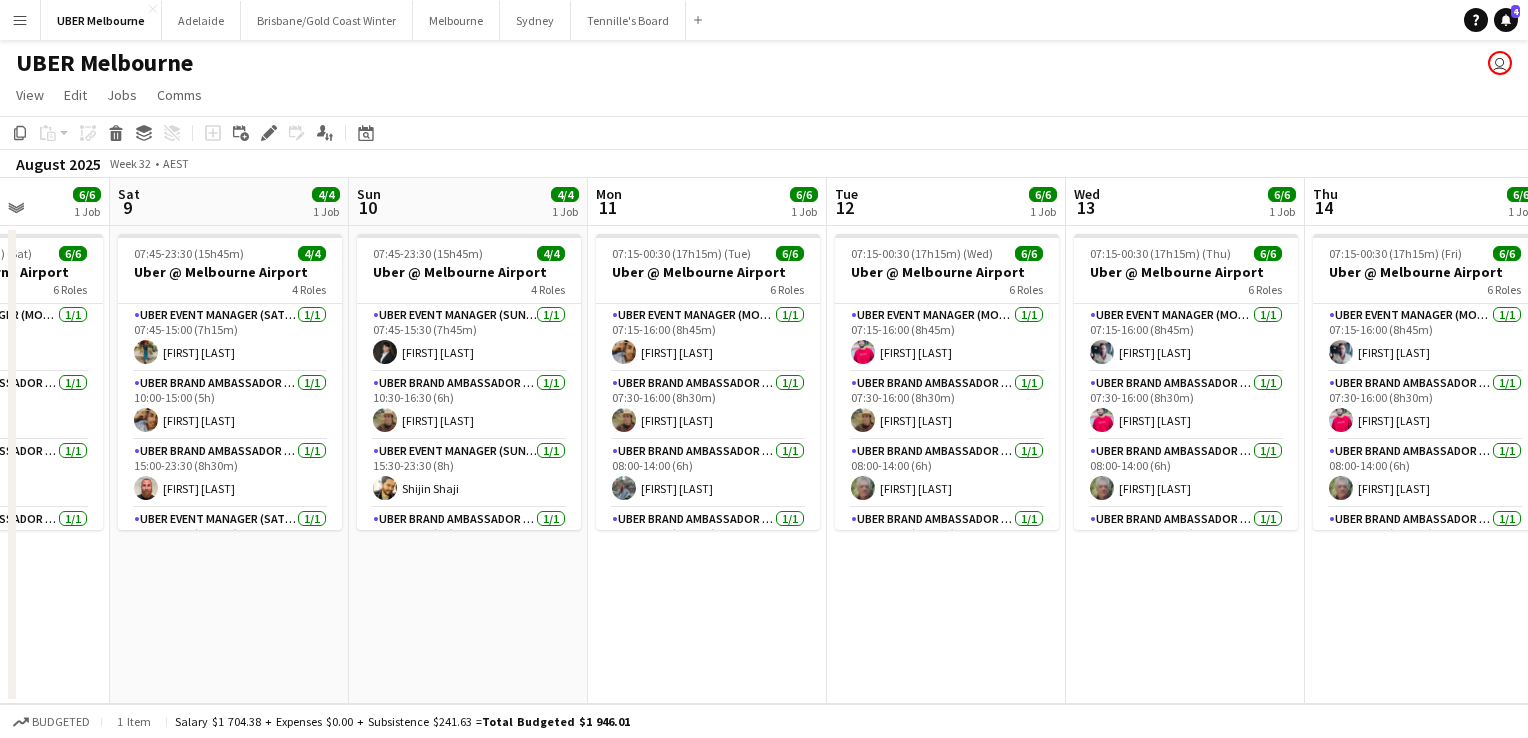 scroll, scrollTop: 0, scrollLeft: 608, axis: horizontal 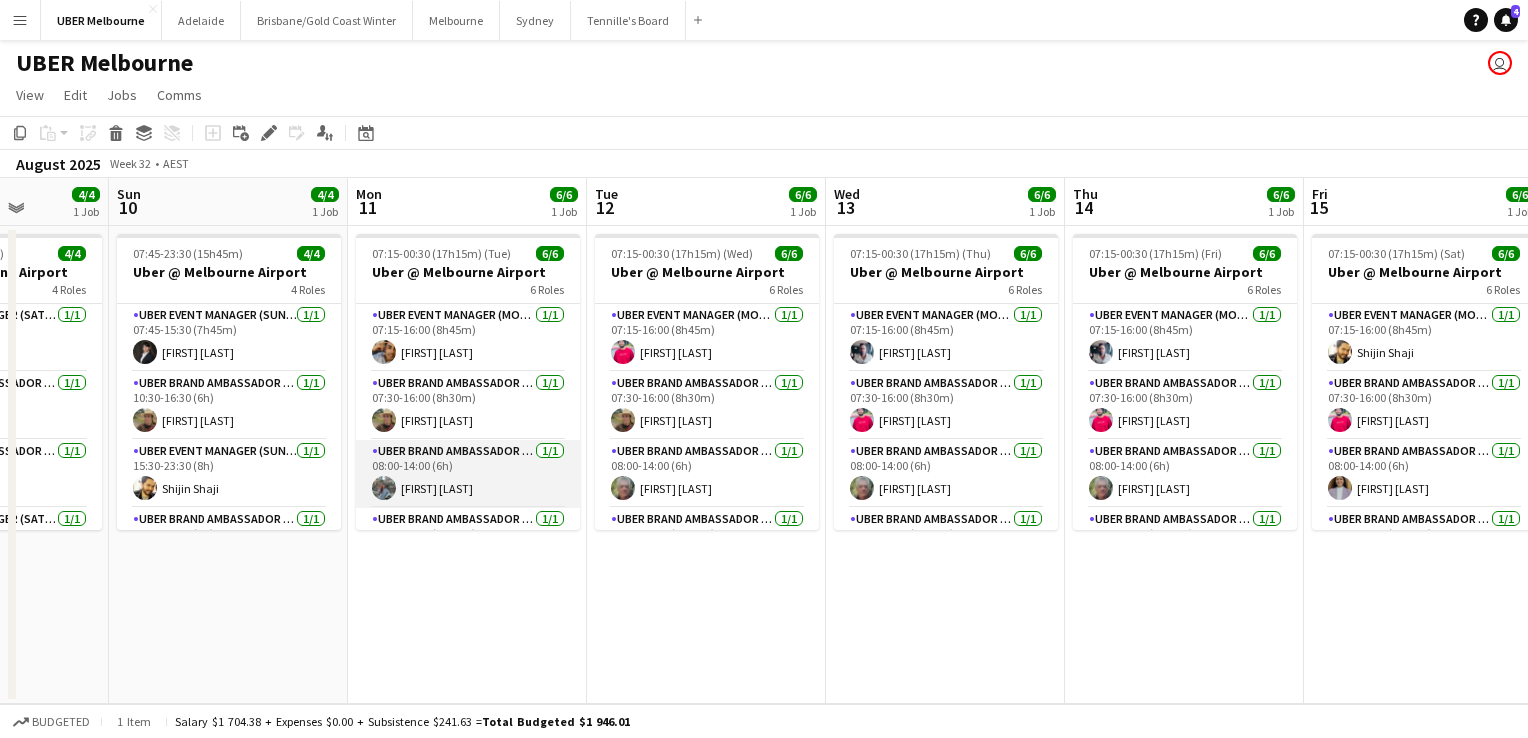 click on "UBER Brand Ambassador (Mon - Fri)   1/1   08:00-14:00 (6h)
[FIRST] [LAST]" at bounding box center [468, 474] 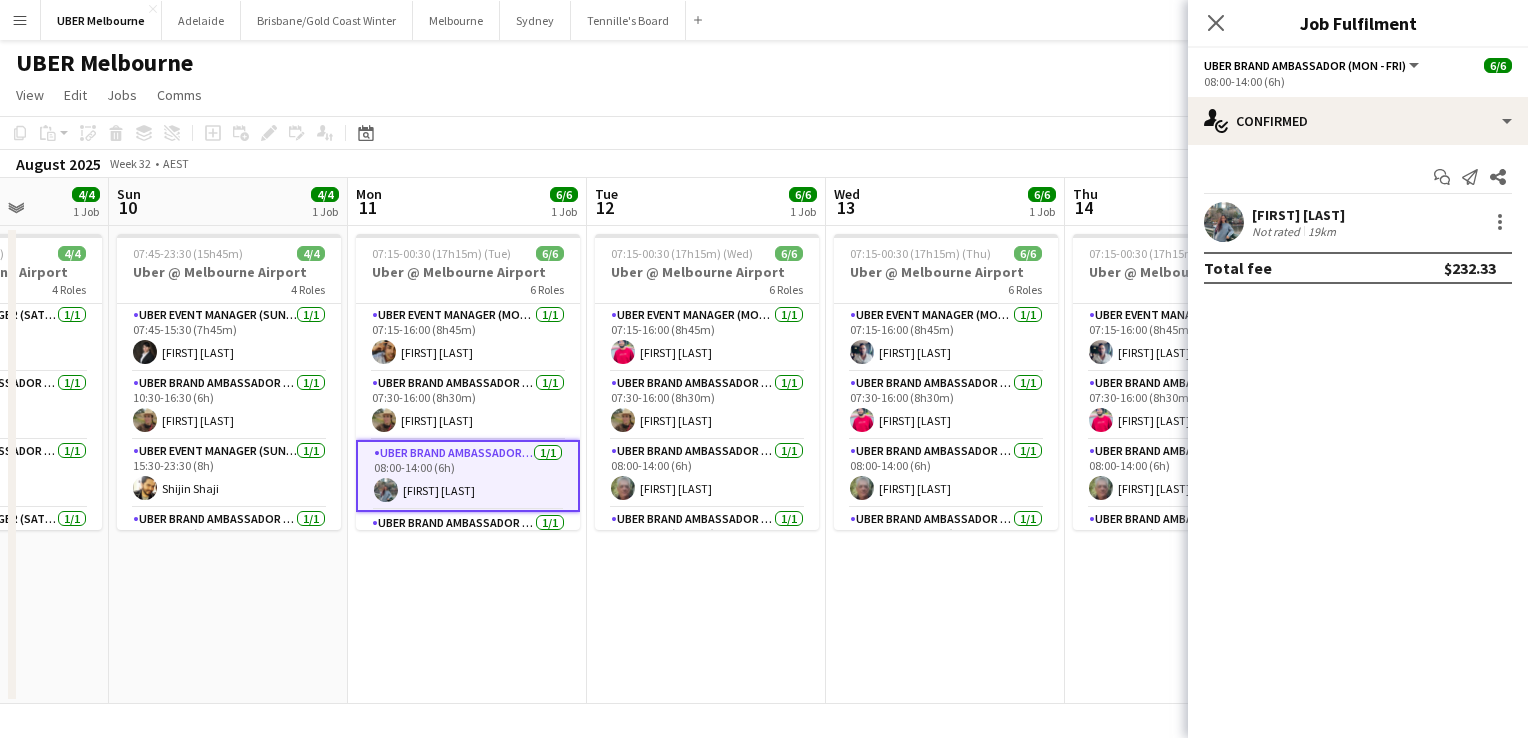 click on "[FIRST] [LAST]" at bounding box center (1298, 215) 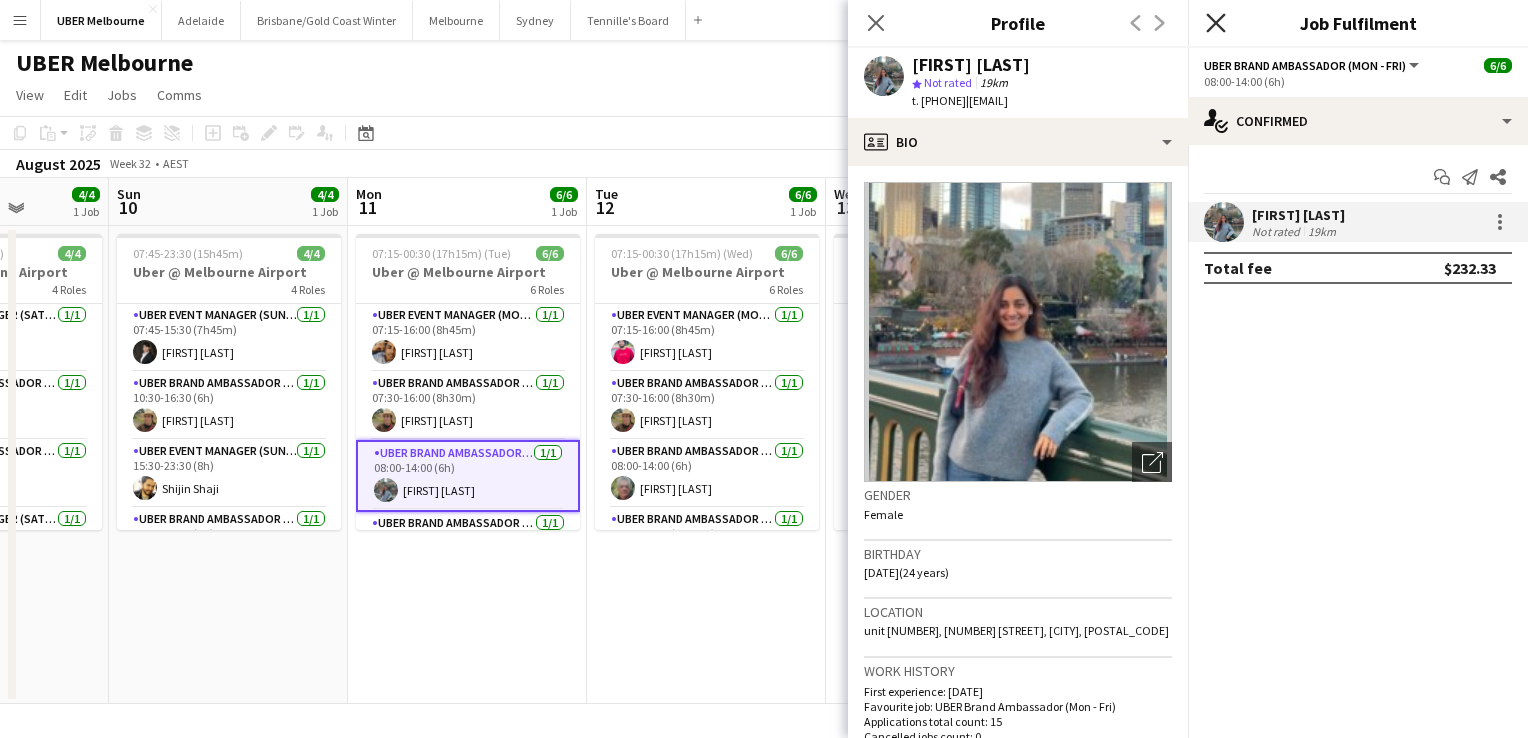 click on "Close pop-in" 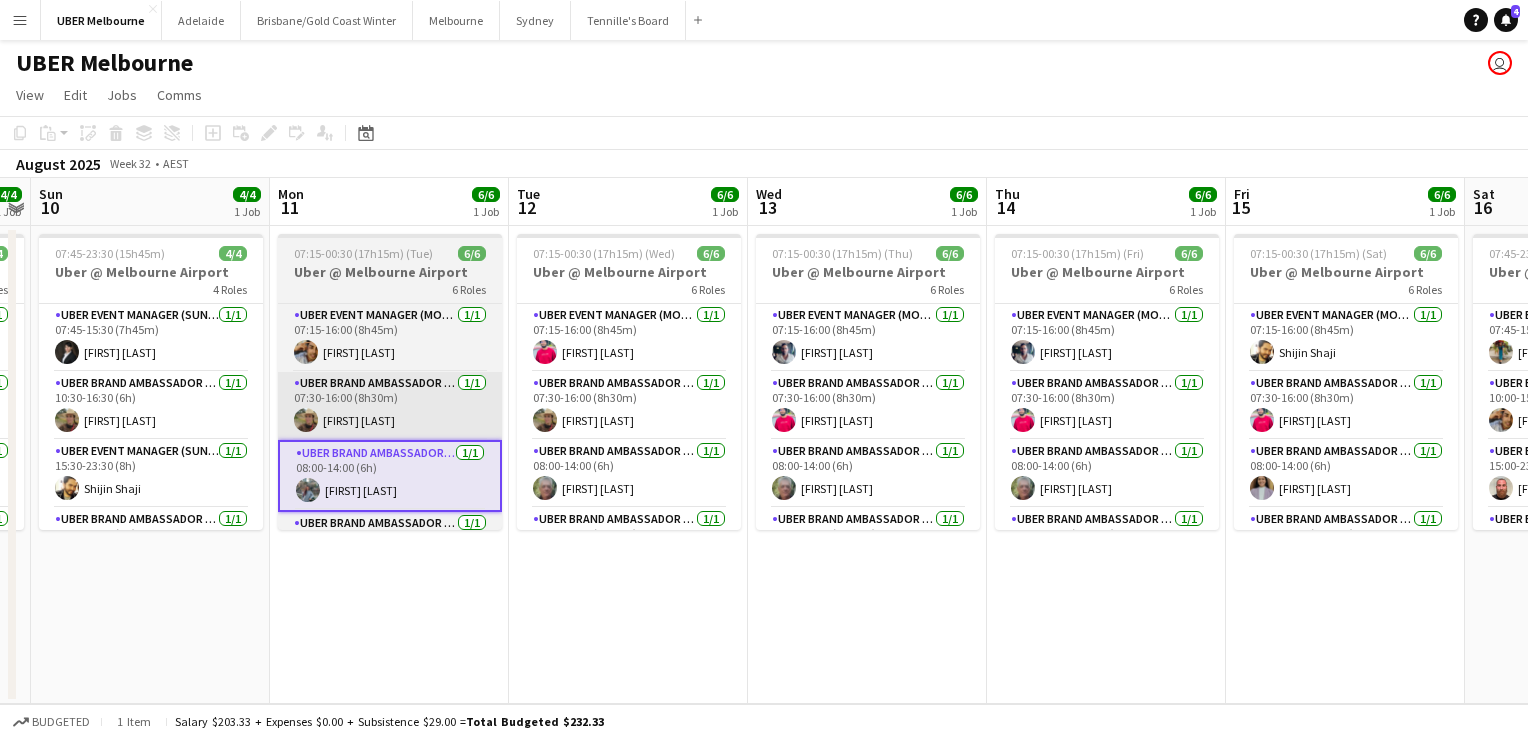 scroll, scrollTop: 0, scrollLeft: 534, axis: horizontal 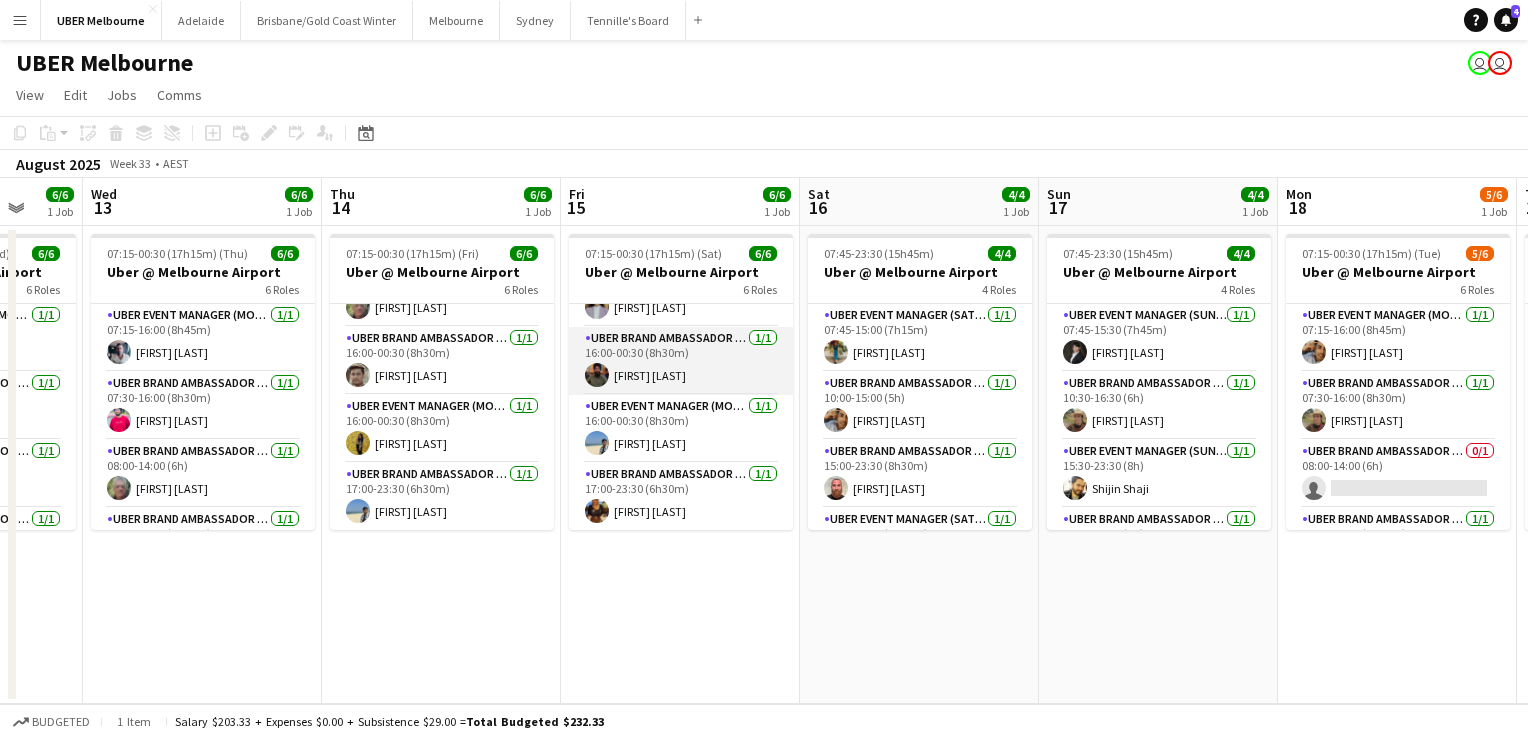 click on "UBER Brand Ambassador (Mon - Fri)   1/1   16:00-00:30 (8h30m)
[FIRST] [LAST]" at bounding box center [681, 361] 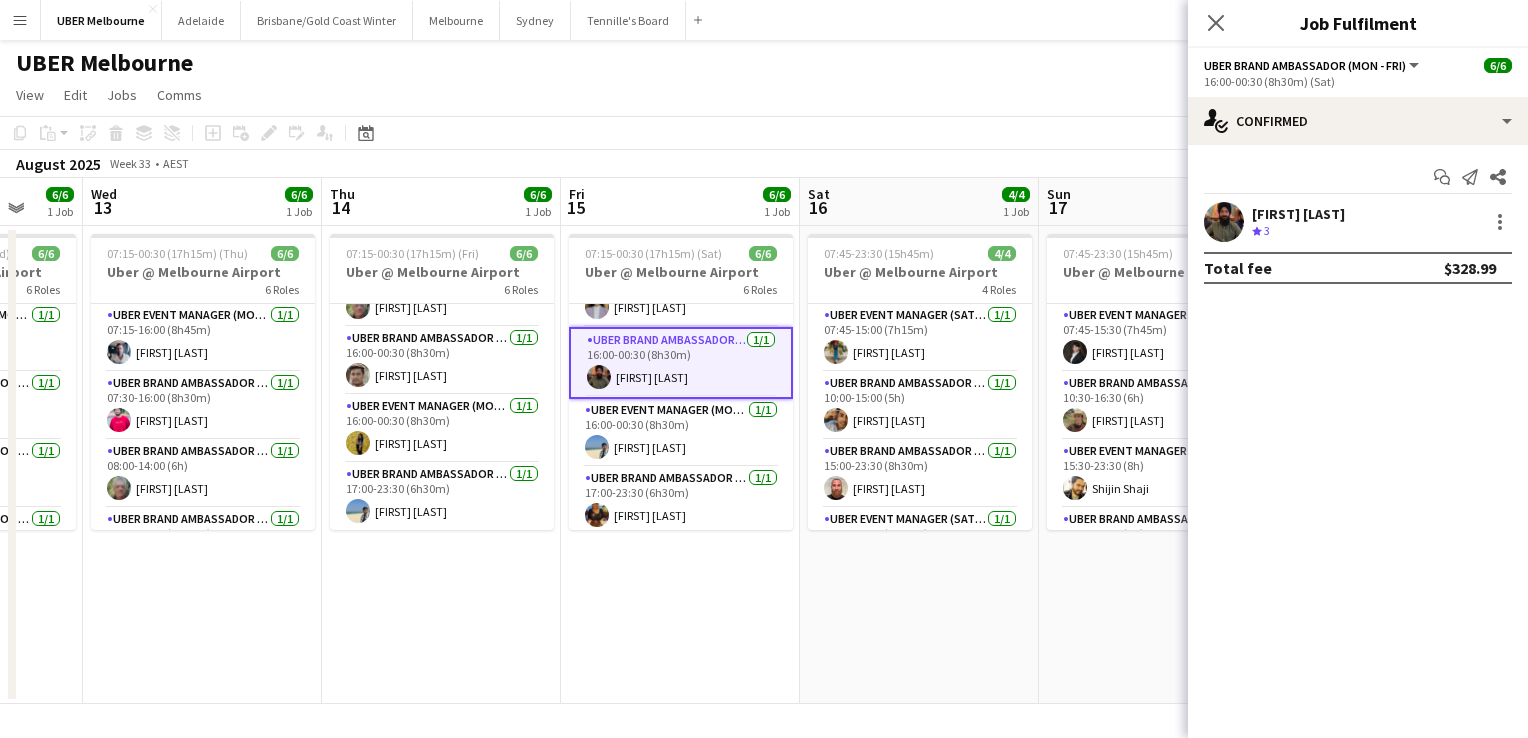 scroll, scrollTop: 181, scrollLeft: 0, axis: vertical 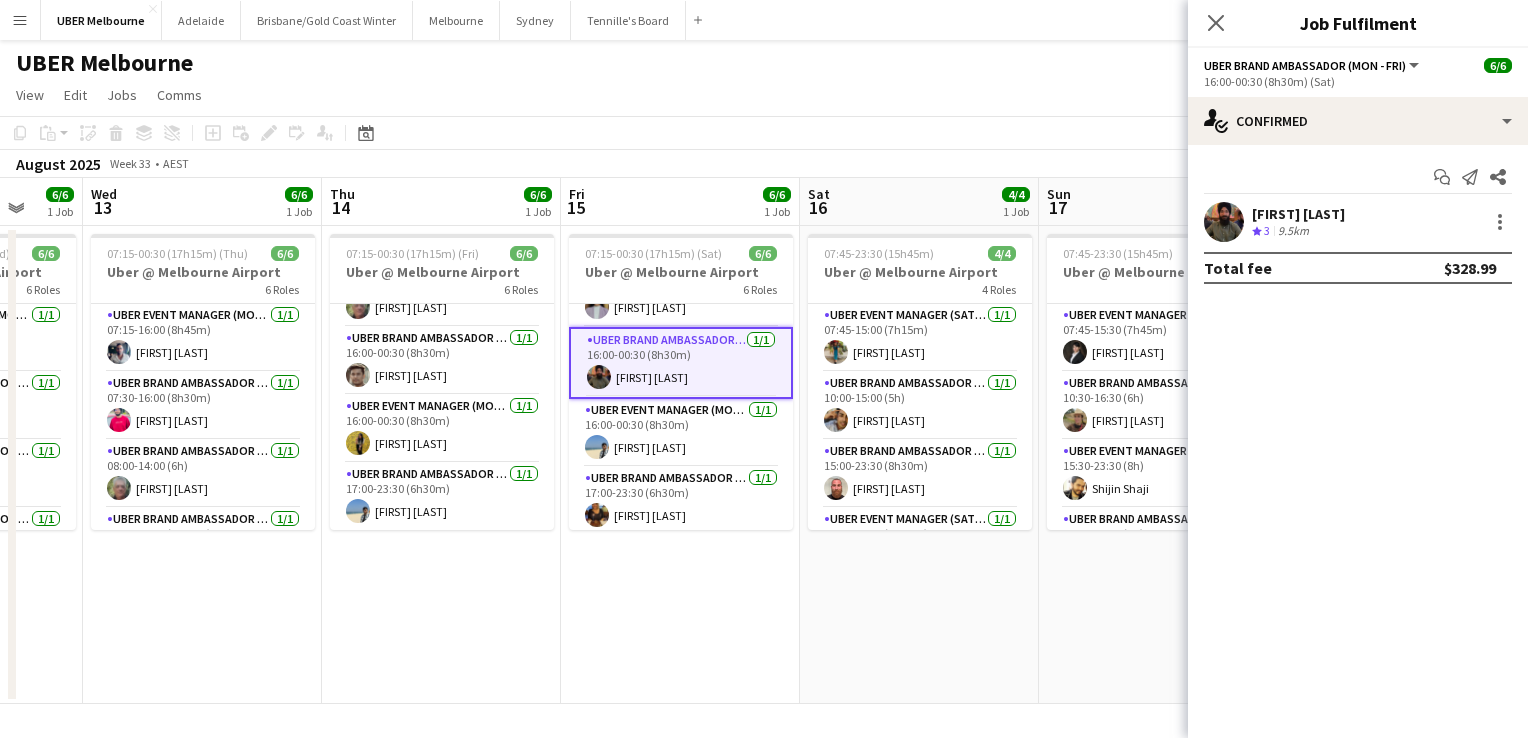 click on "[FIRST] [LAST]" at bounding box center [1298, 214] 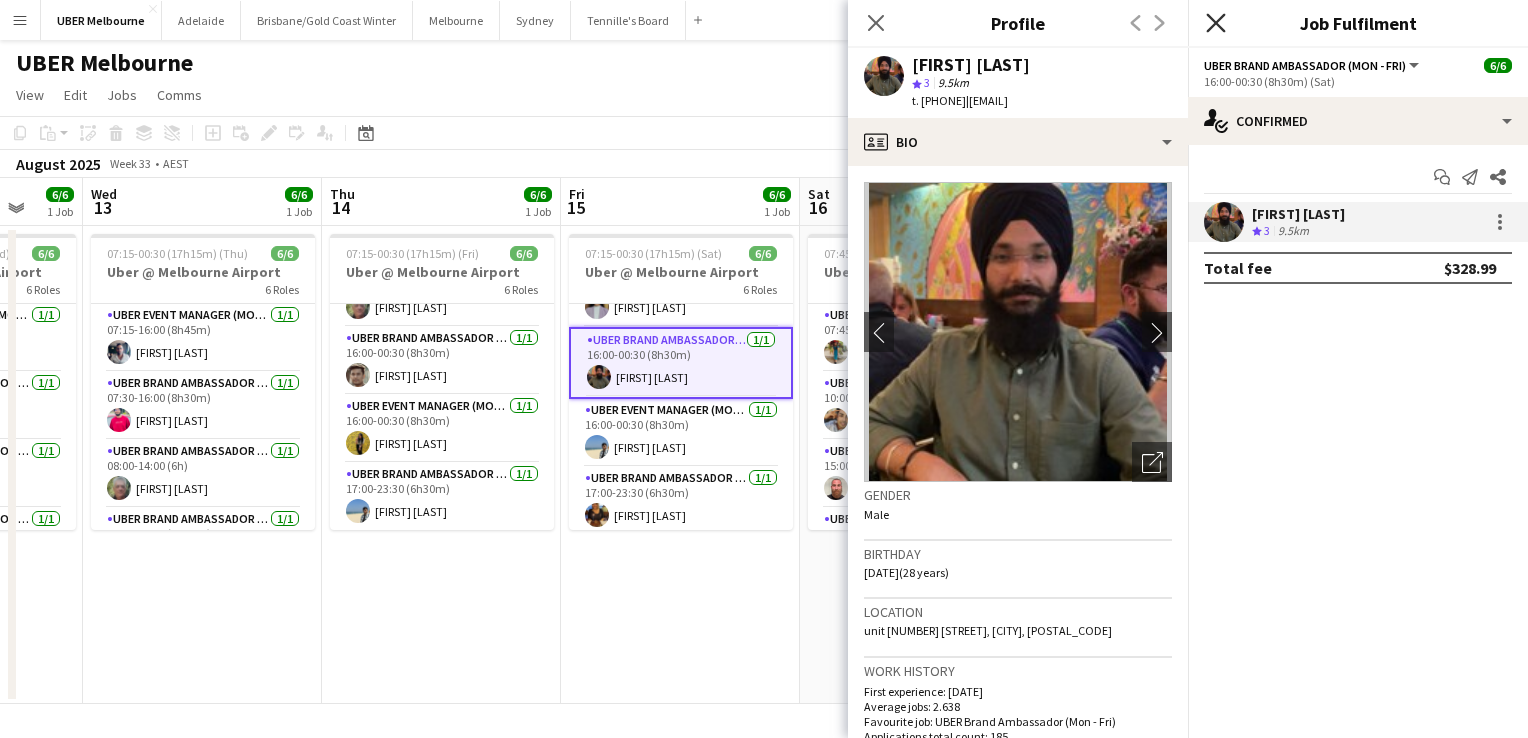 click 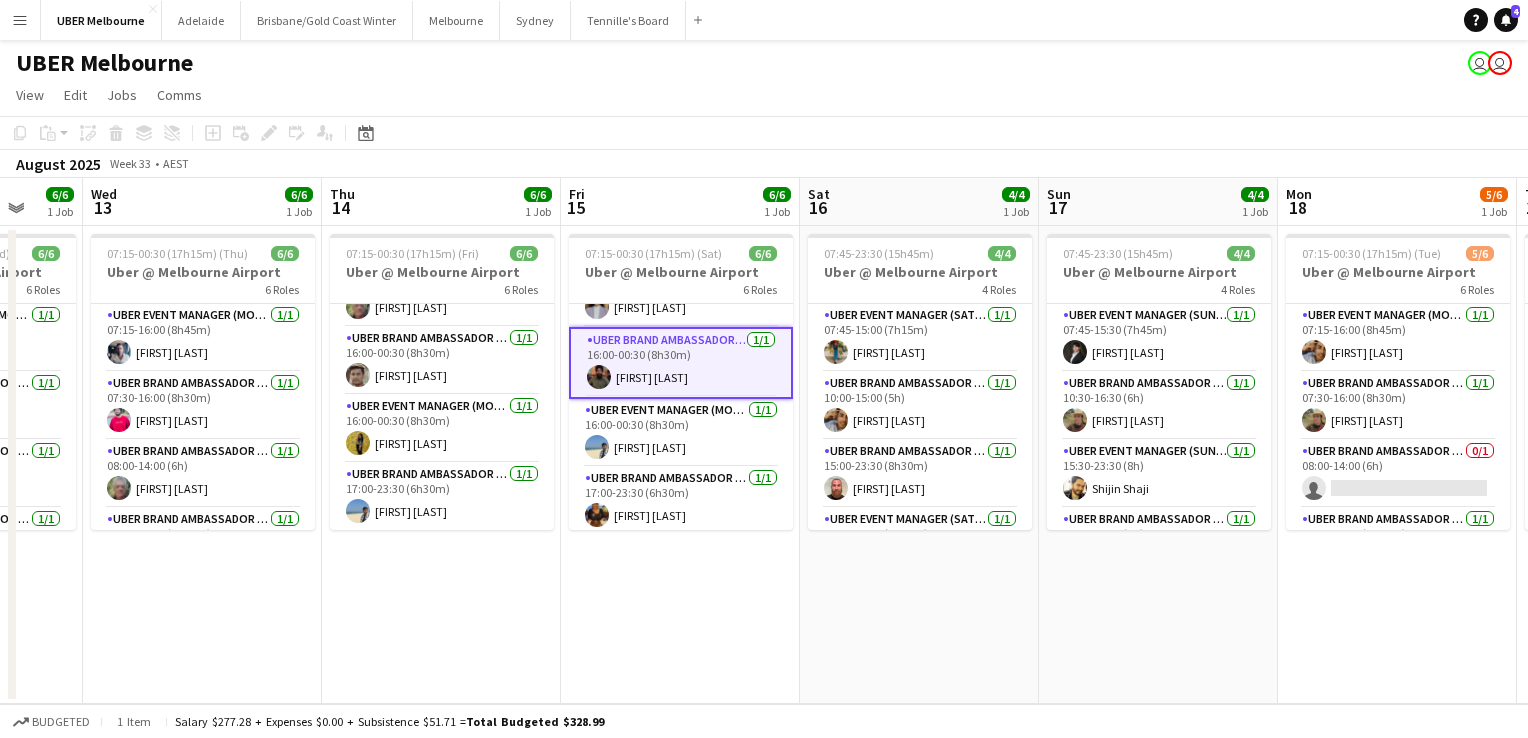 click on "07:15-00:30 (17h15m) (Sat)   6/6   Uber @ Melbourne Airport   6 Roles   UBER Event Manager (Mon - Fri)   1/1   07:15-16:00 (8h45m)
[FIRST] [LAST]  UBER Brand Ambassador (Mon - Fri)   1/1   07:30-16:00 (8h30m)
[FIRST] [LAST]  UBER Brand Ambassador (Mon - Fri)   1/1   08:00-14:00 (6h)
[FIRST] [LAST]  UBER Brand Ambassador (Mon - Fri)   1/1   16:00-00:30 (8h30m)
[FIRST] [LAST]  UBER Event Manager (Mon - Fri)   1/1   16:00-00:30 (8h30m)
[FIRST] [LAST]  UBER Brand Ambassador (Mon - Fri)   1/1   17:00-23:30 (6h30m)
[FIRST] [LAST]" at bounding box center (680, 465) 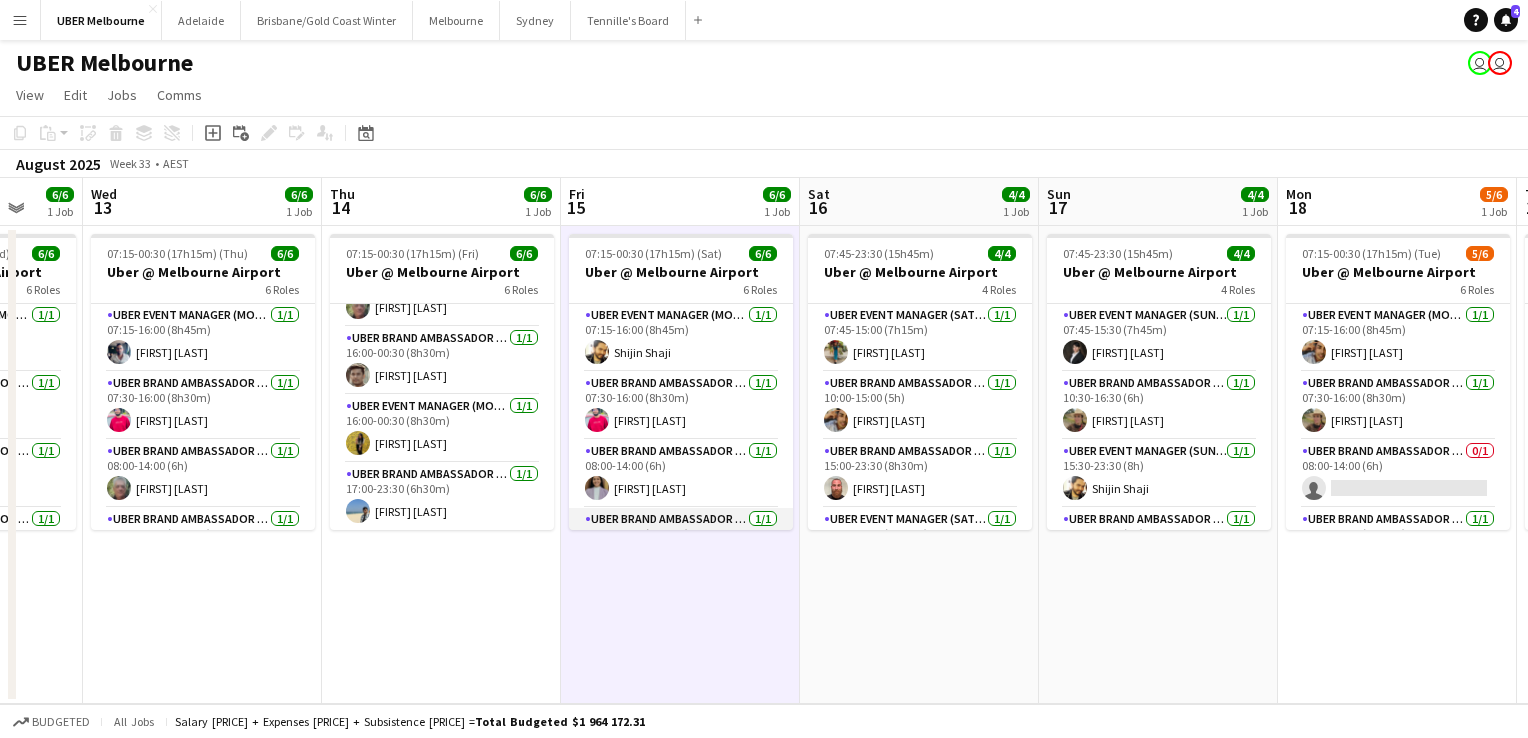 scroll, scrollTop: 181, scrollLeft: 0, axis: vertical 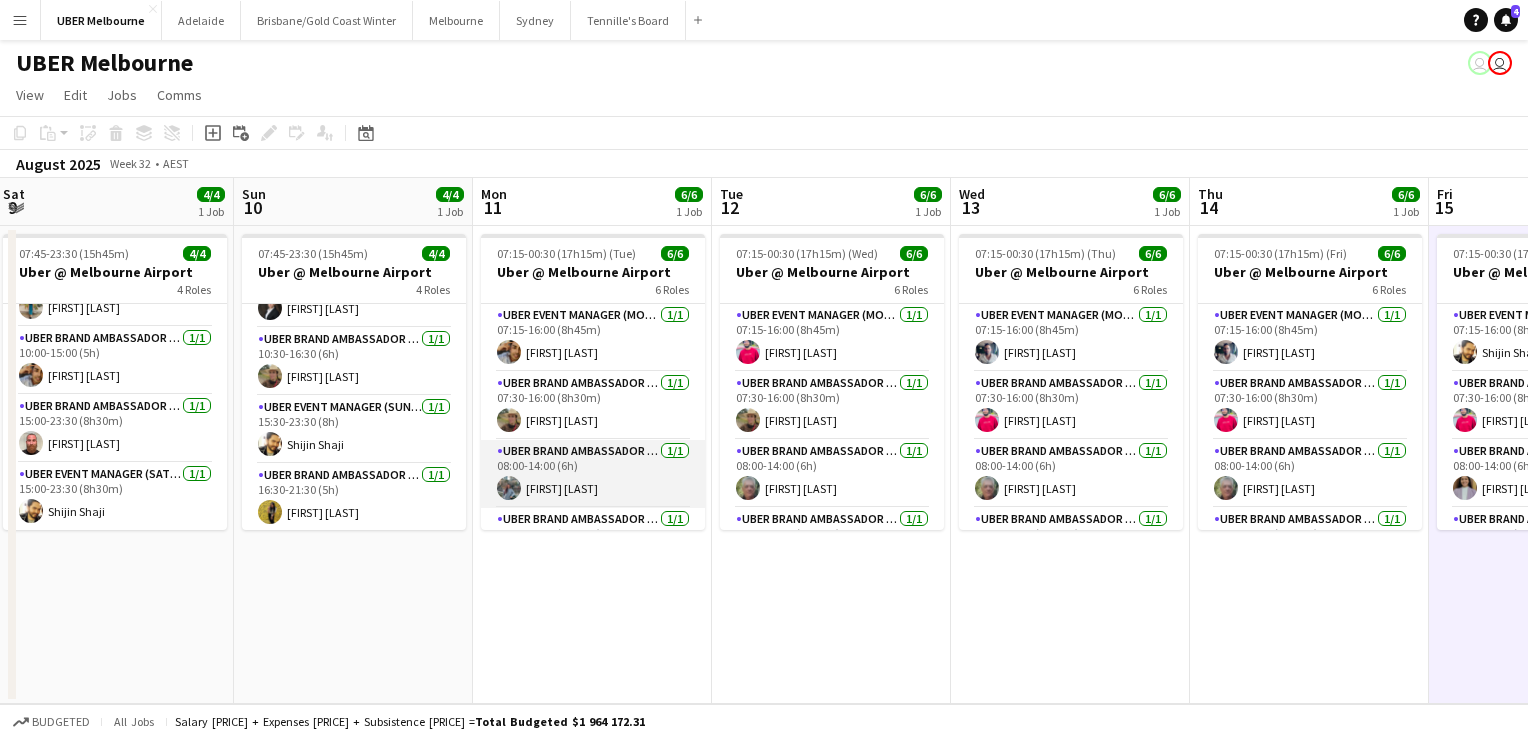 click on "UBER Brand Ambassador (Mon - Fri)   1/1   08:00-14:00 (6h)
[FIRST] [LAST]" at bounding box center (593, 474) 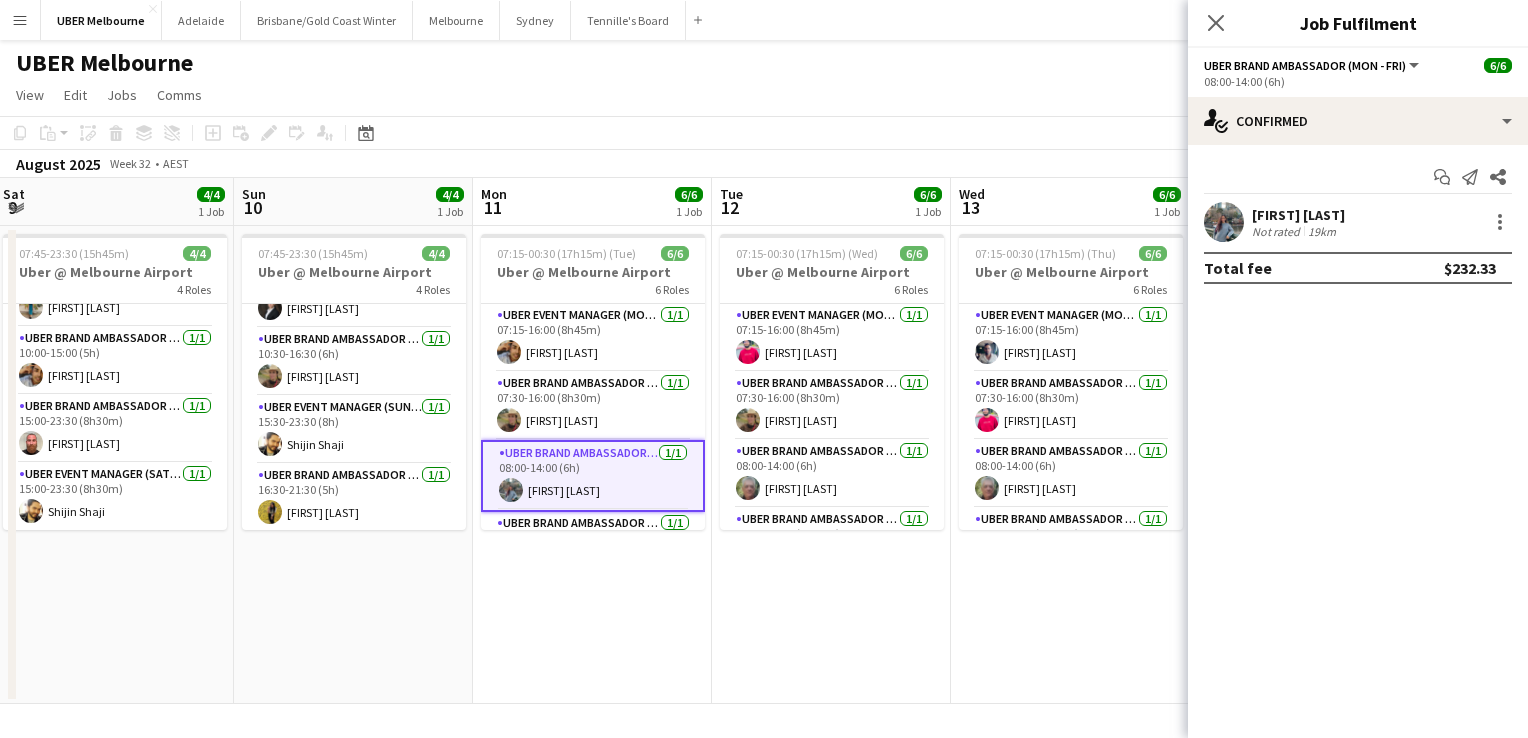 click on "[FIRST] [LAST]" at bounding box center (1298, 215) 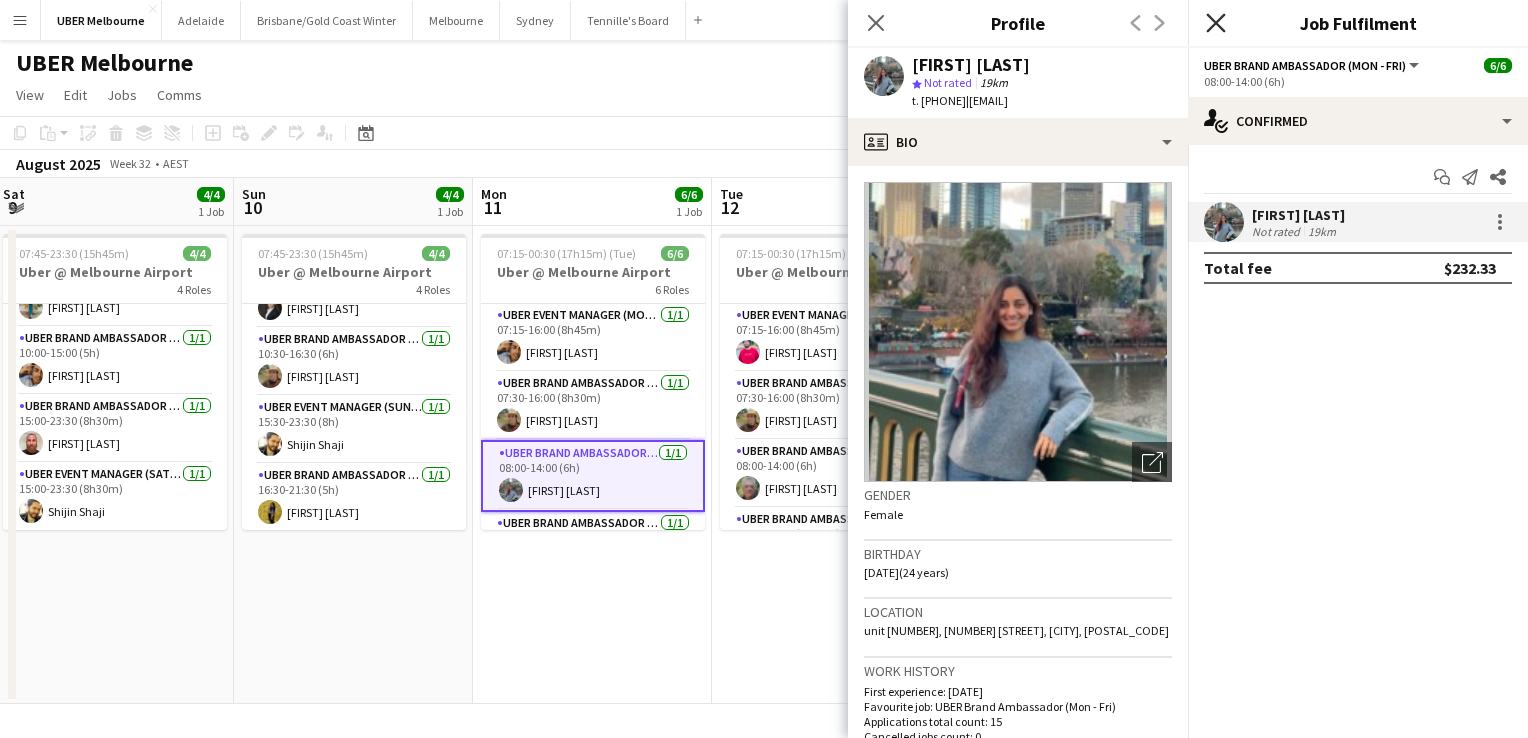 click 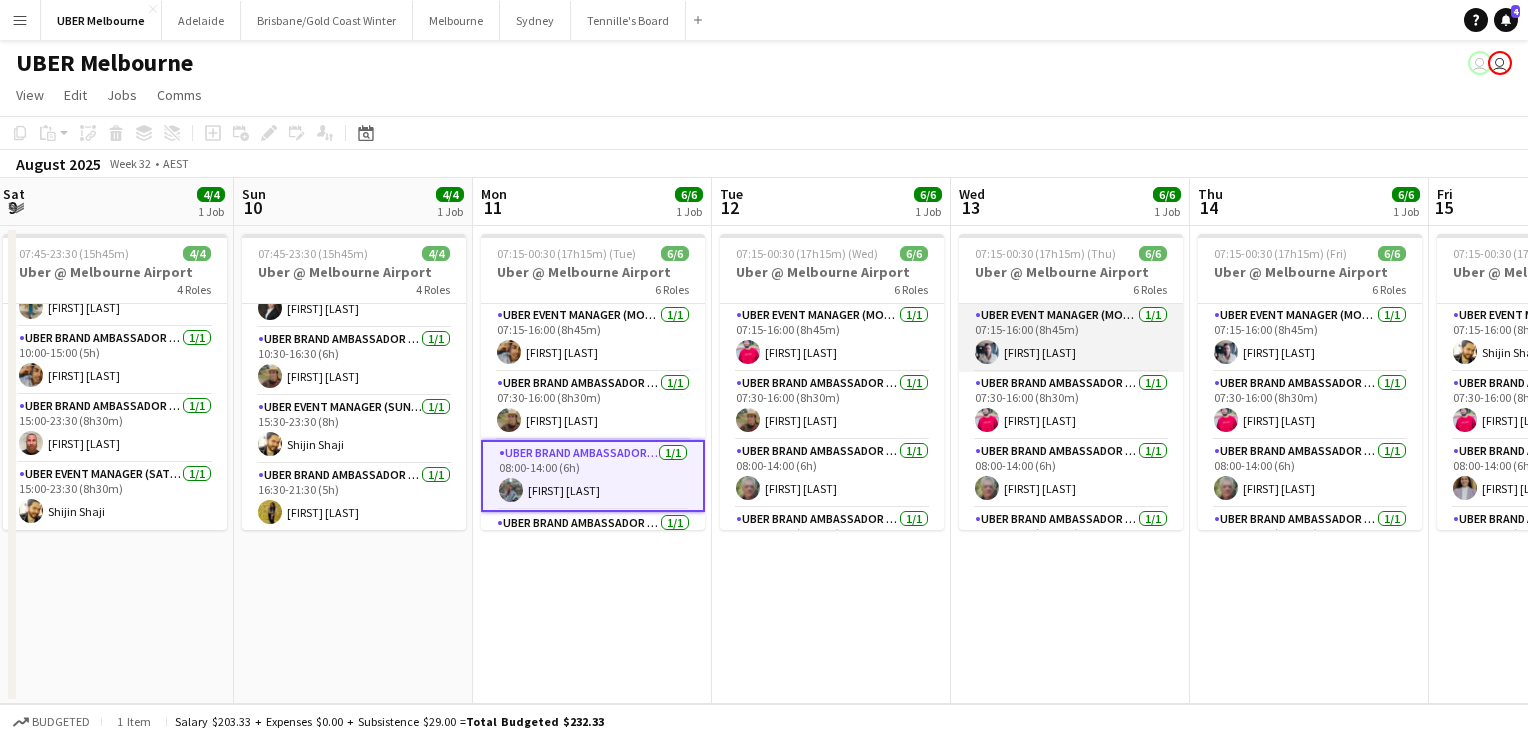 scroll, scrollTop: 0, scrollLeft: 0, axis: both 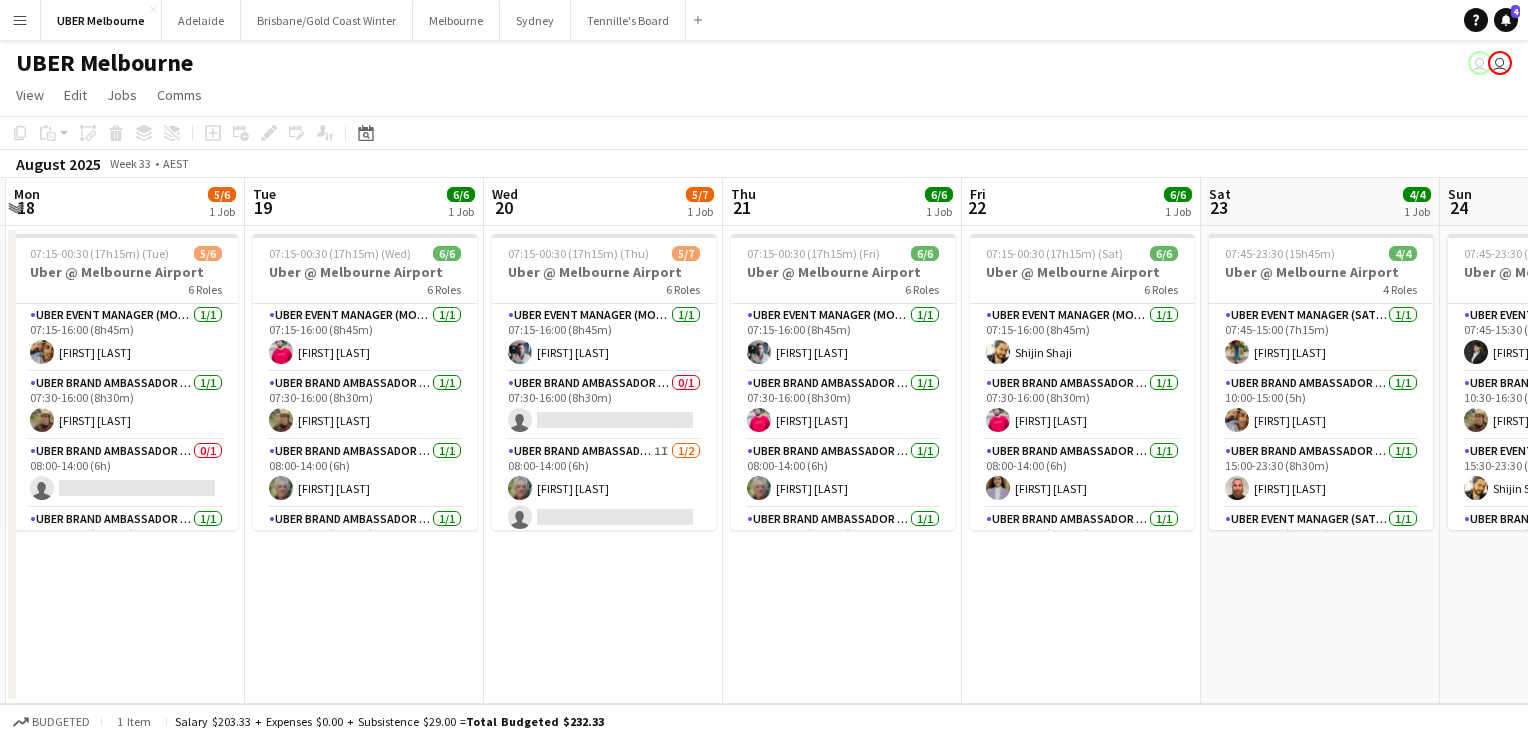click on "Assi Abu-ragheef  UBER Brand Ambassador (Mon - Fri)   1/1   07:30-16:00 (8h30m)
Yuvraj singh Dhillon  UBER Brand Ambassador (Mon - Fri)   1/1   08:00-14:00 (6h)
Robert Tocher  UBER Brand Ambassador (Mon - Fri)   1/1   16:00-00:30 (8h30m)
Abhinav Singh  UBER Event Manager (Mon - Fri)   1/1   16:00-00:30 (8h30m)
Niloofar Najafizadeh  UBER Brand Ambassador (Mon - Fri)   1/1   17:00-23:30 (6h30m)
Aarush Singh" at bounding box center (842, 465) 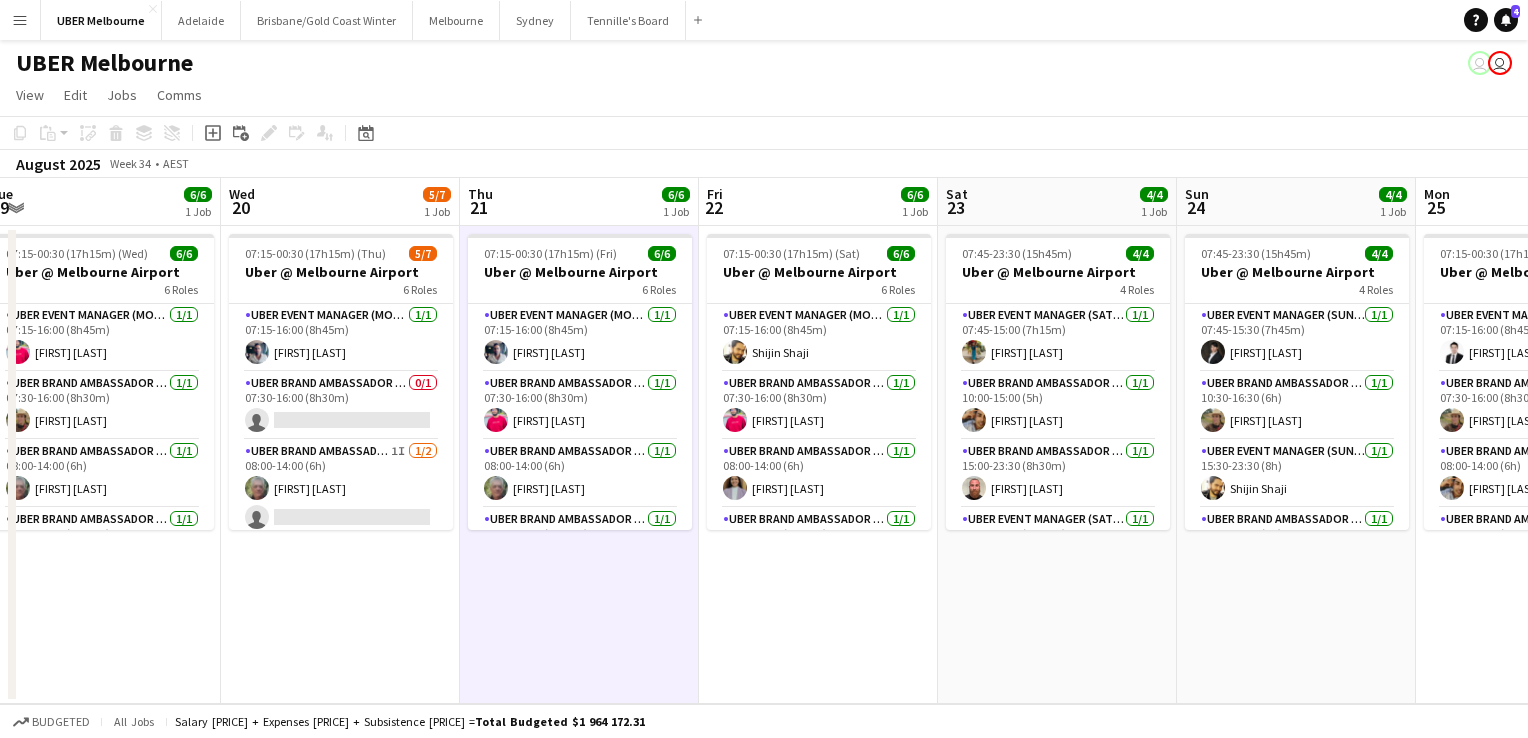 scroll, scrollTop: 0, scrollLeft: 751, axis: horizontal 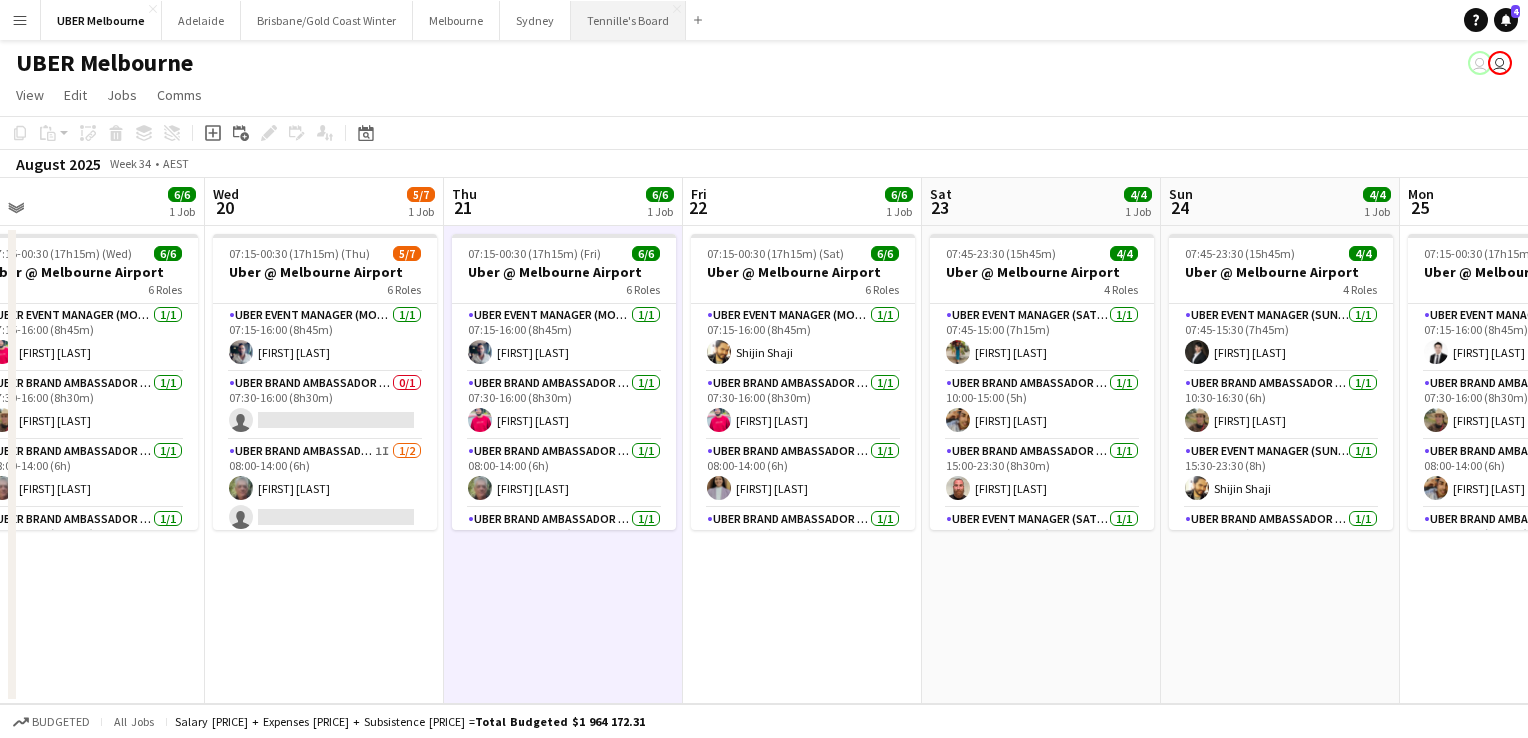 click on "[NAME]'s Board
Close" at bounding box center (628, 20) 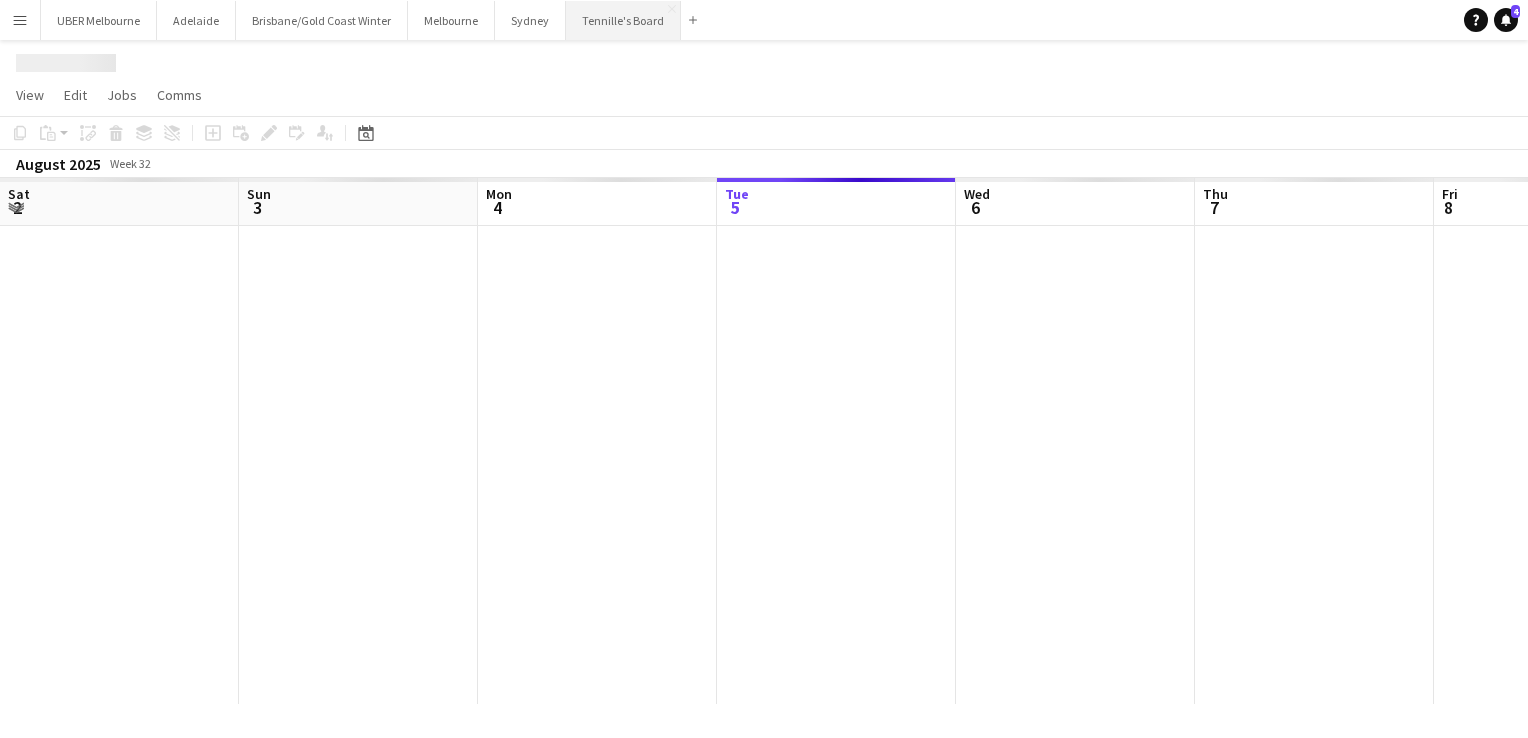 scroll, scrollTop: 0, scrollLeft: 478, axis: horizontal 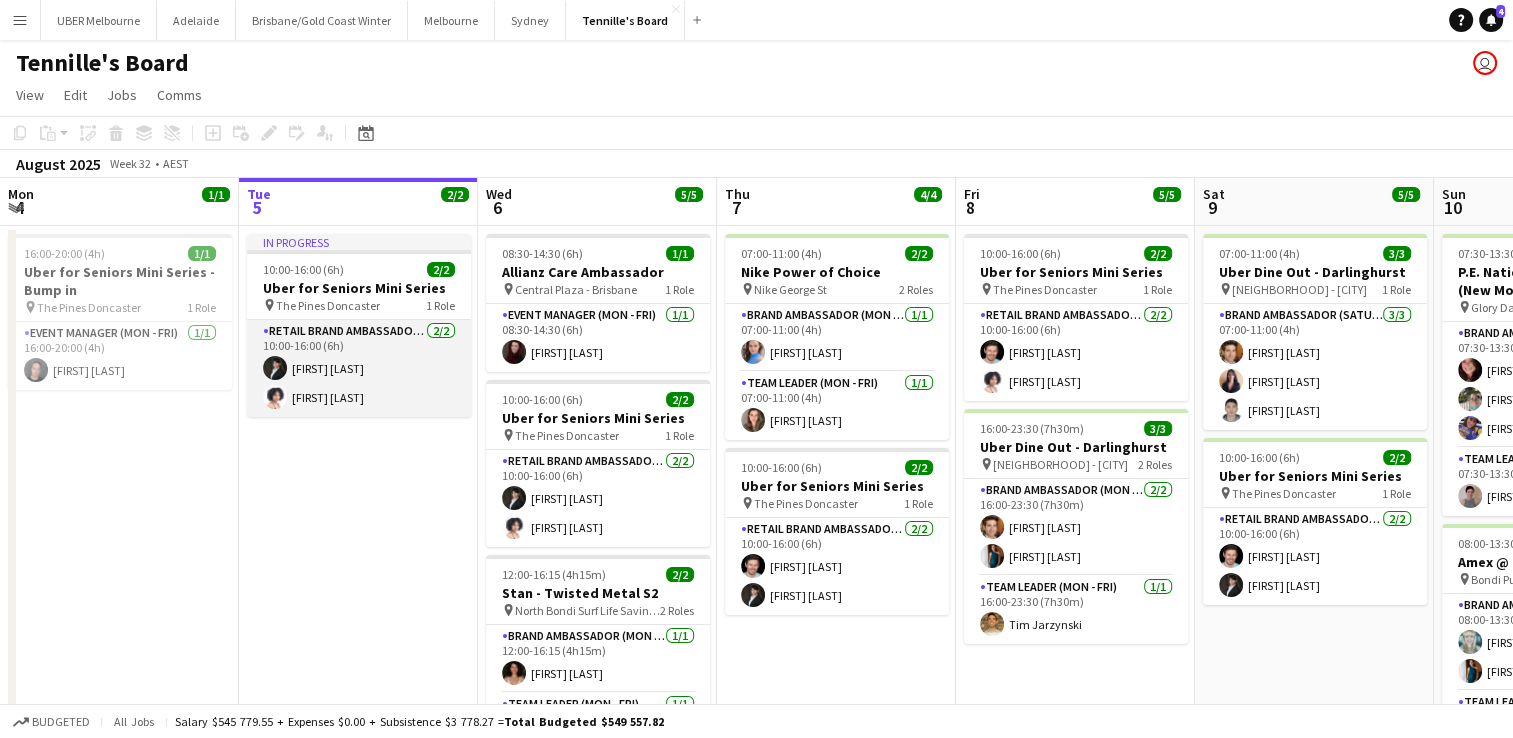 click on "[FIRST] [LAST] [FIRST] [LAST]" at bounding box center (359, 368) 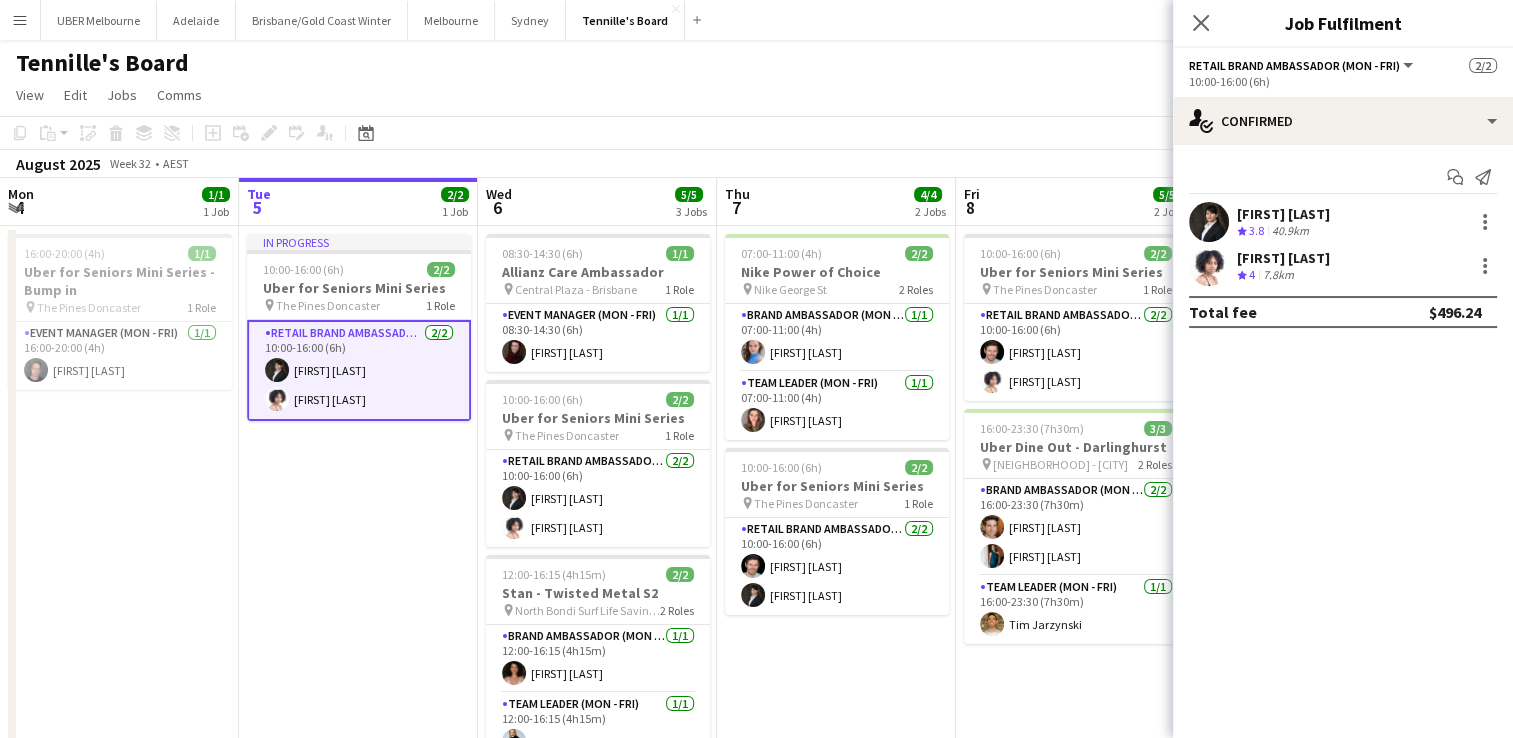click at bounding box center (1209, 266) 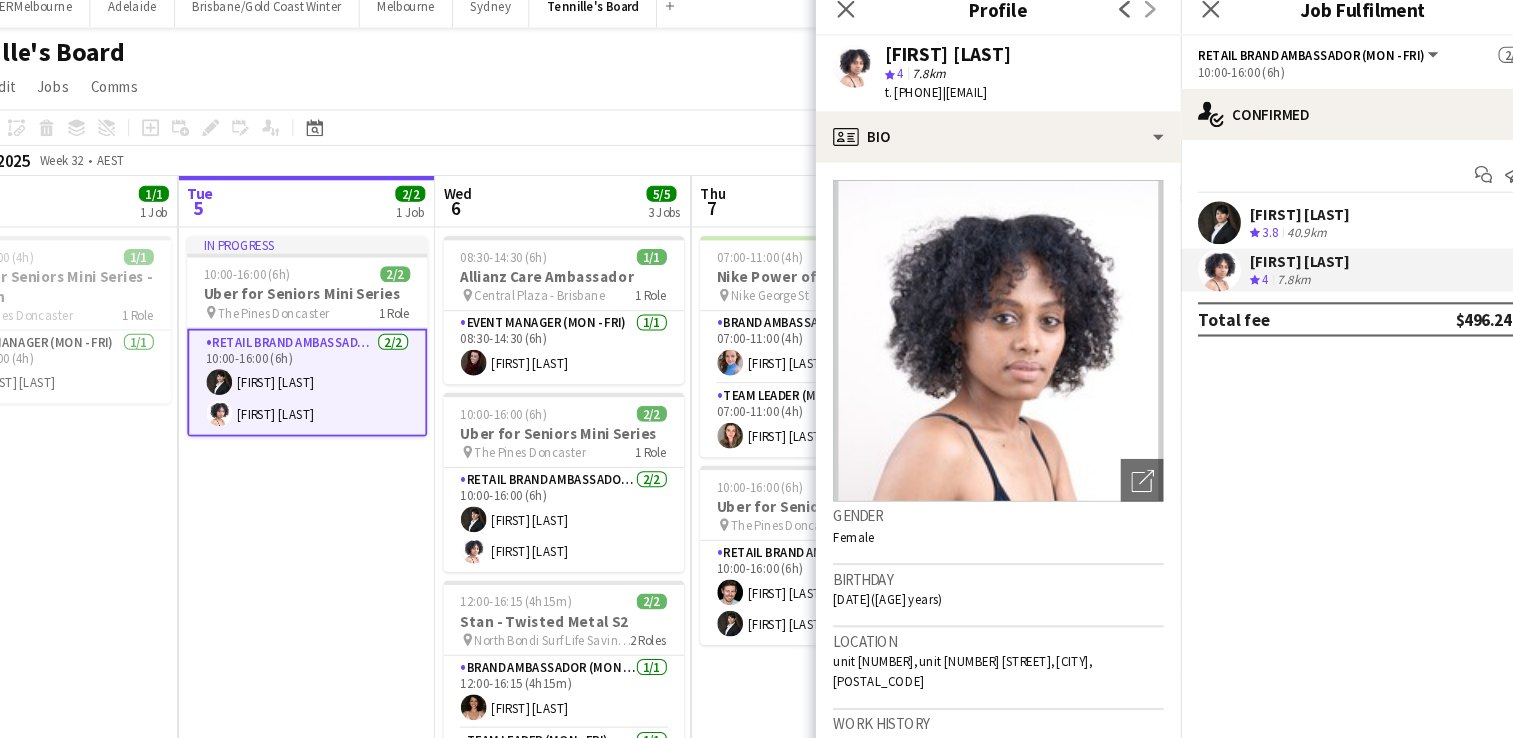 click 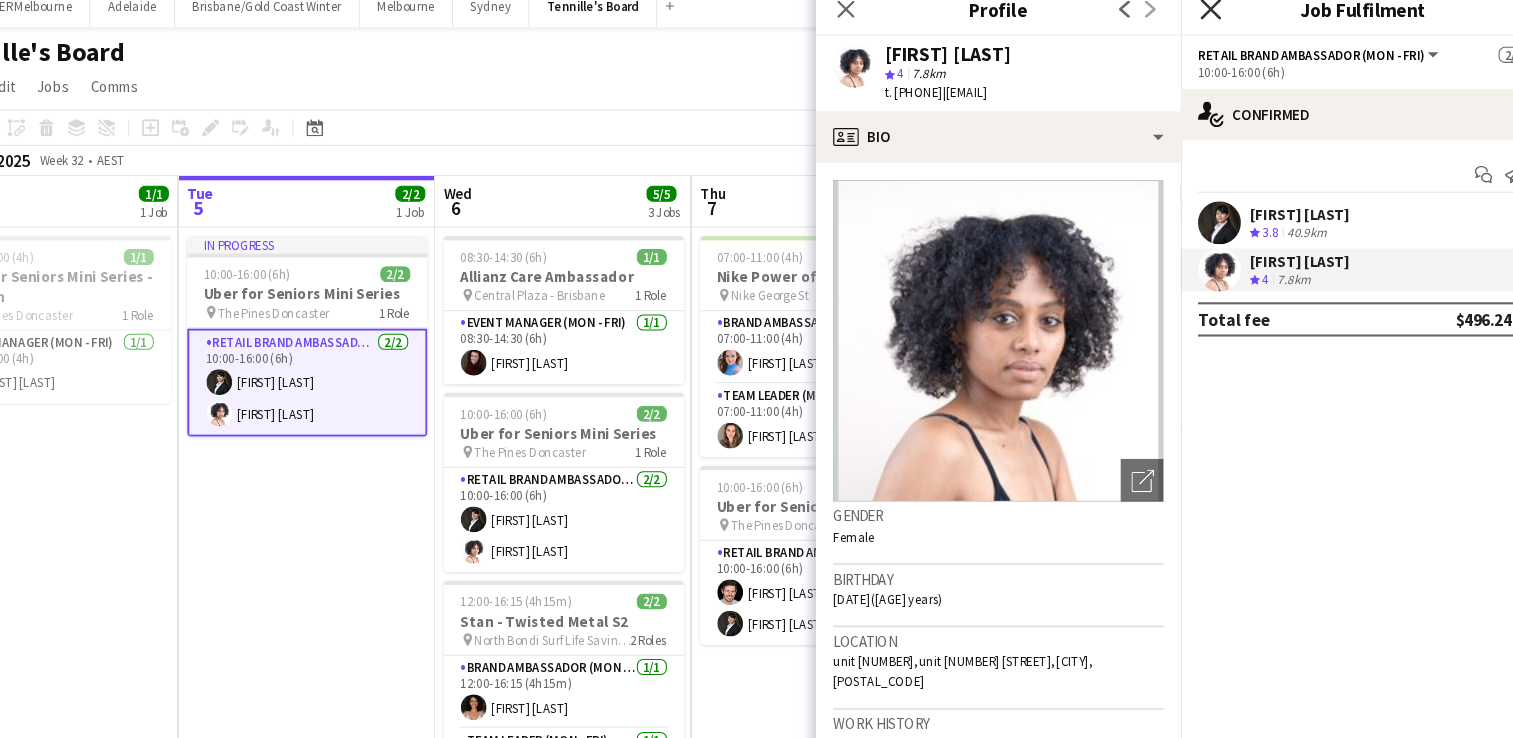 click on "Close pop-in" 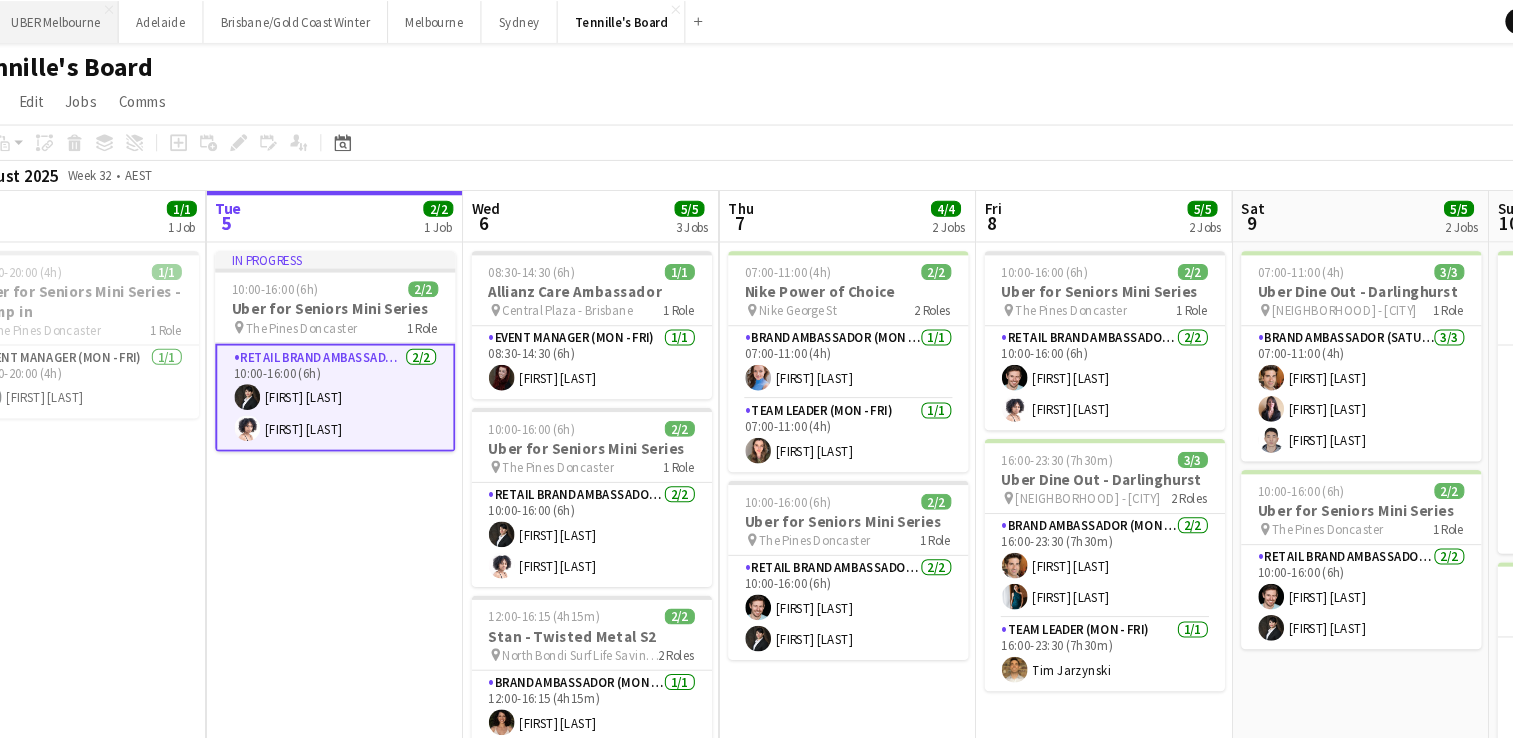click on "UBER [CITY]
Close" at bounding box center [99, 20] 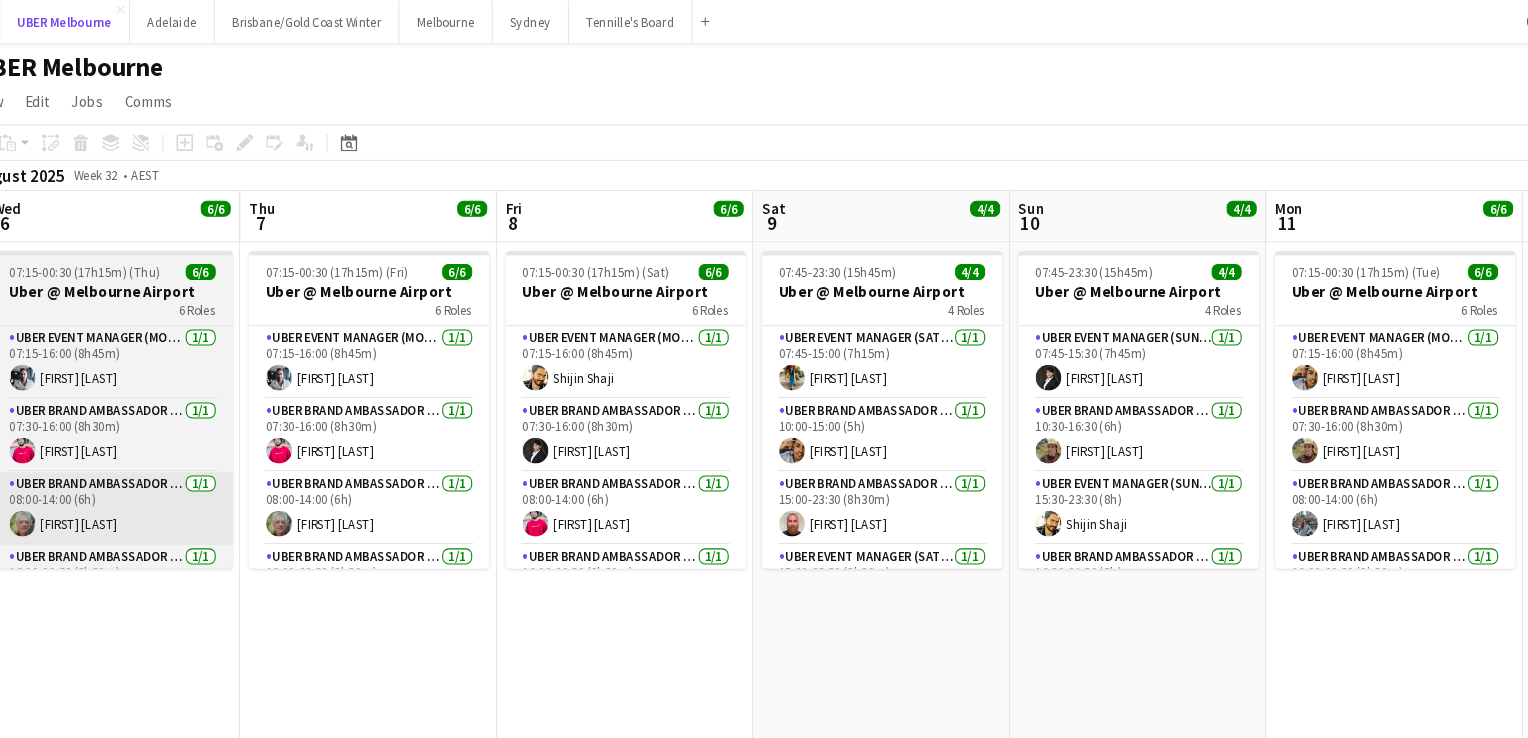 scroll, scrollTop: 0, scrollLeft: 452, axis: horizontal 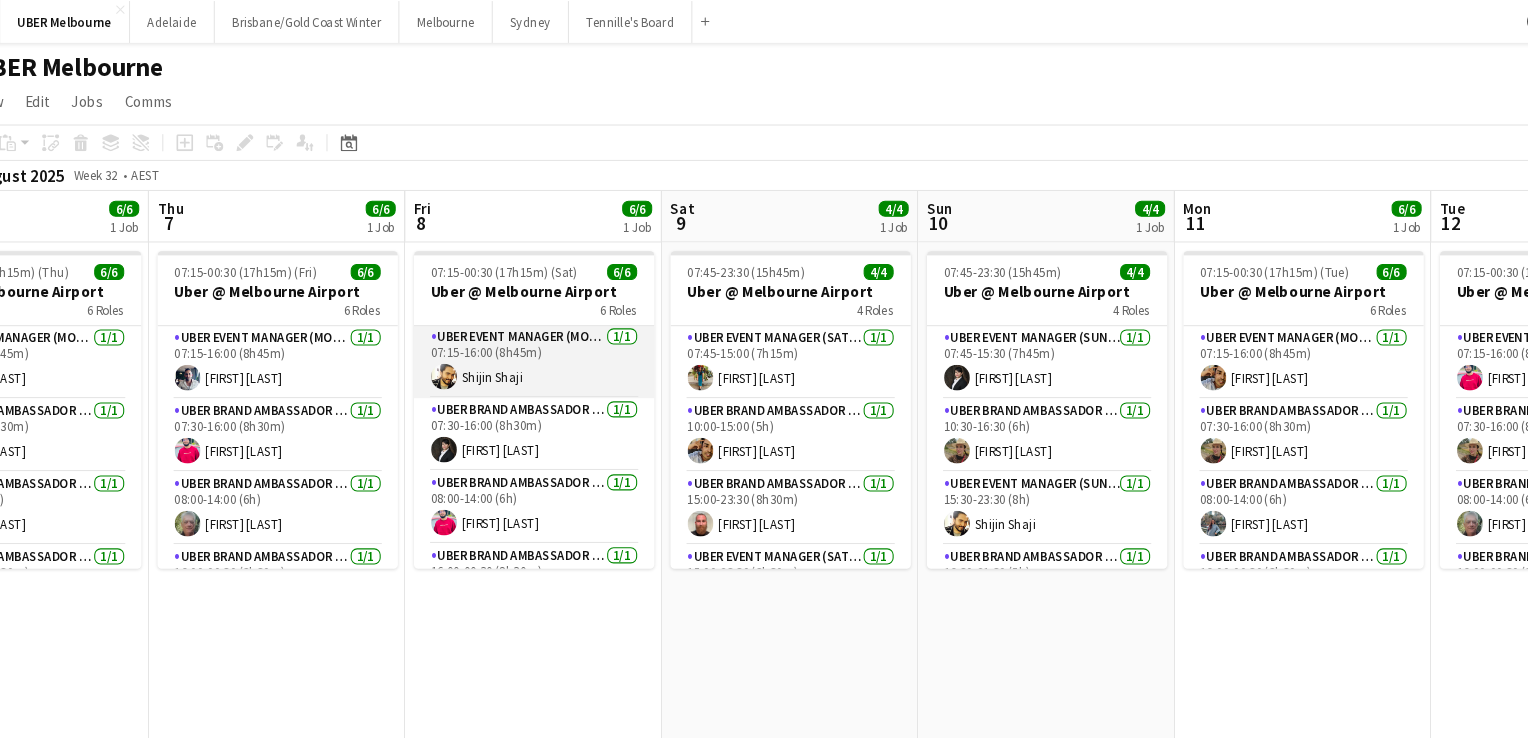 click on "UBER Event Manager (Mon - Fri)   1/1   07:15-16:00 (8h45m)
[FIRST] [LAST]" at bounding box center (539, 337) 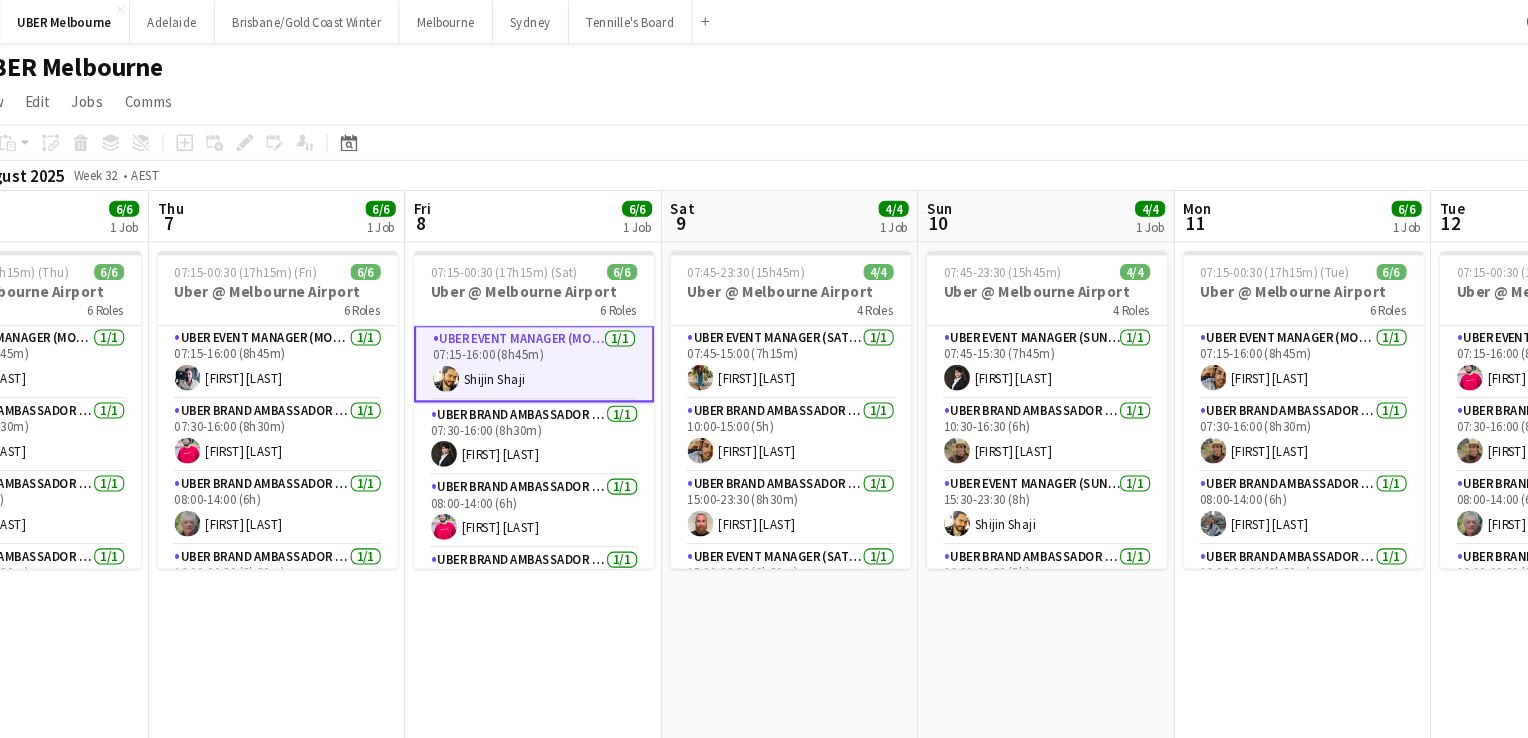 scroll, scrollTop: 3, scrollLeft: 0, axis: vertical 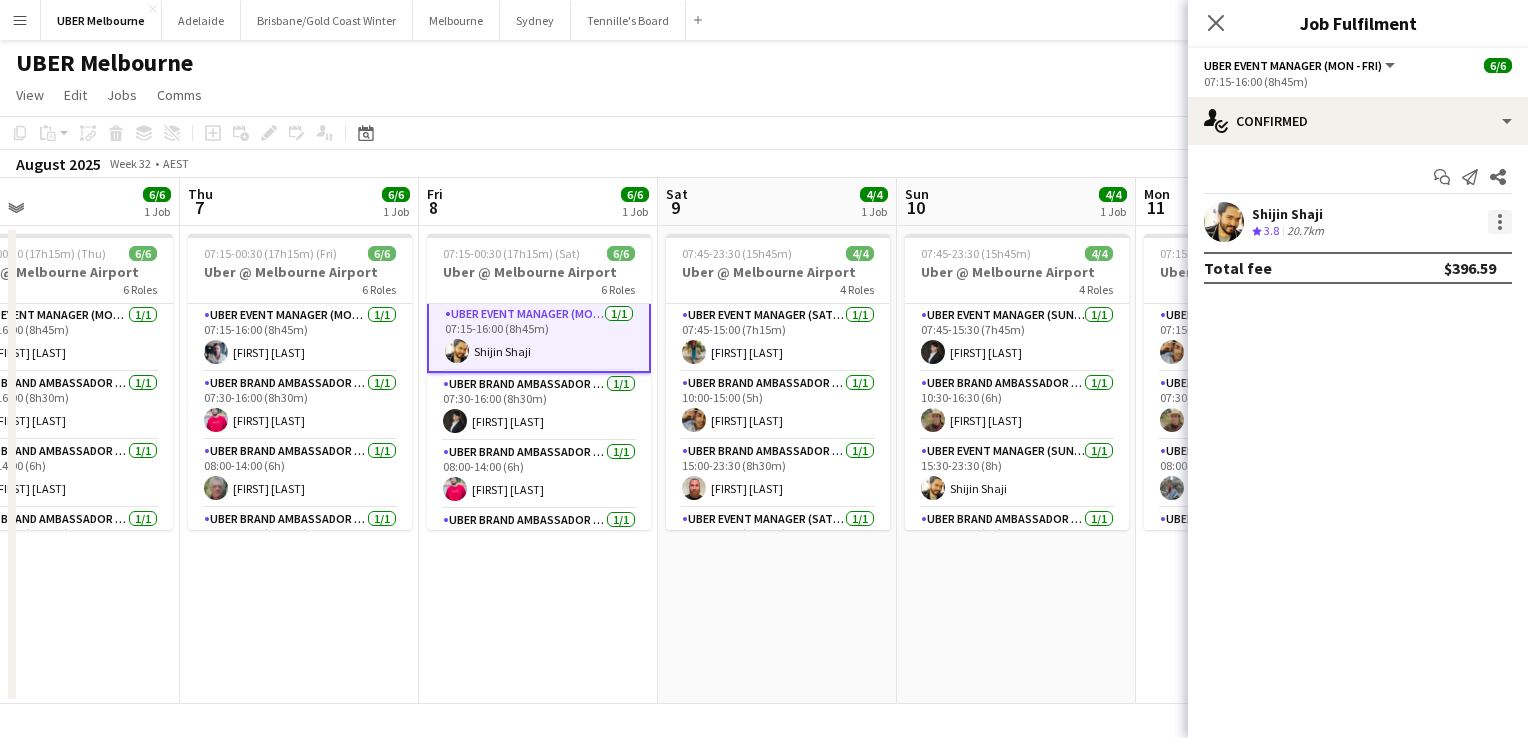 click at bounding box center [1500, 222] 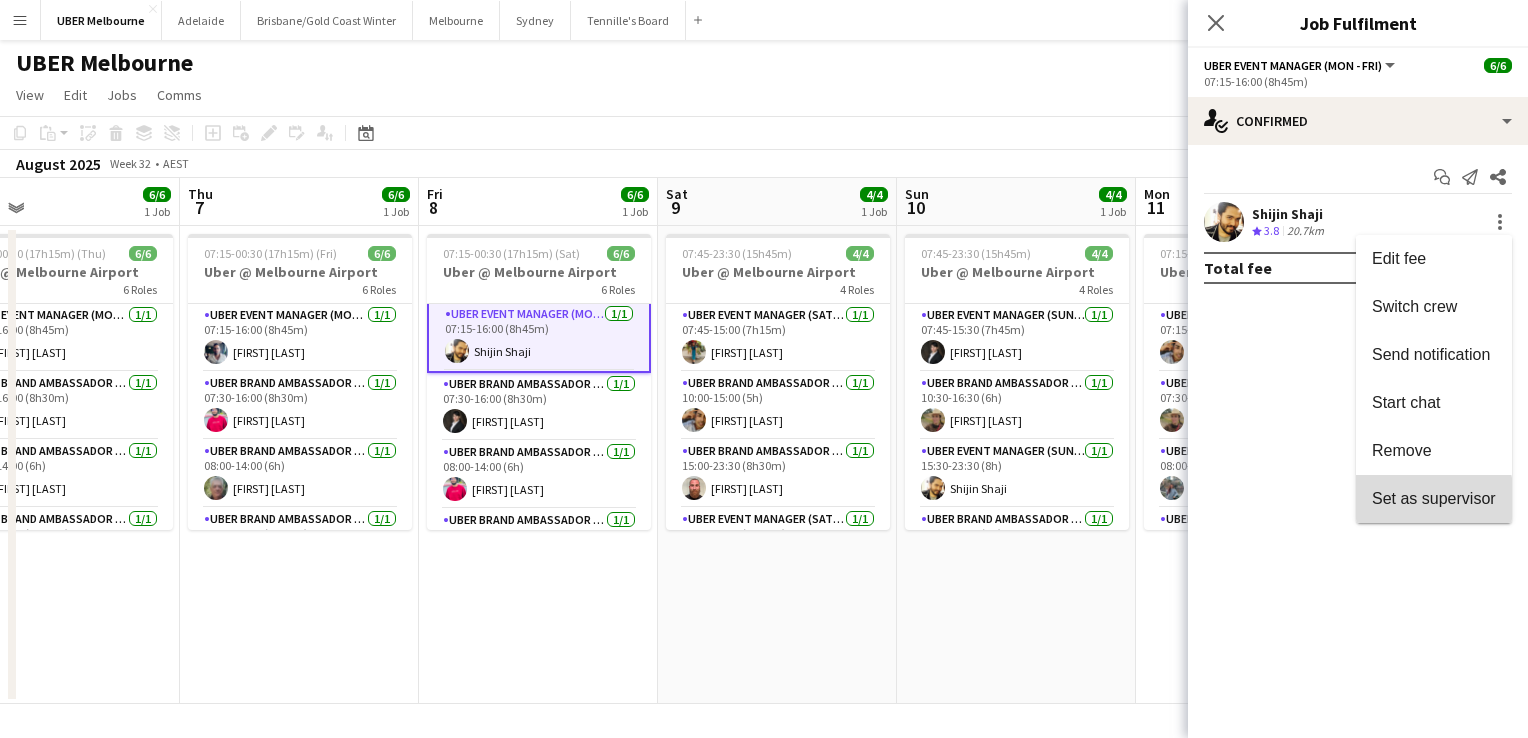 click on "Set as supervisor" at bounding box center (1434, 498) 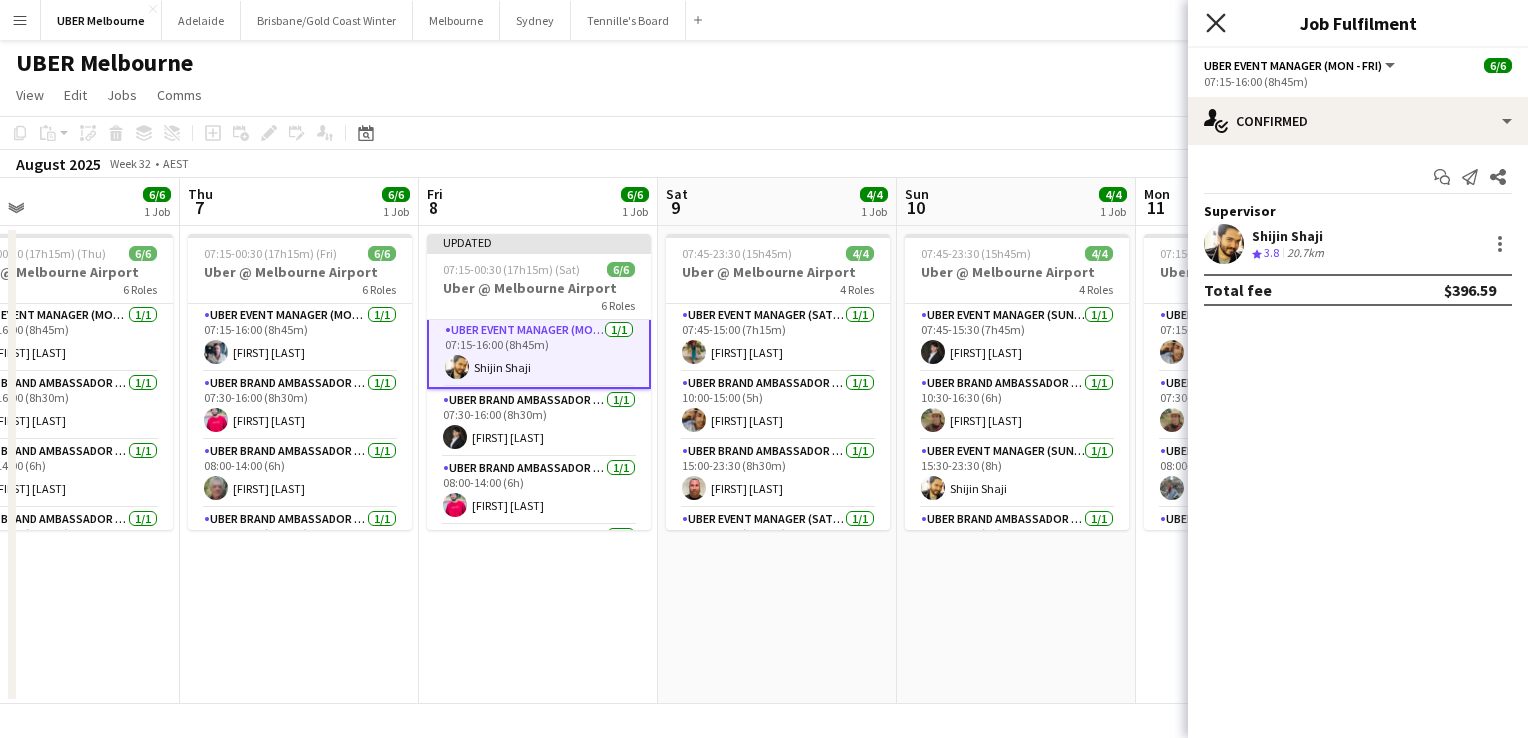 click 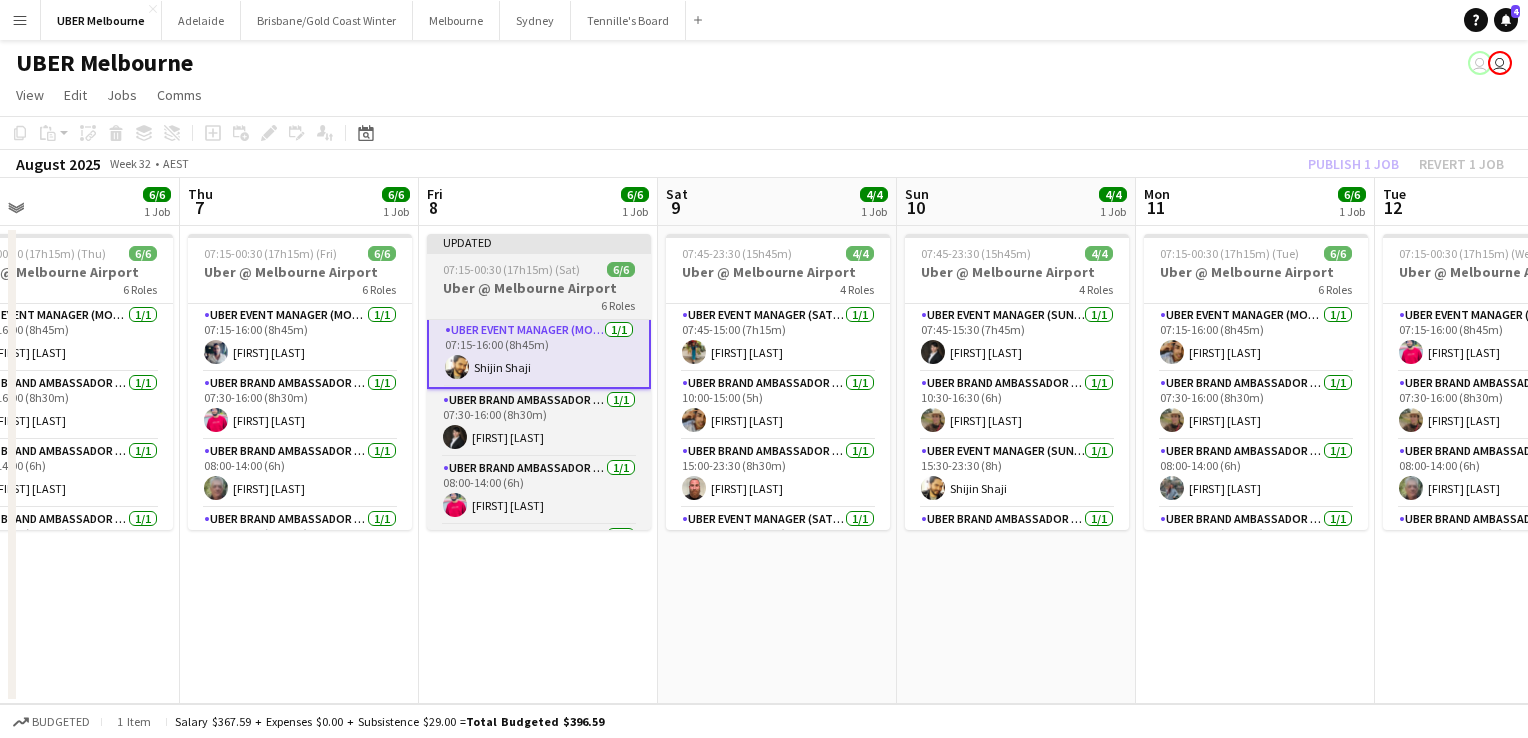 click on "Shijin Shaji  UBER Brand Ambassador (Mon - Fri)   1/1   07:30-16:00 (8h30m)
Diganggana Talukdar  UBER Brand Ambassador (Mon - Fri)   1/1   08:00-14:00 (6h)
Yuvraj singh Dhillon  UBER Brand Ambassador (Mon - Fri)   1/1   16:00-00:30 (8h30m)
Gurpreet Singh  UBER Event Manager (Mon - Fri)   1/1   16:00-00:30 (8h30m)
Aarush Singh  UBER Brand Ambassador (Mon - Fri)   1/1   17:00-23:30 (6h30m)
Priyanka Sharma" at bounding box center [539, 382] 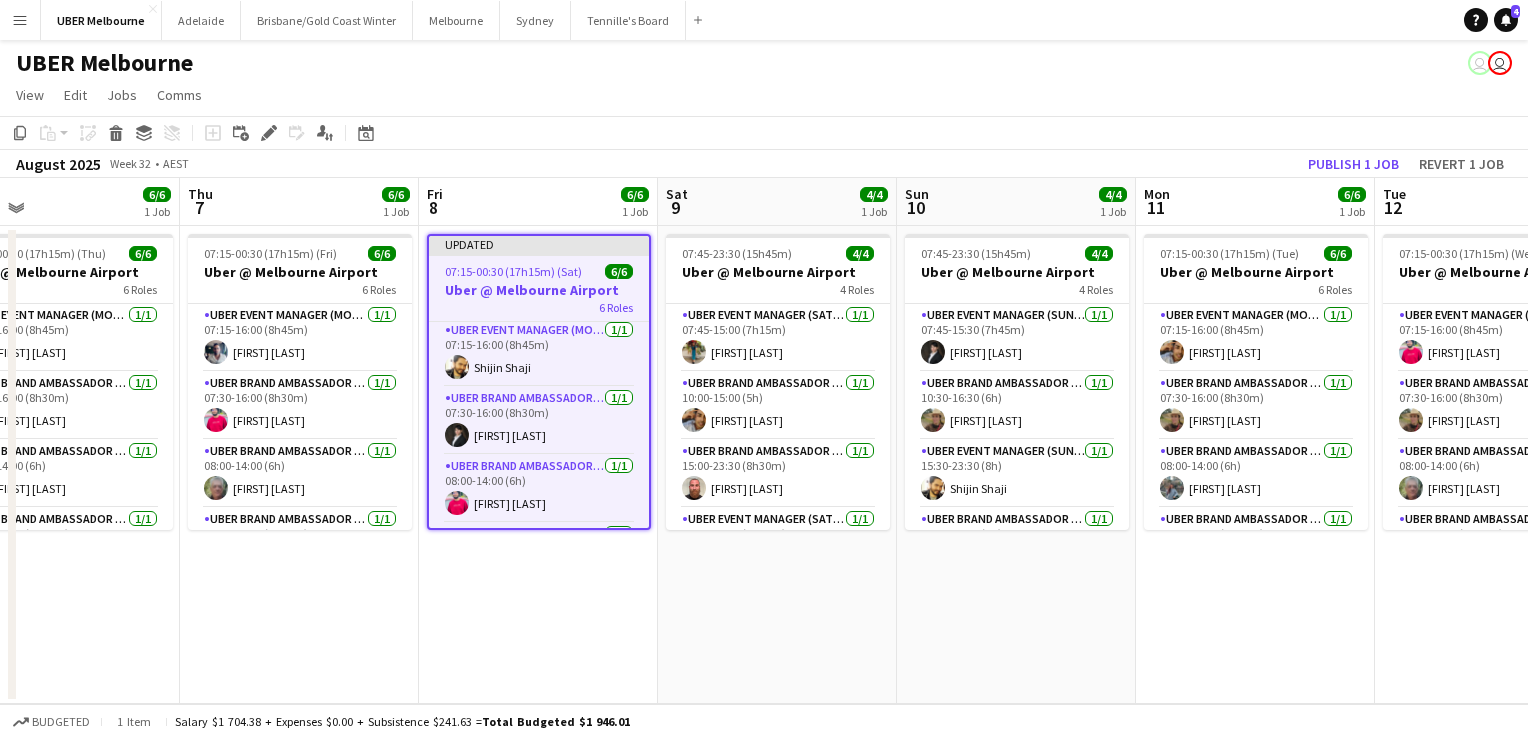 scroll, scrollTop: 1, scrollLeft: 0, axis: vertical 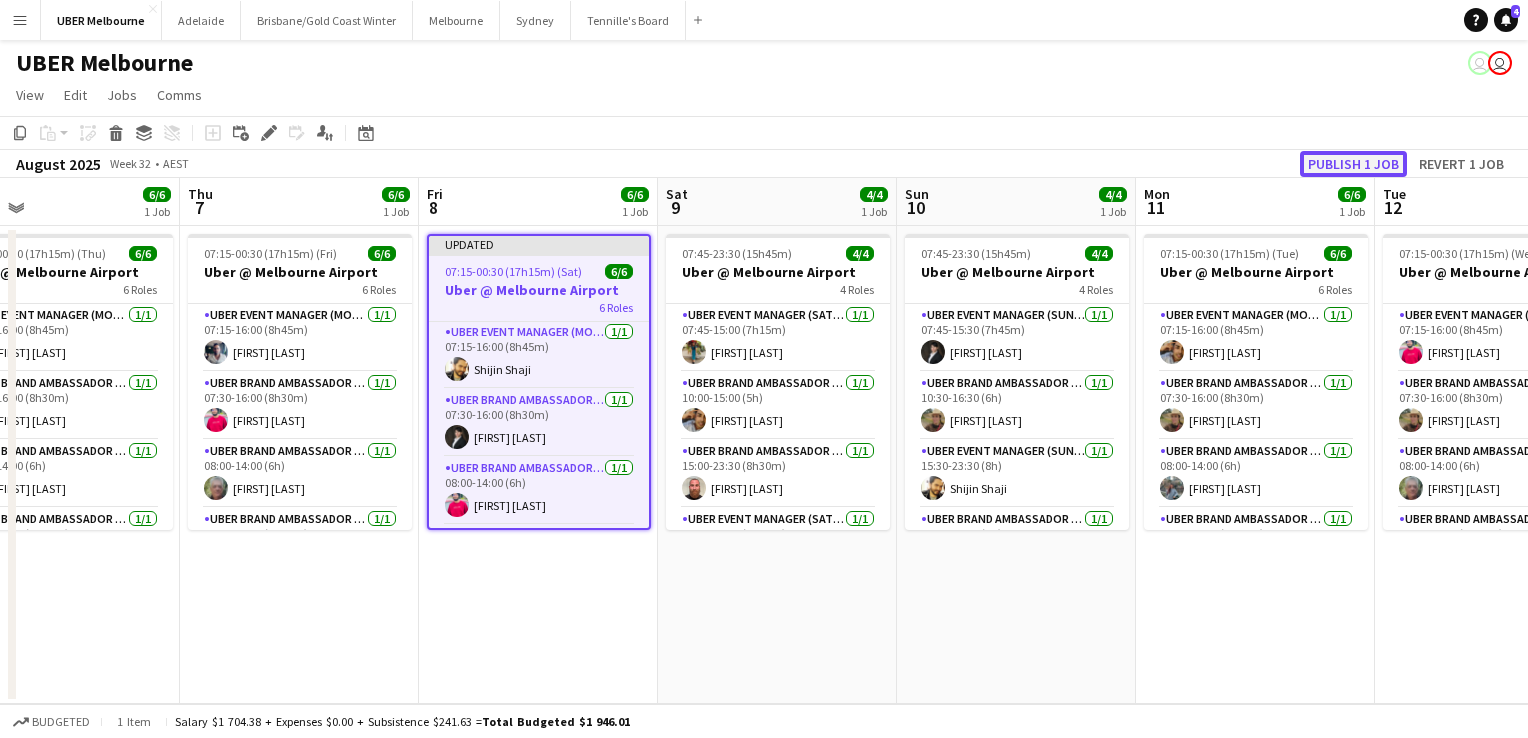 click on "Publish 1 job" 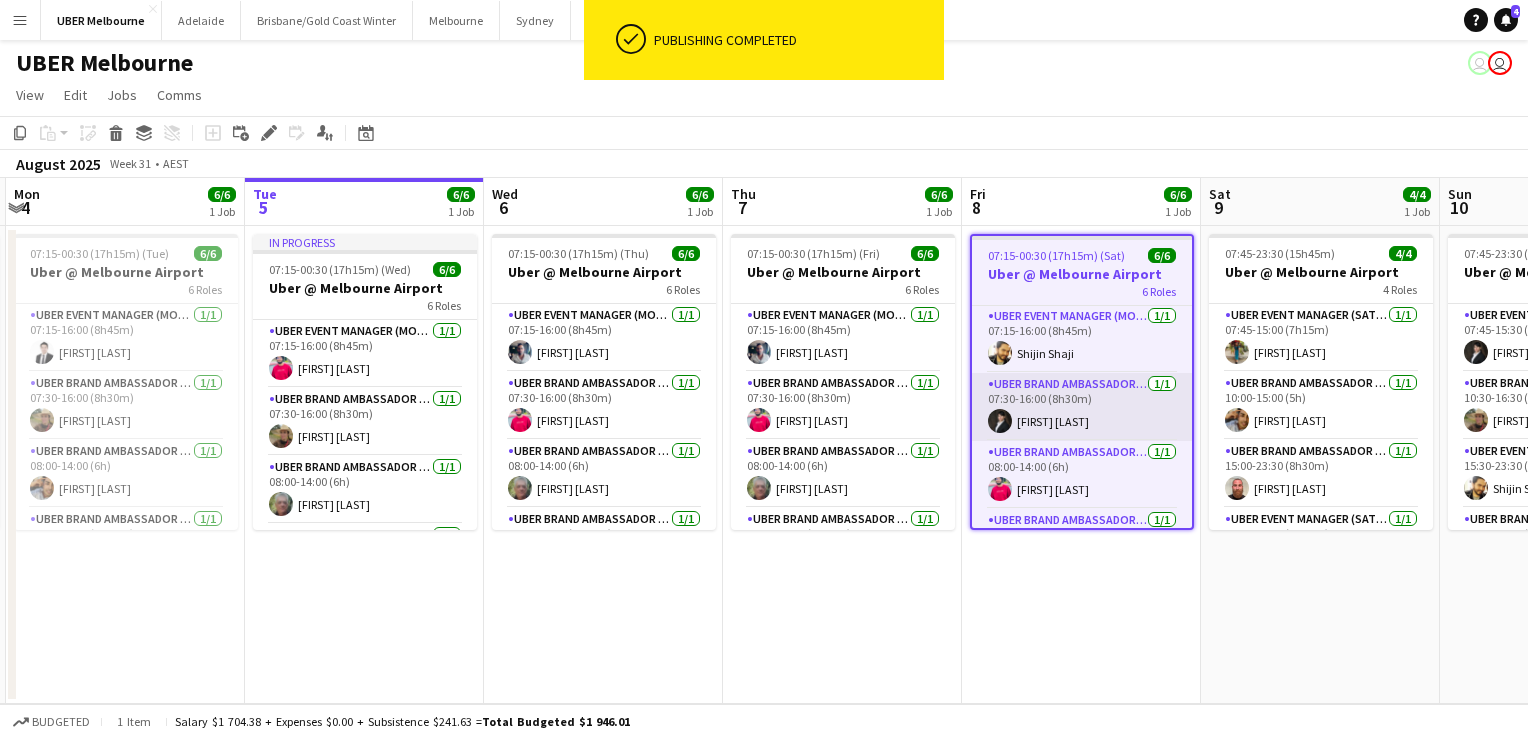 scroll, scrollTop: 0, scrollLeft: 470, axis: horizontal 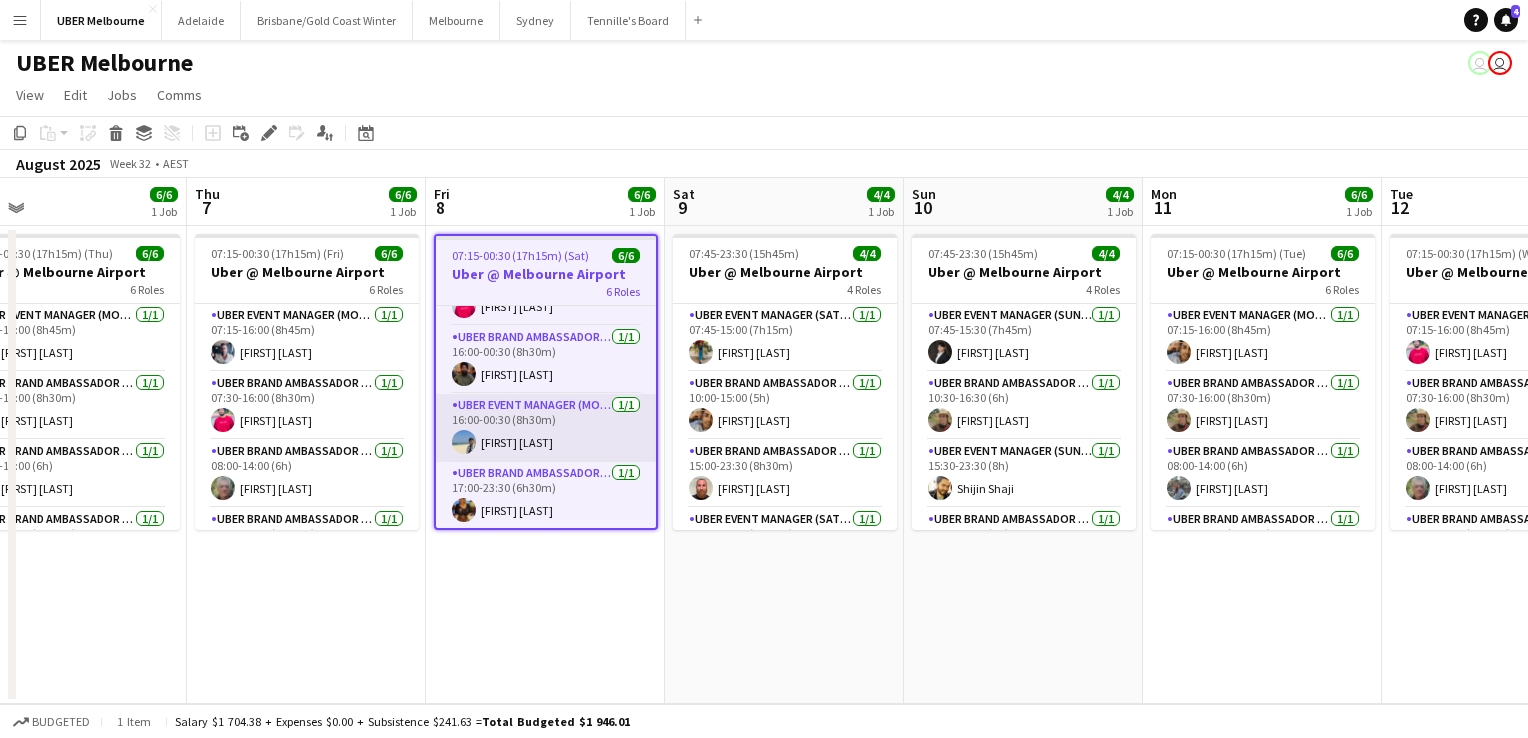click on "[FIRST] [LAST]" at bounding box center (546, 428) 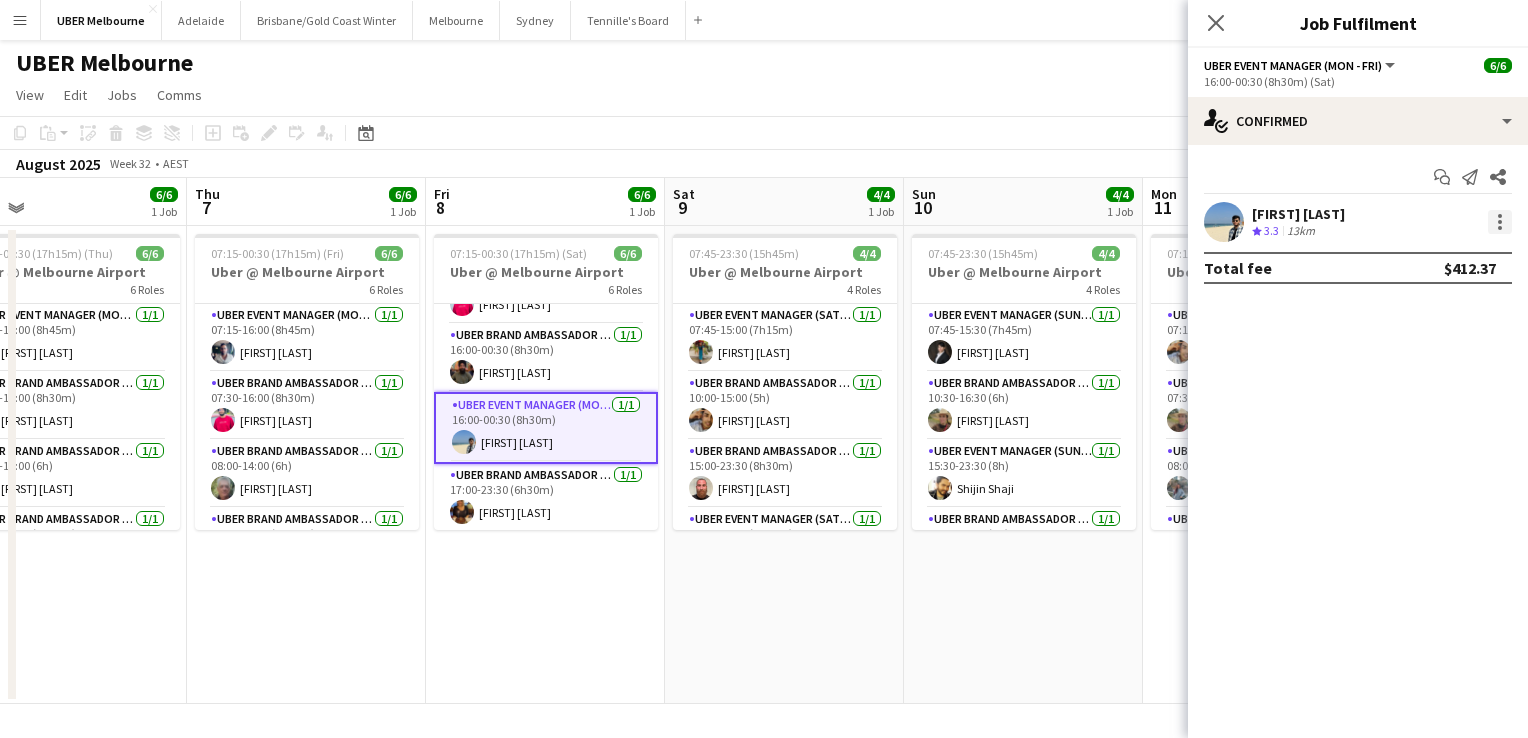 click at bounding box center (1500, 222) 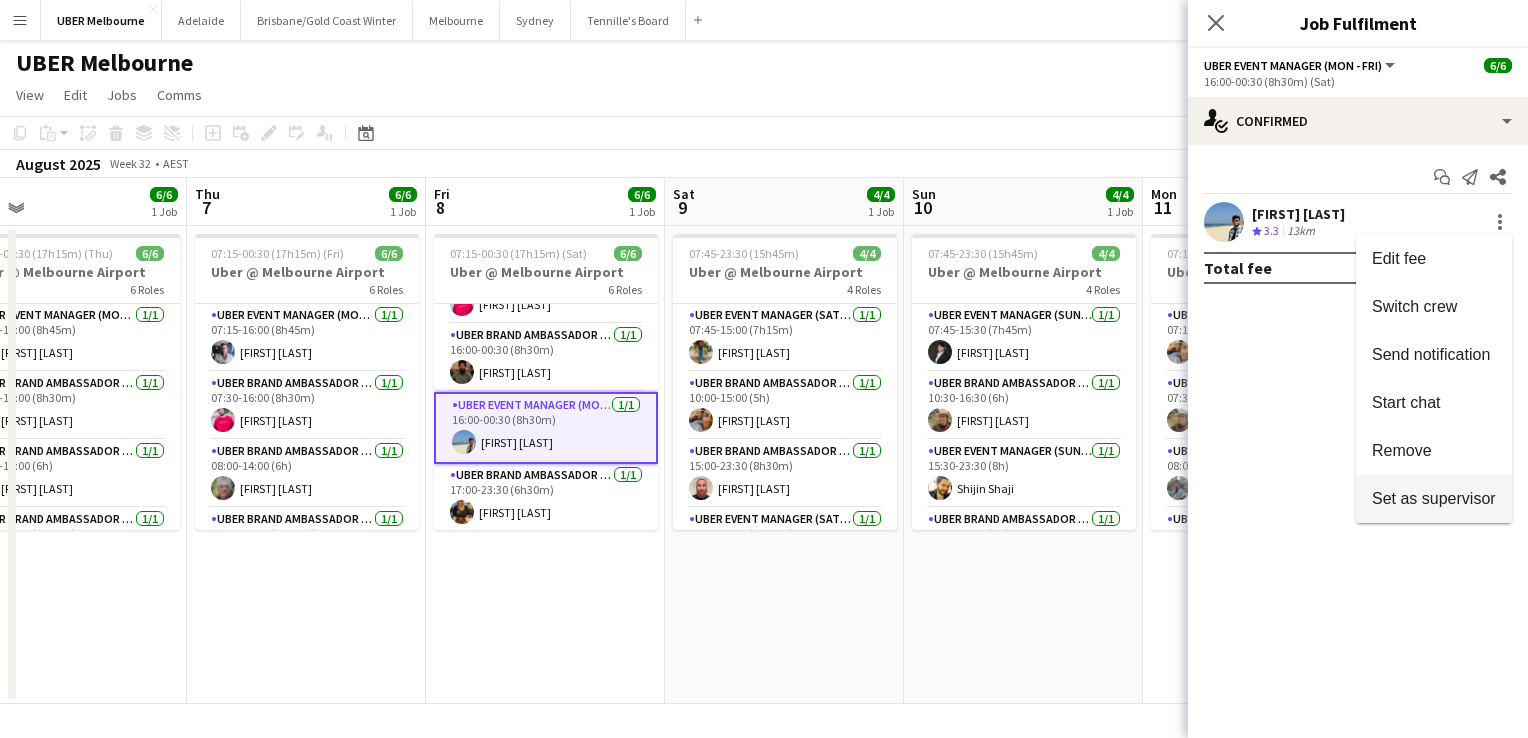click on "Set as supervisor" at bounding box center [1434, 498] 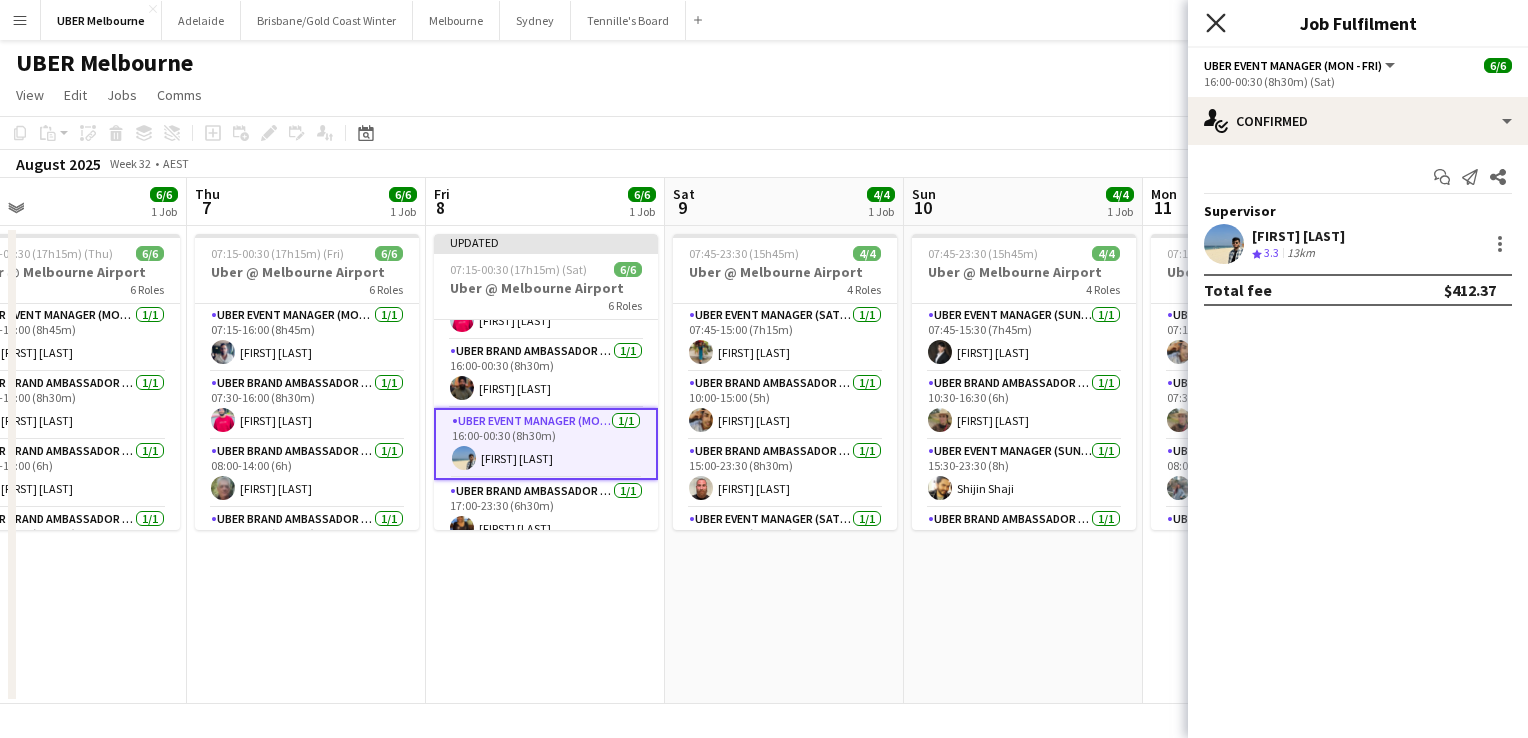 click 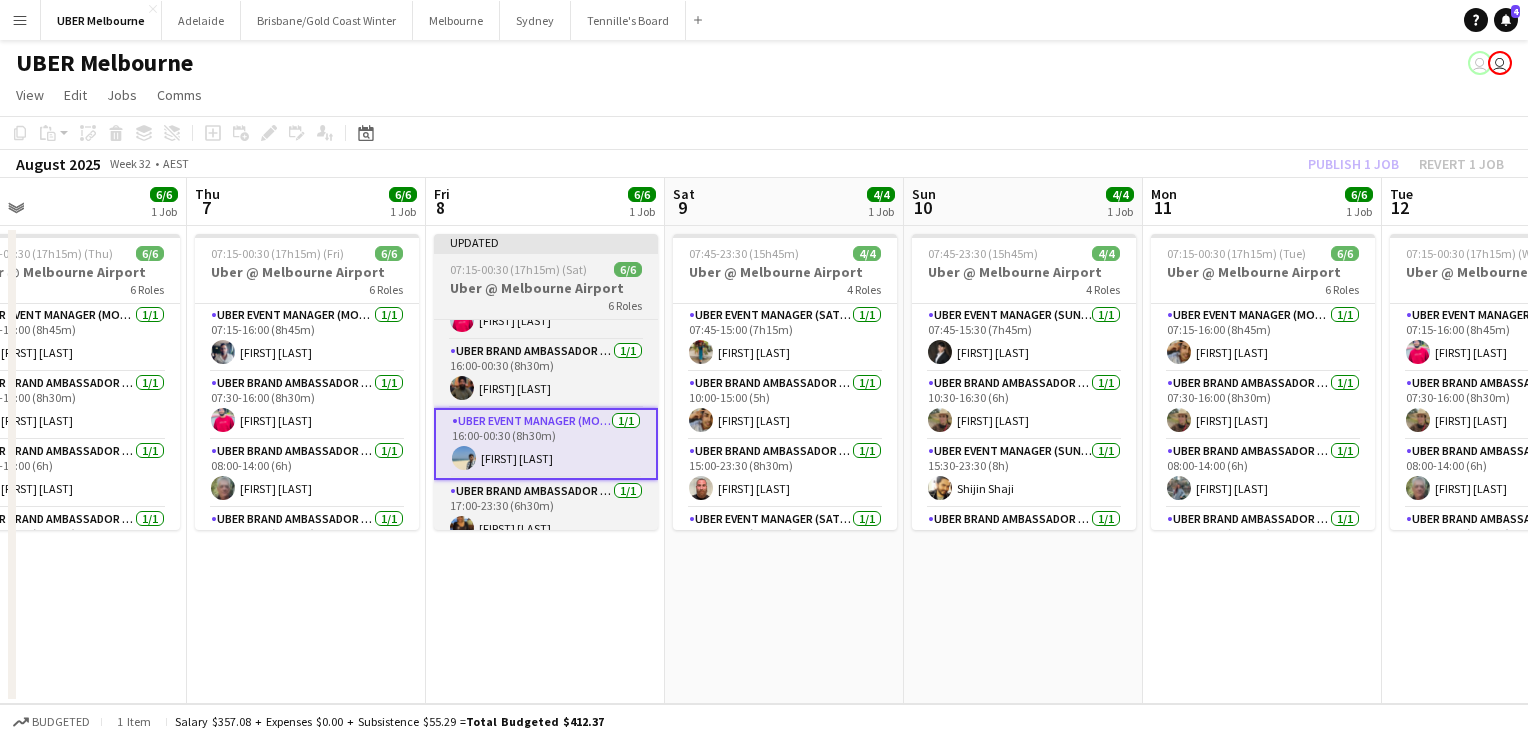 click on "07:15-00:30 (17h15m) (Sat)" at bounding box center [518, 269] 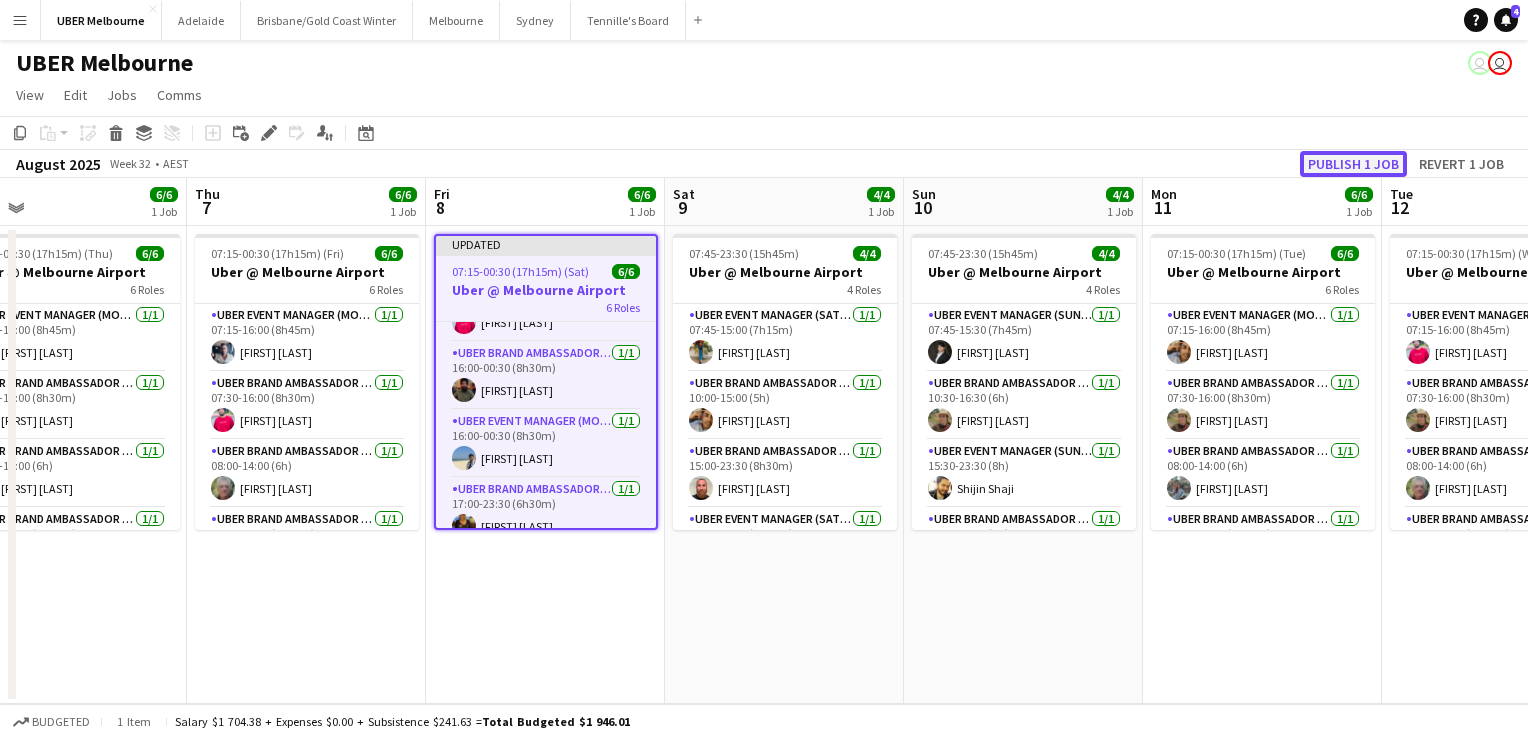 click on "Publish 1 job" 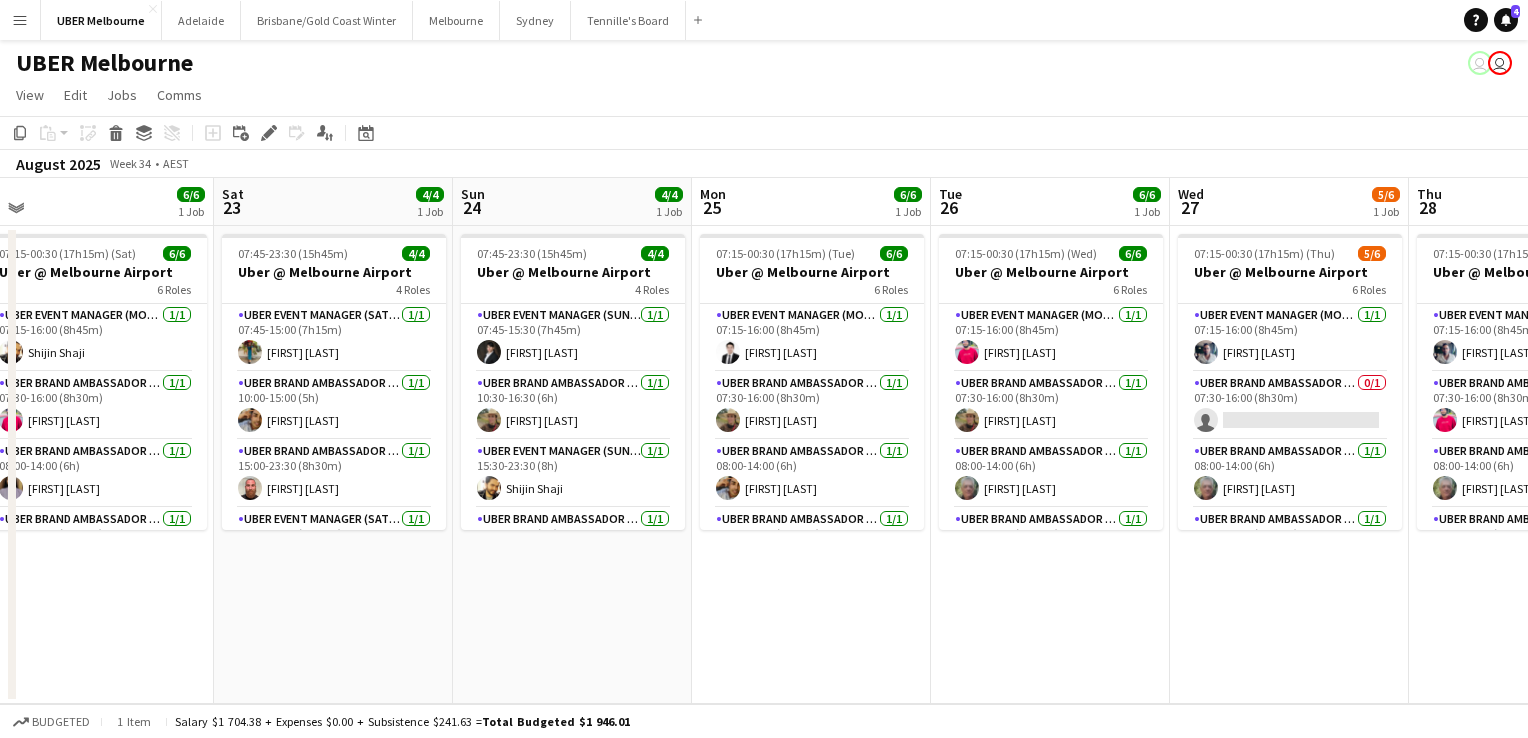 scroll, scrollTop: 0, scrollLeft: 508, axis: horizontal 